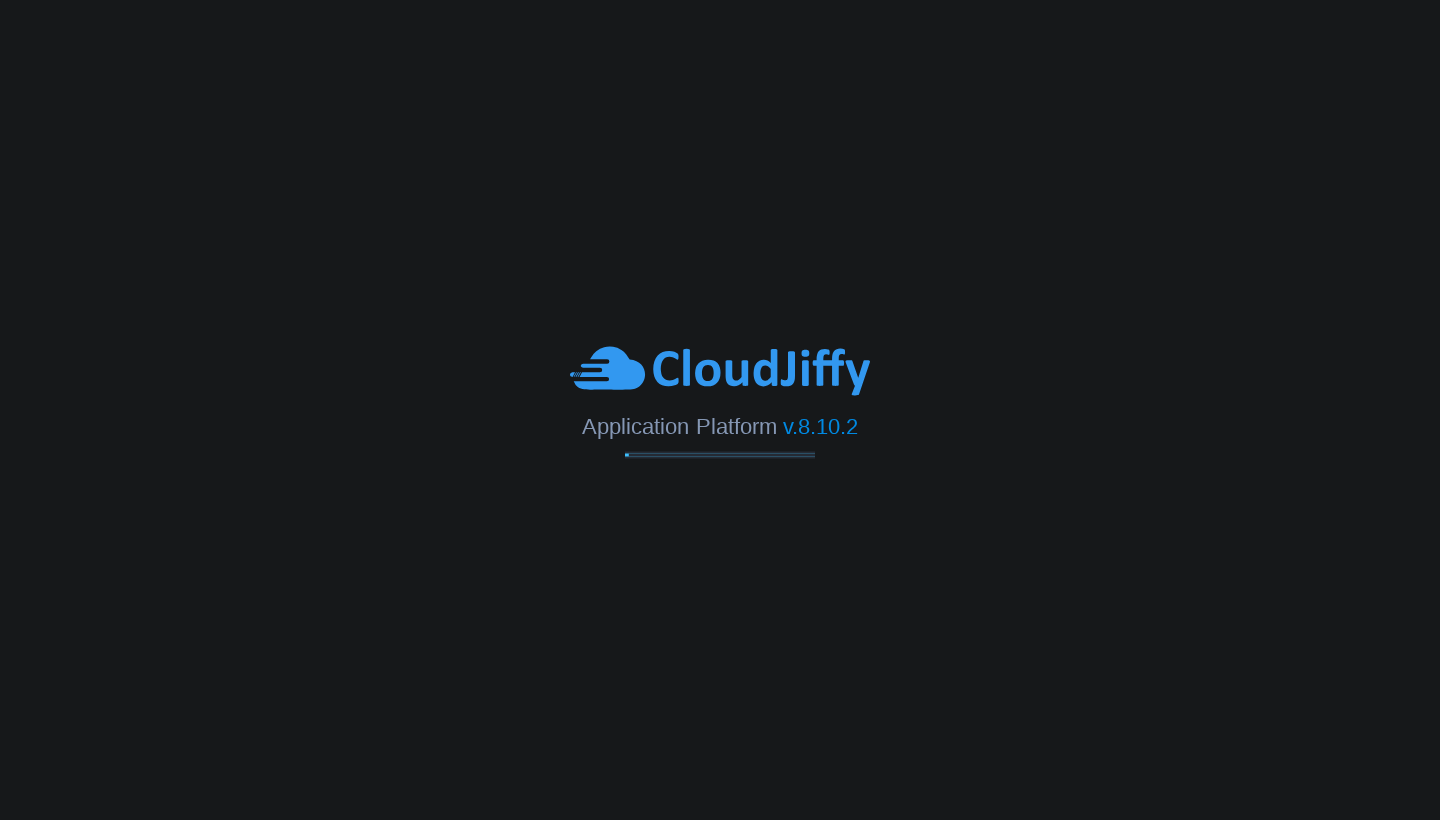 scroll, scrollTop: 0, scrollLeft: 0, axis: both 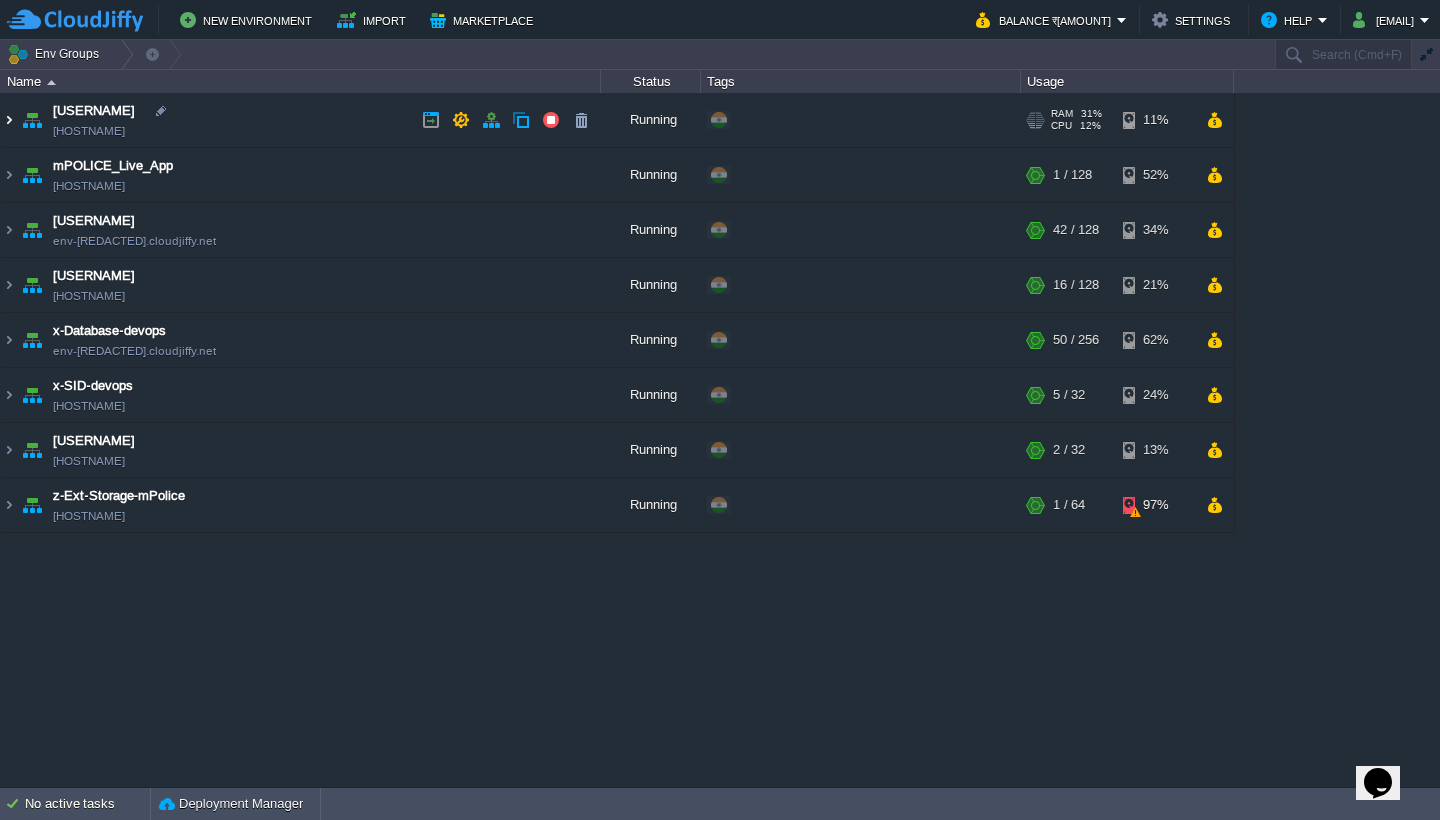 click at bounding box center (9, 120) 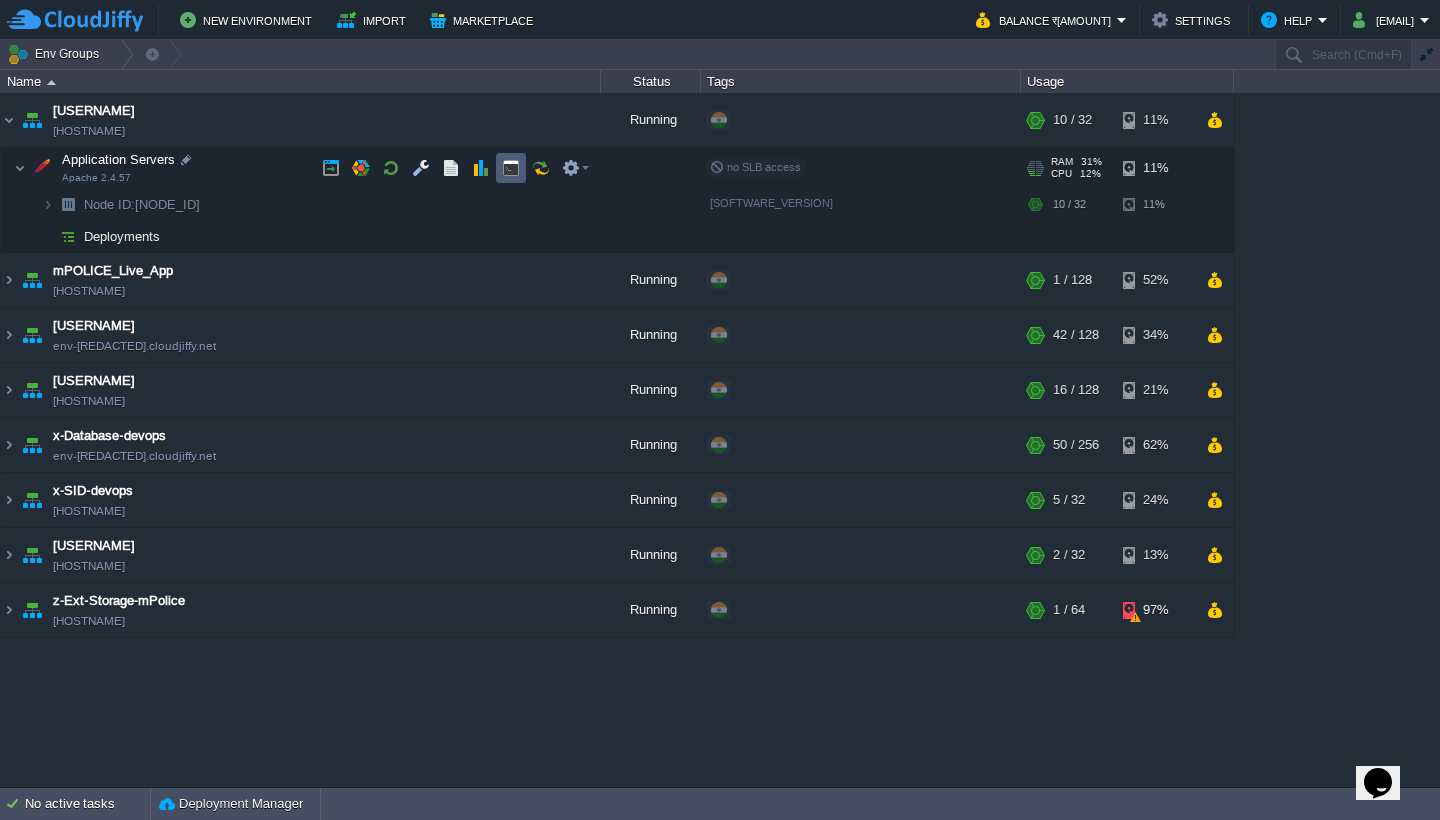click at bounding box center (511, 168) 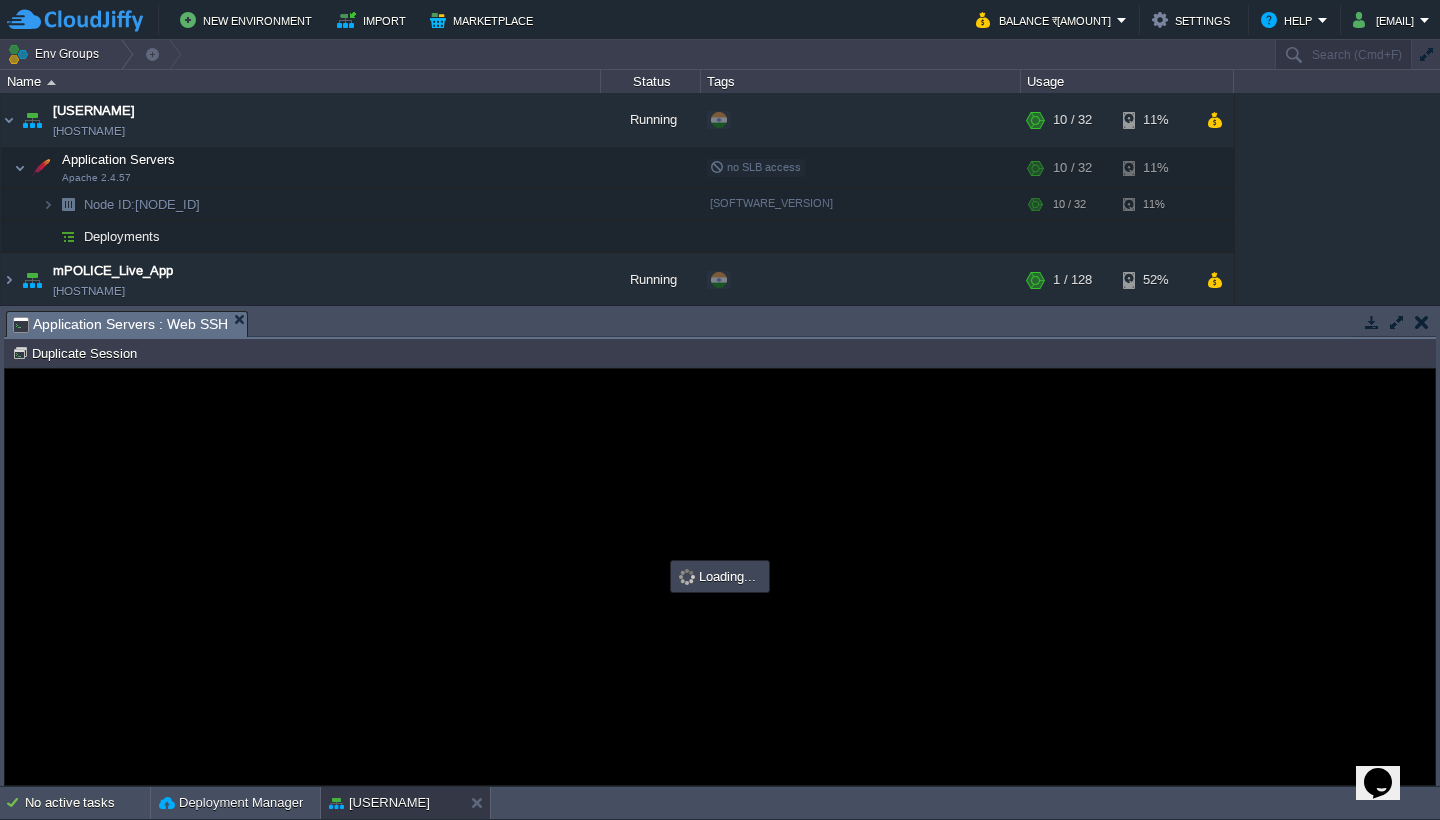 scroll, scrollTop: 0, scrollLeft: 0, axis: both 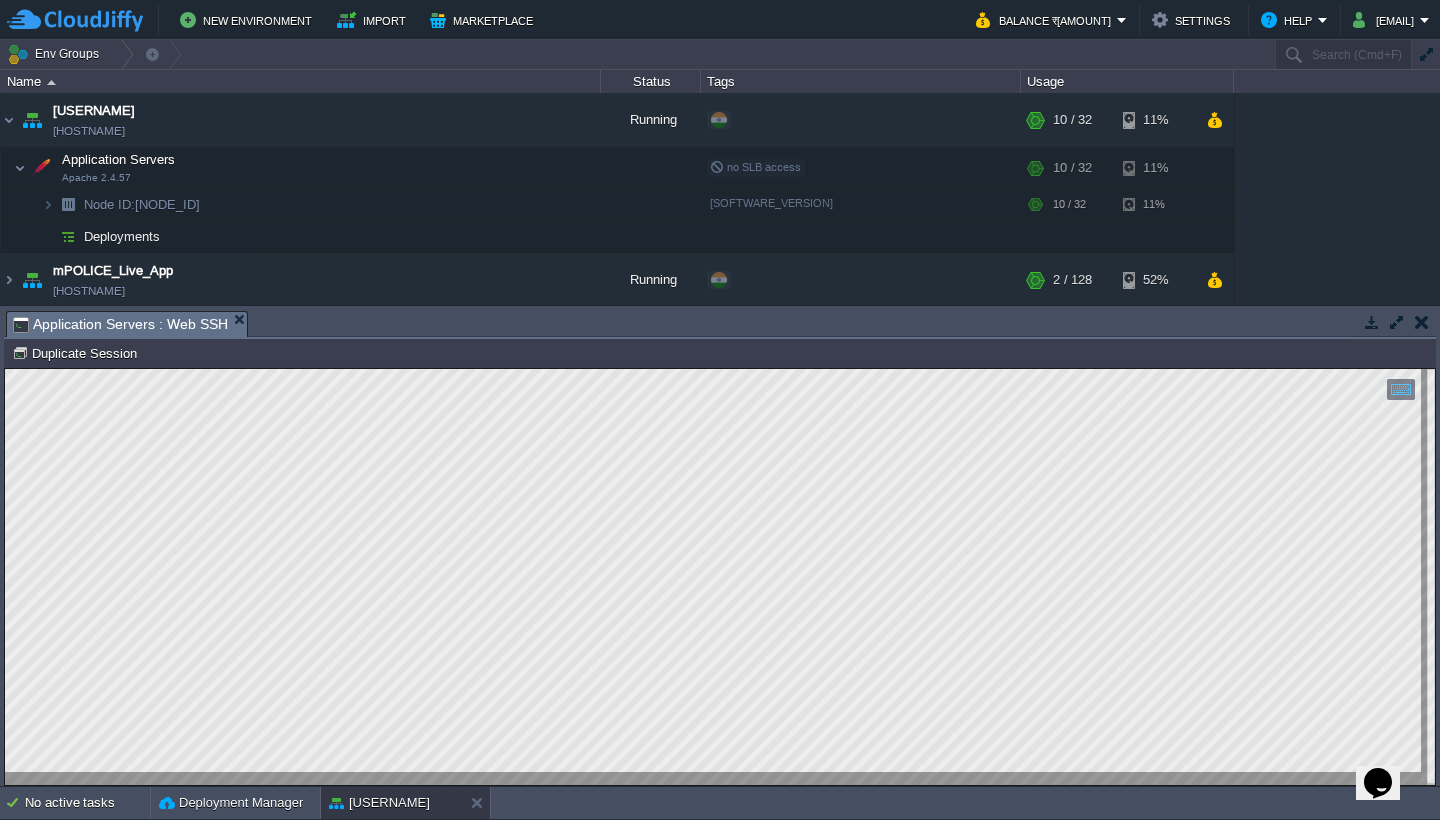 type on "#000000" 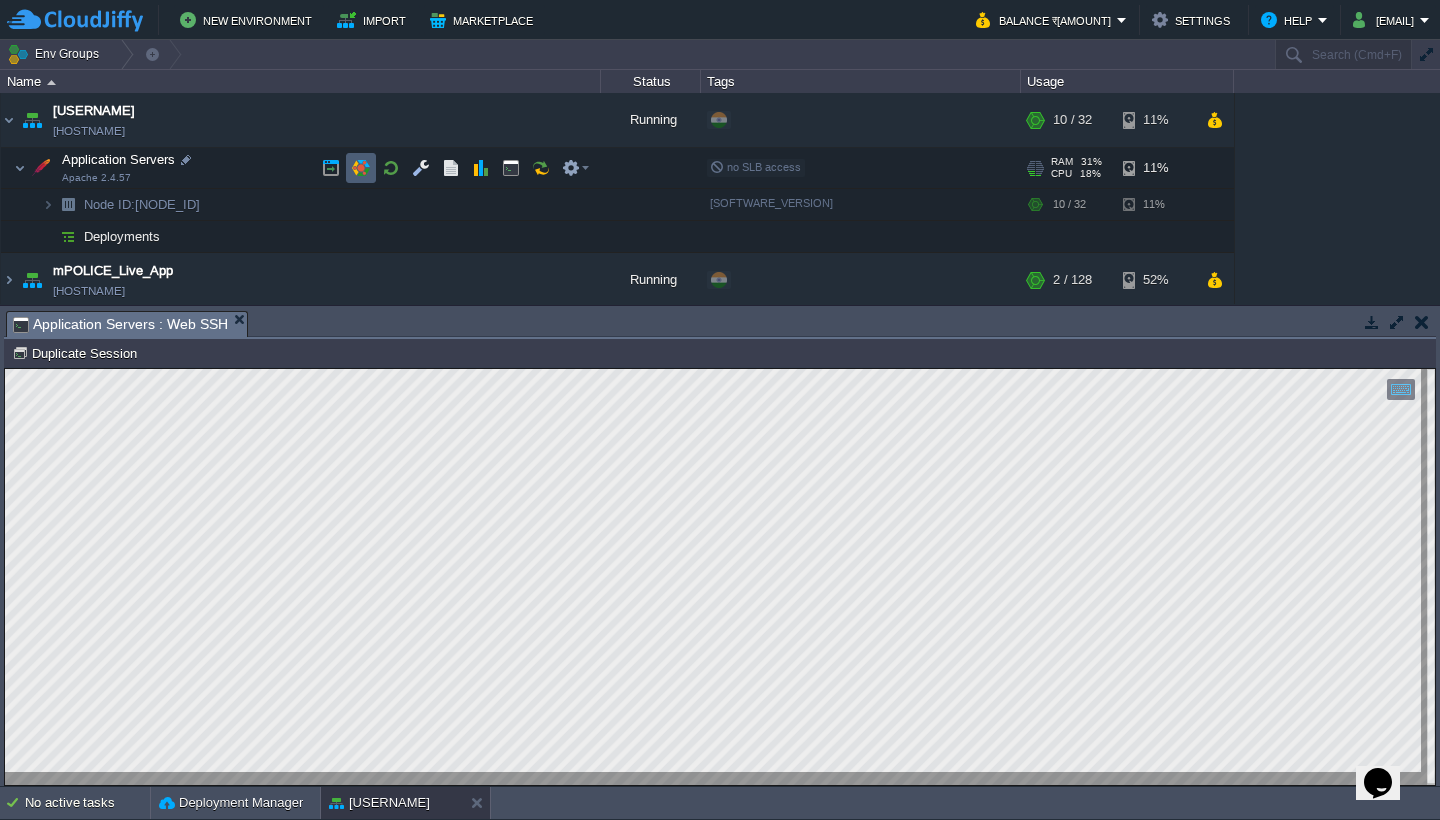 click at bounding box center (361, 168) 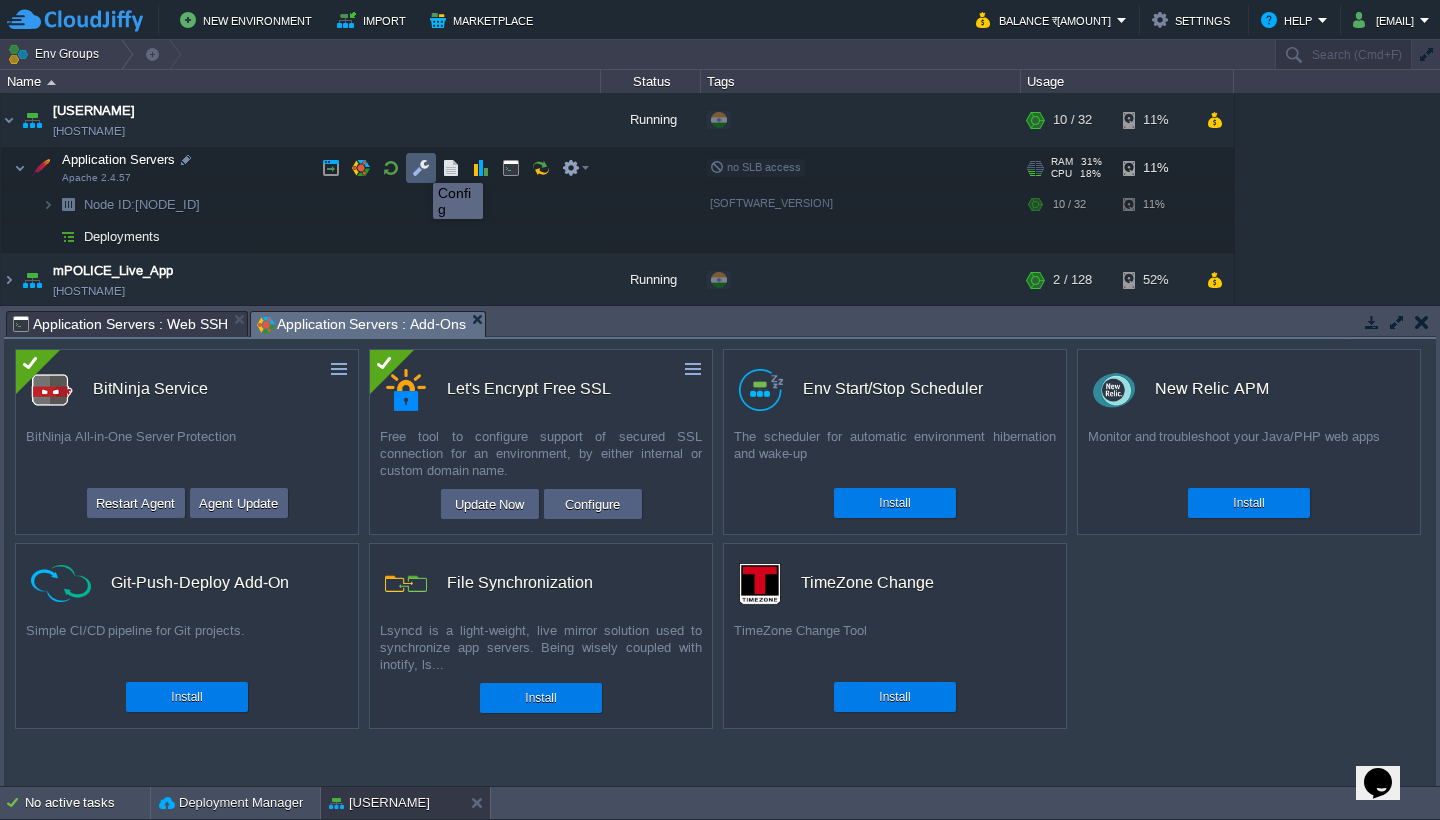 click at bounding box center [421, 168] 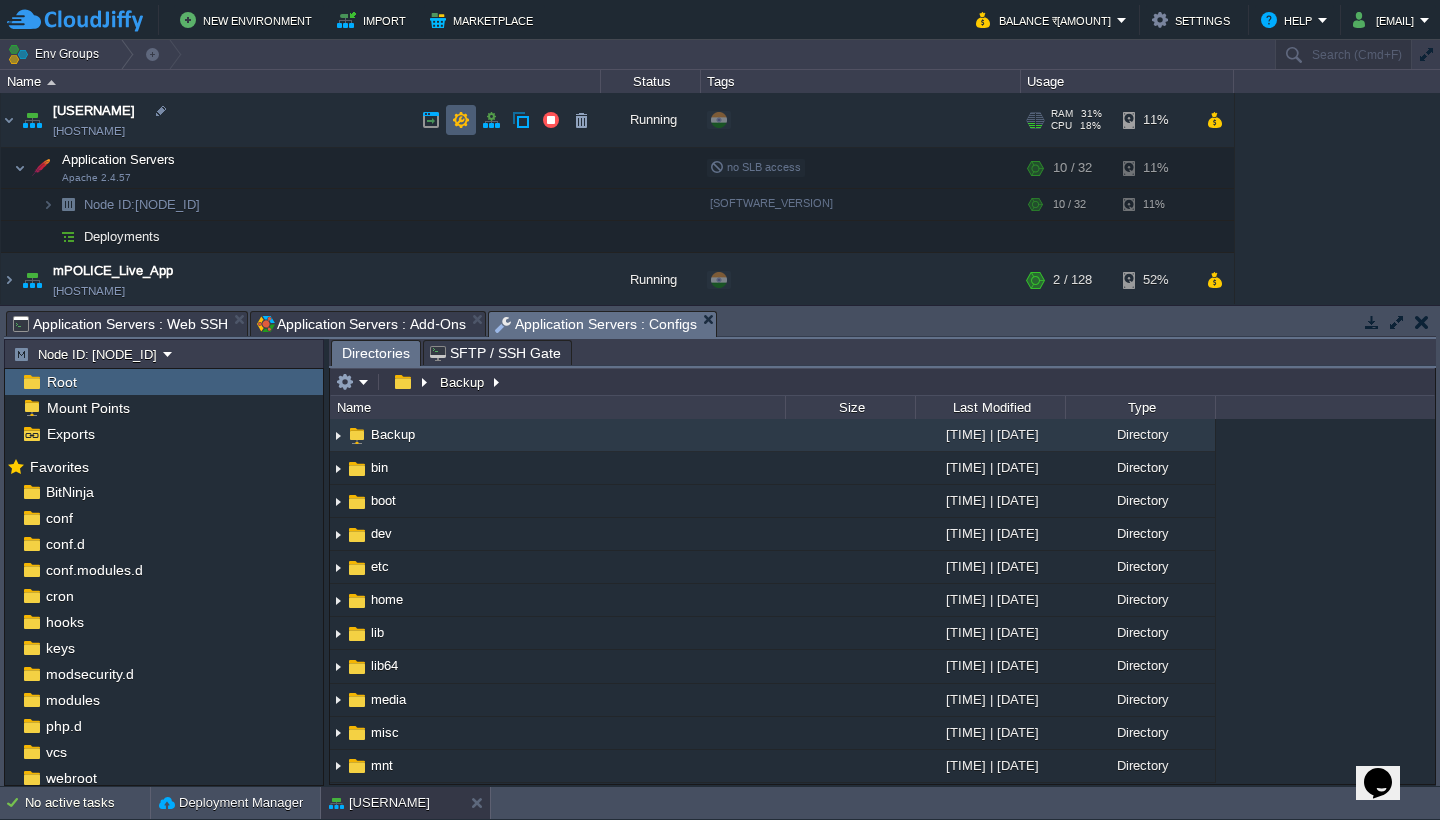 click at bounding box center [461, 120] 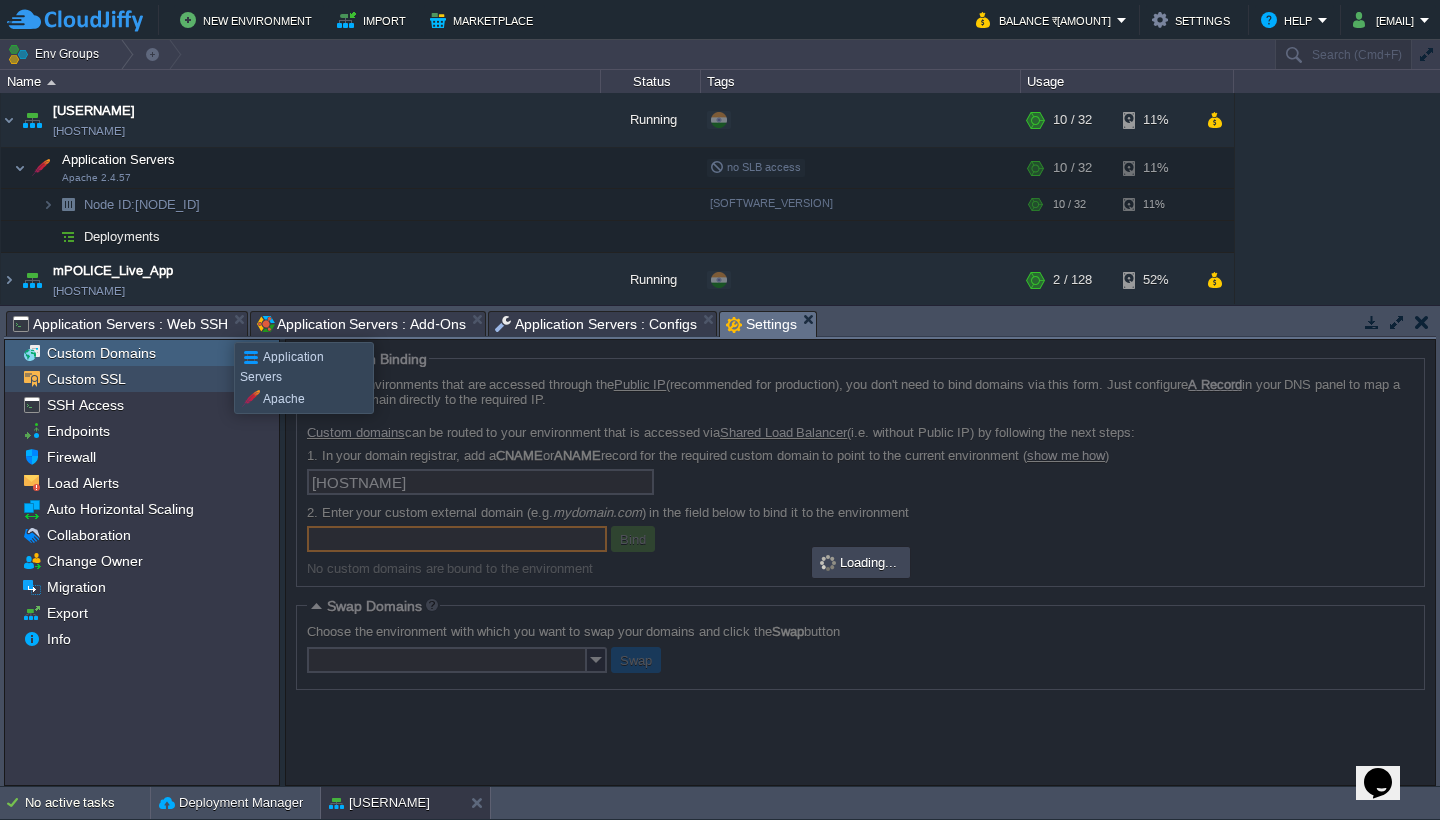click on "Custom SSL" at bounding box center (142, 379) 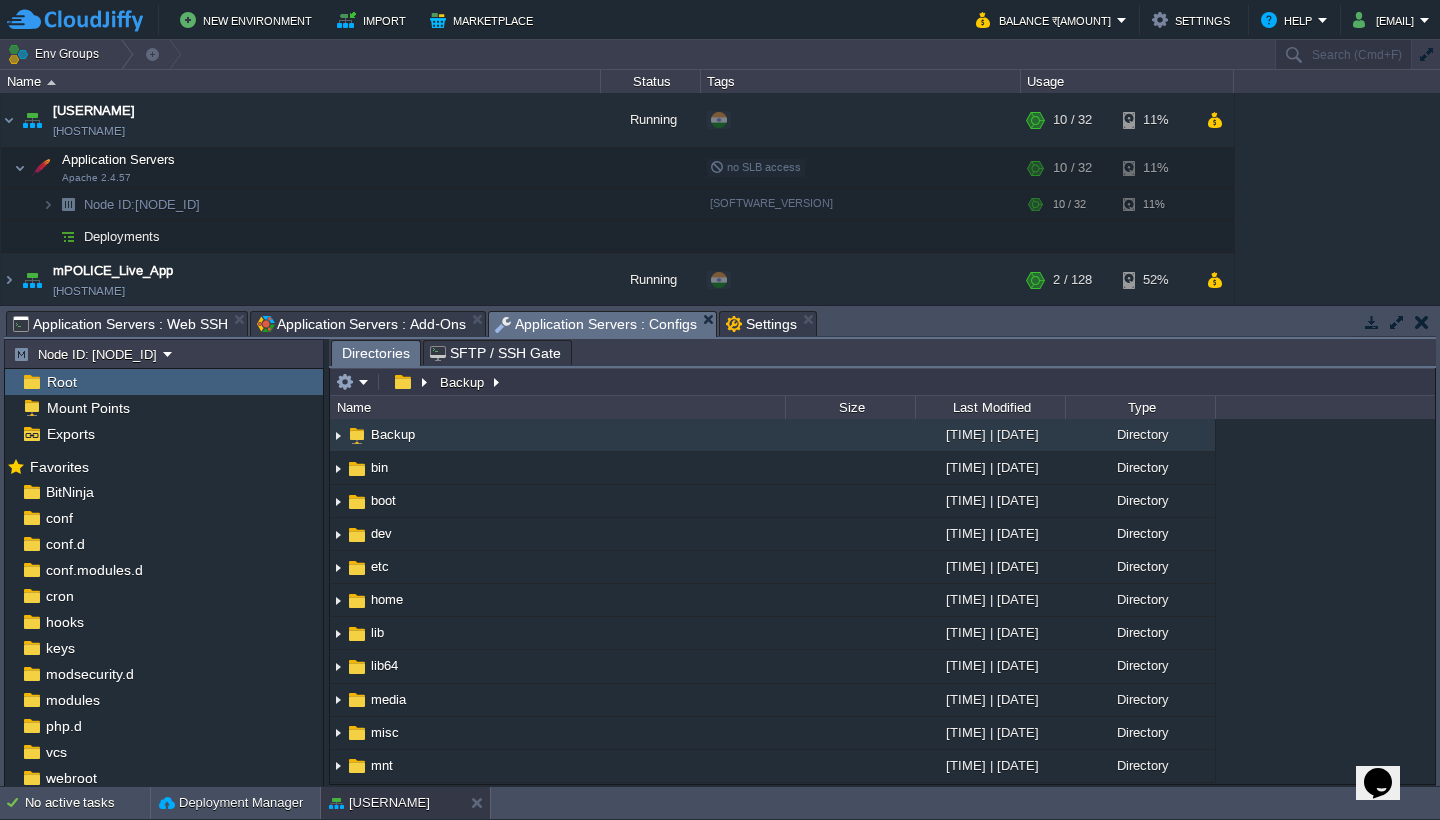 click on "Application Servers : Configs" at bounding box center [596, 324] 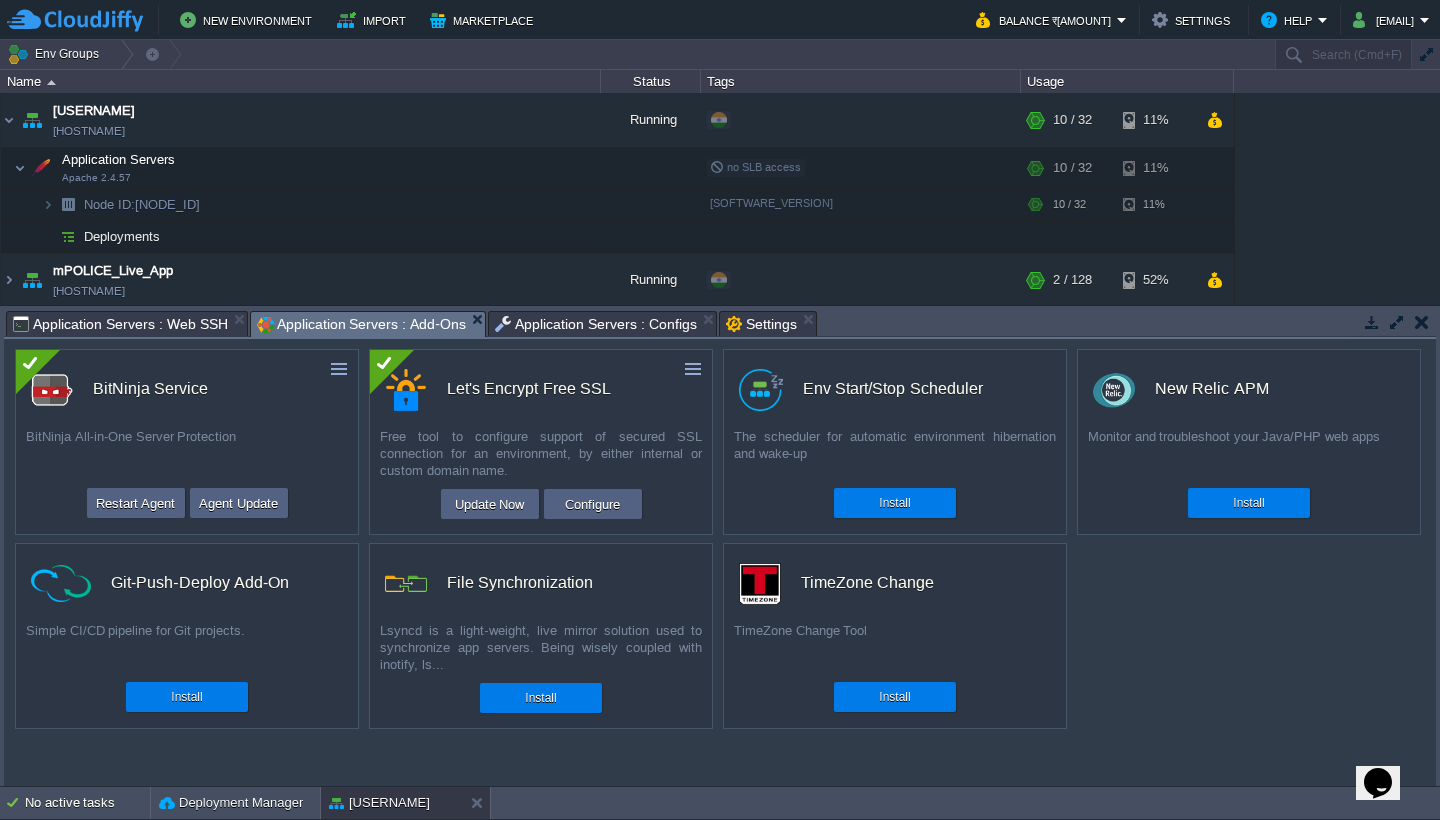 click on "Application Servers : Add-Ons" at bounding box center (361, 324) 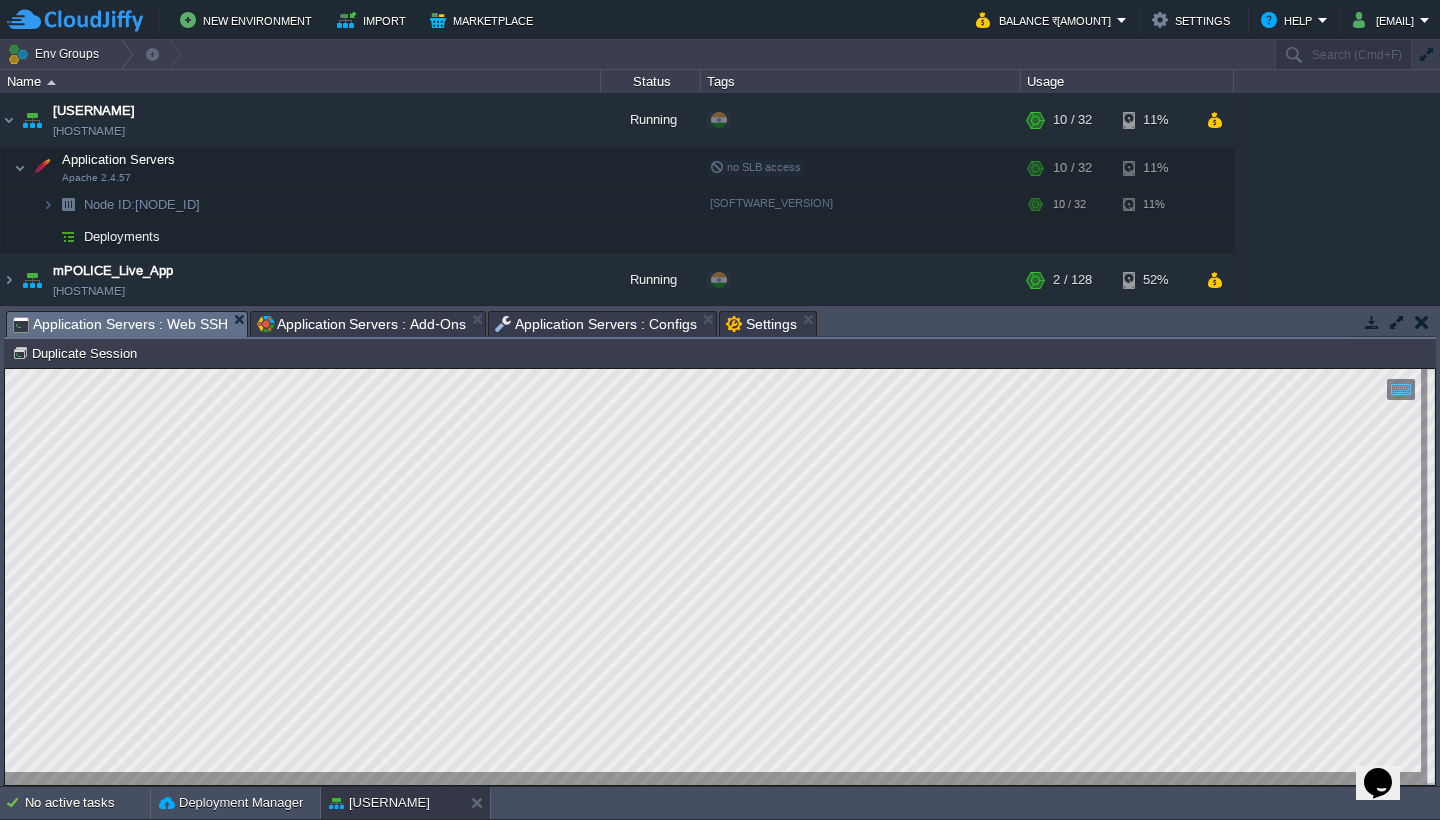 click on "Application Servers : Web SSH" at bounding box center (120, 324) 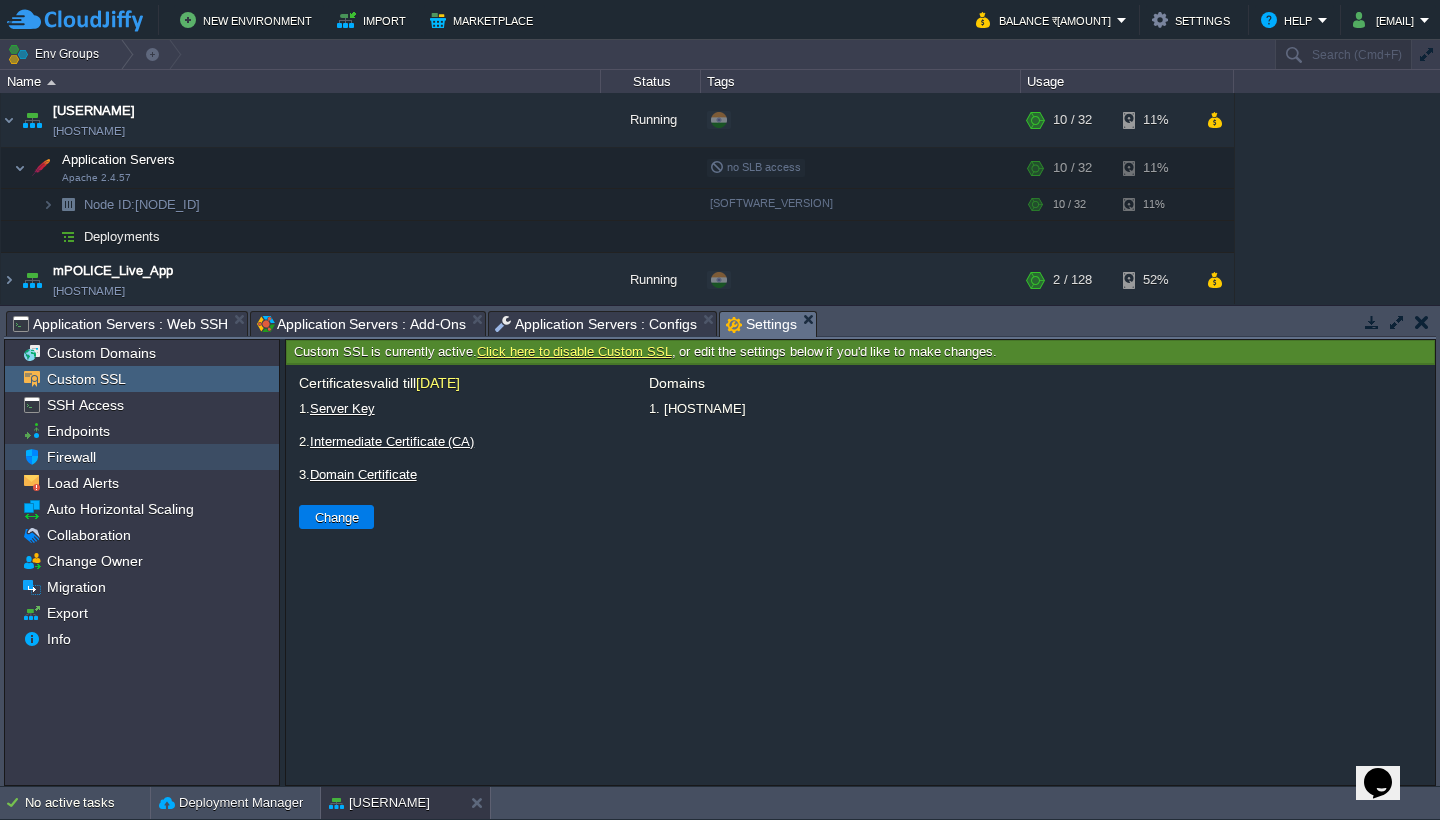click on "Firewall" at bounding box center (142, 457) 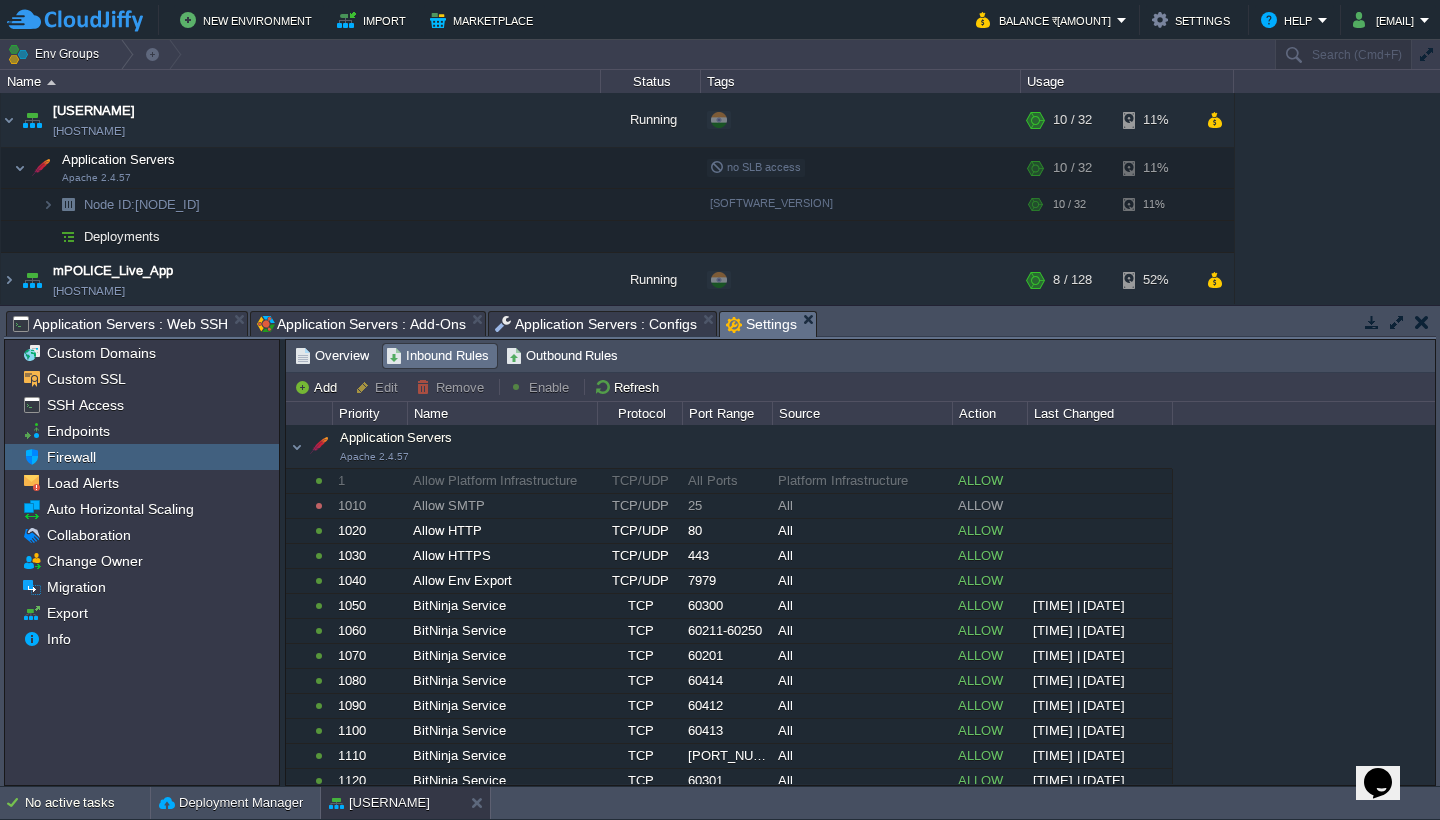 scroll, scrollTop: 0, scrollLeft: 0, axis: both 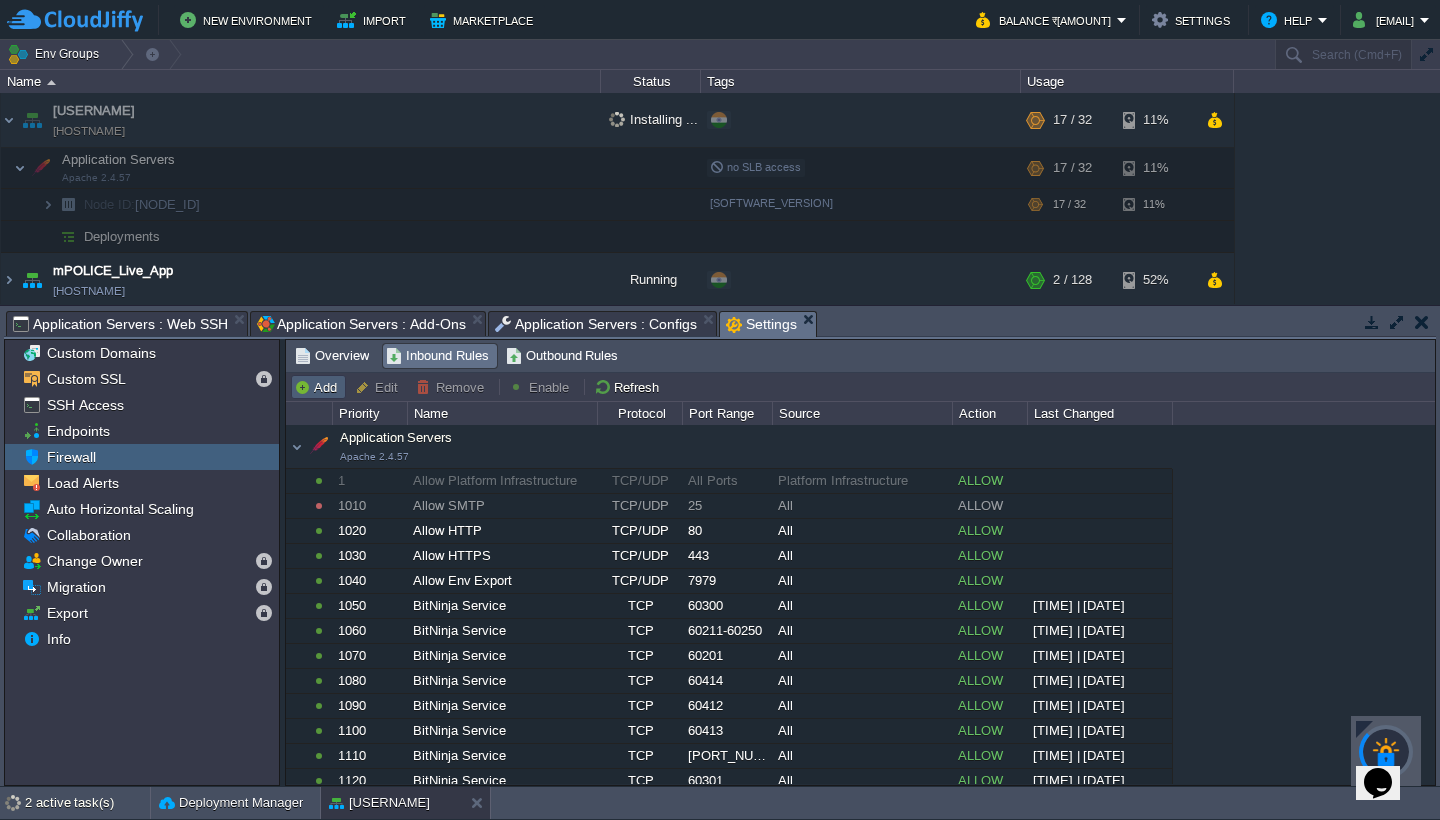 click on "Add" at bounding box center (318, 387) 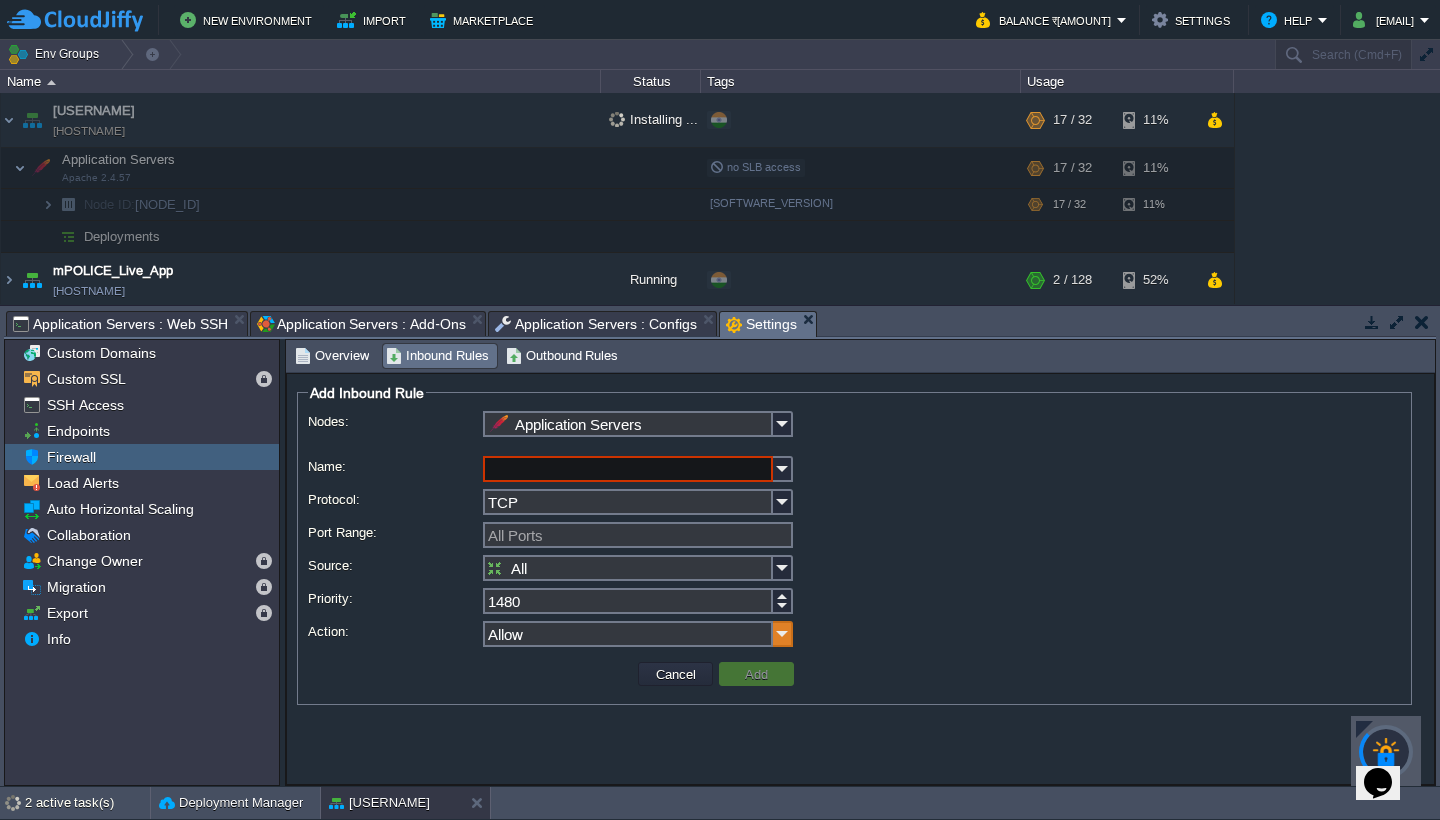 click at bounding box center (783, 634) 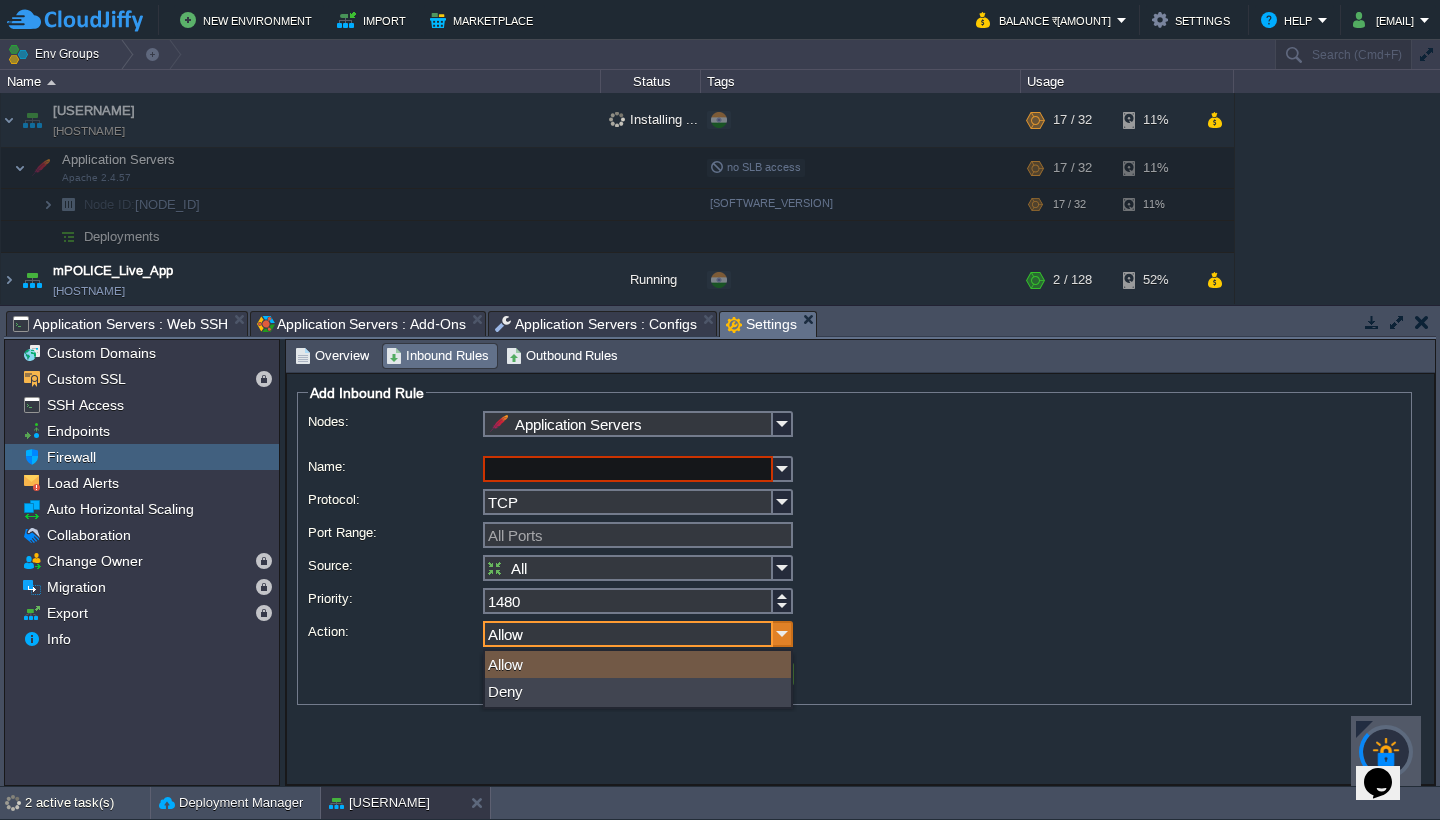 click at bounding box center [783, 634] 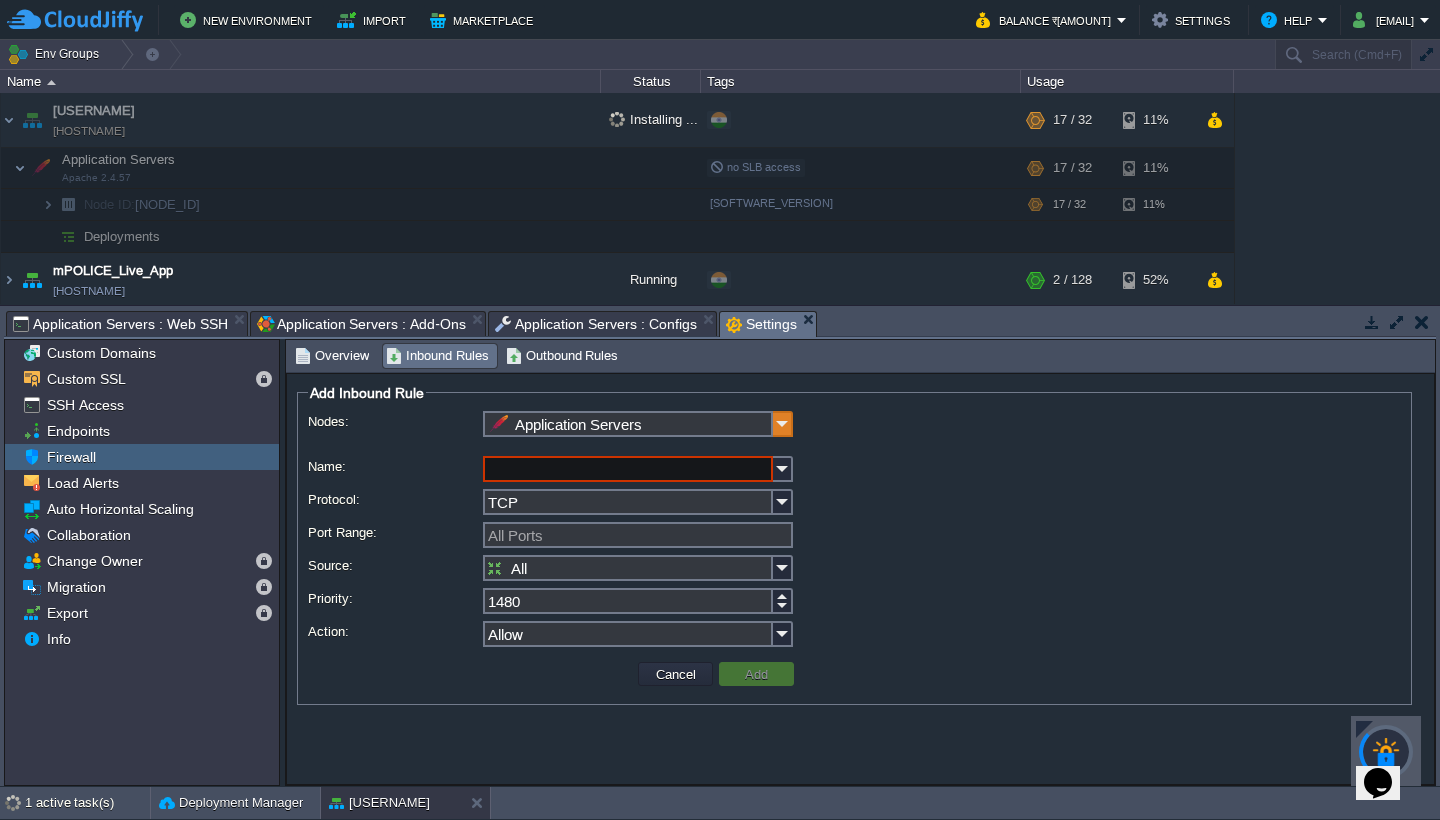 click at bounding box center (783, 424) 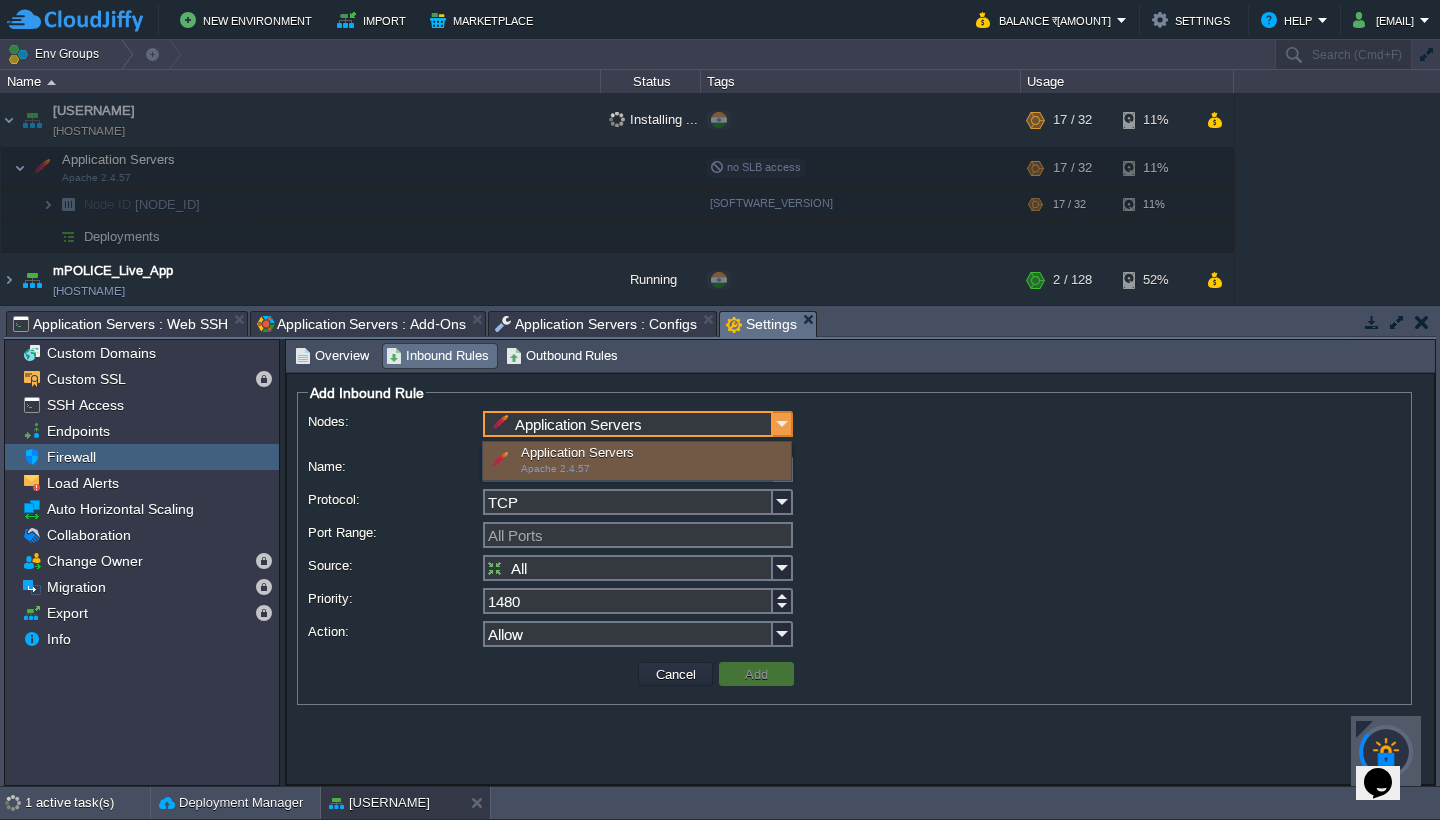click at bounding box center (783, 424) 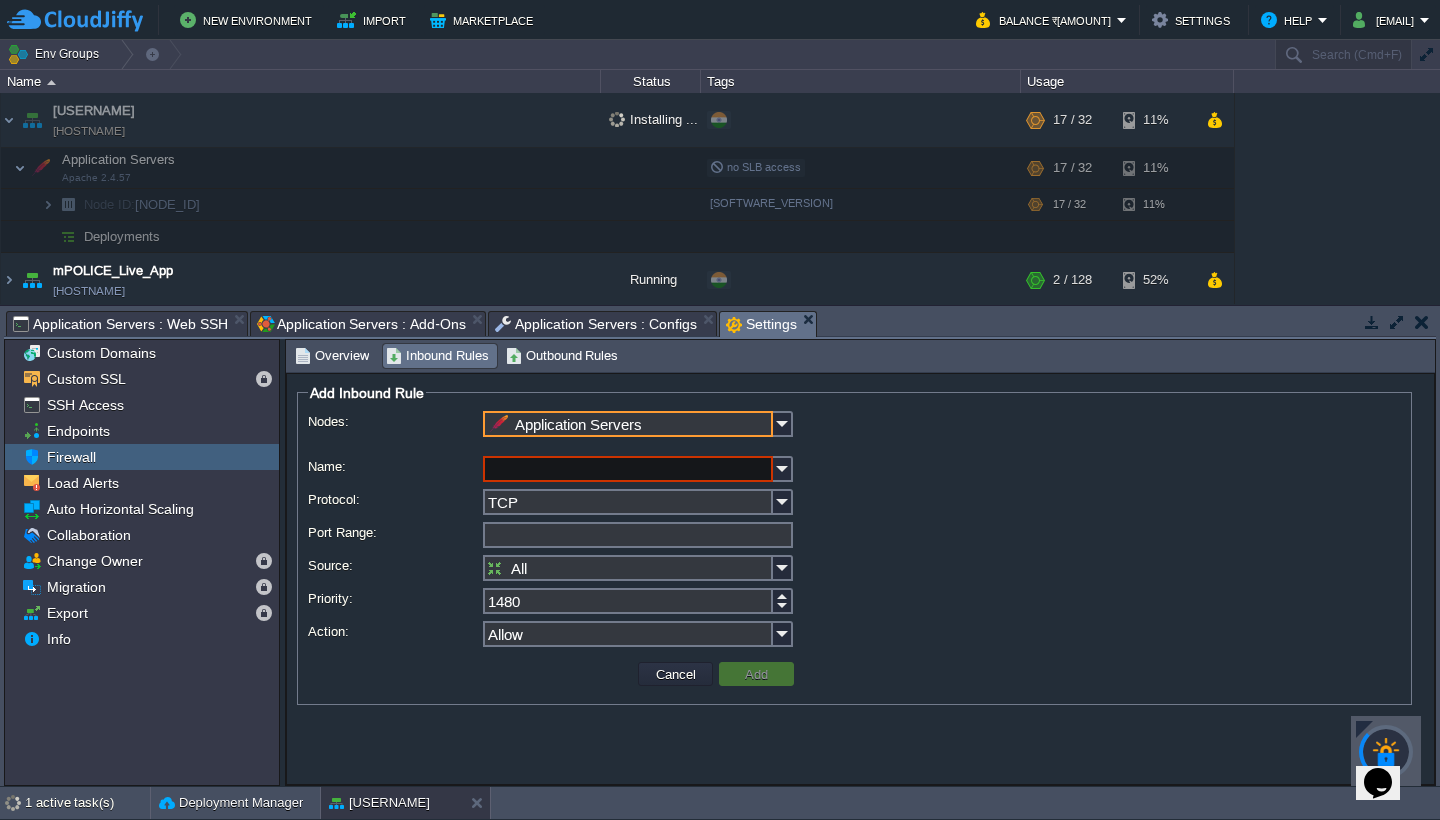 click on "Port Range:" at bounding box center [638, 535] 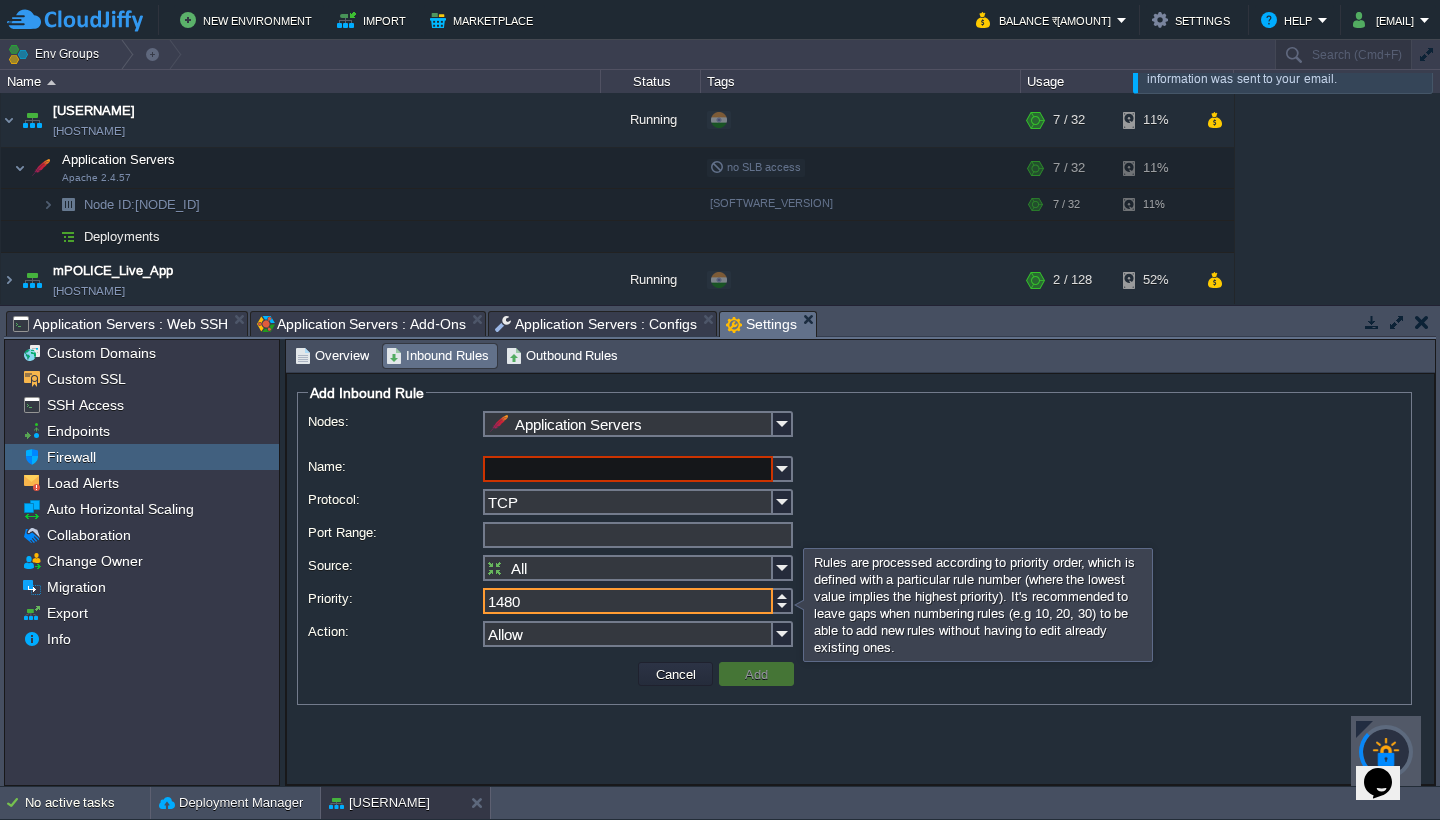 click on "1480" at bounding box center (628, 601) 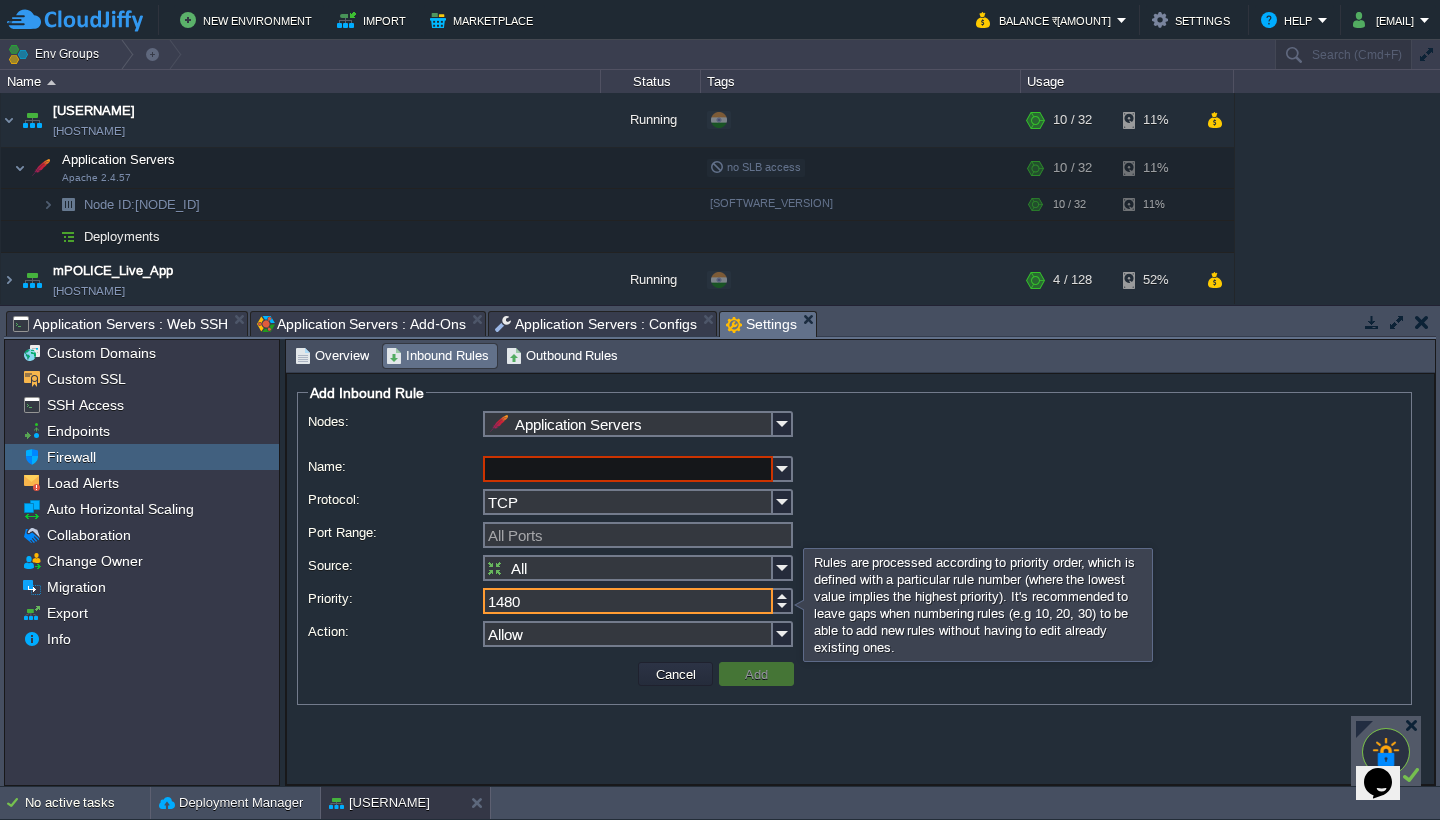 click on "Application Servers : Add-Ons" at bounding box center (361, 324) 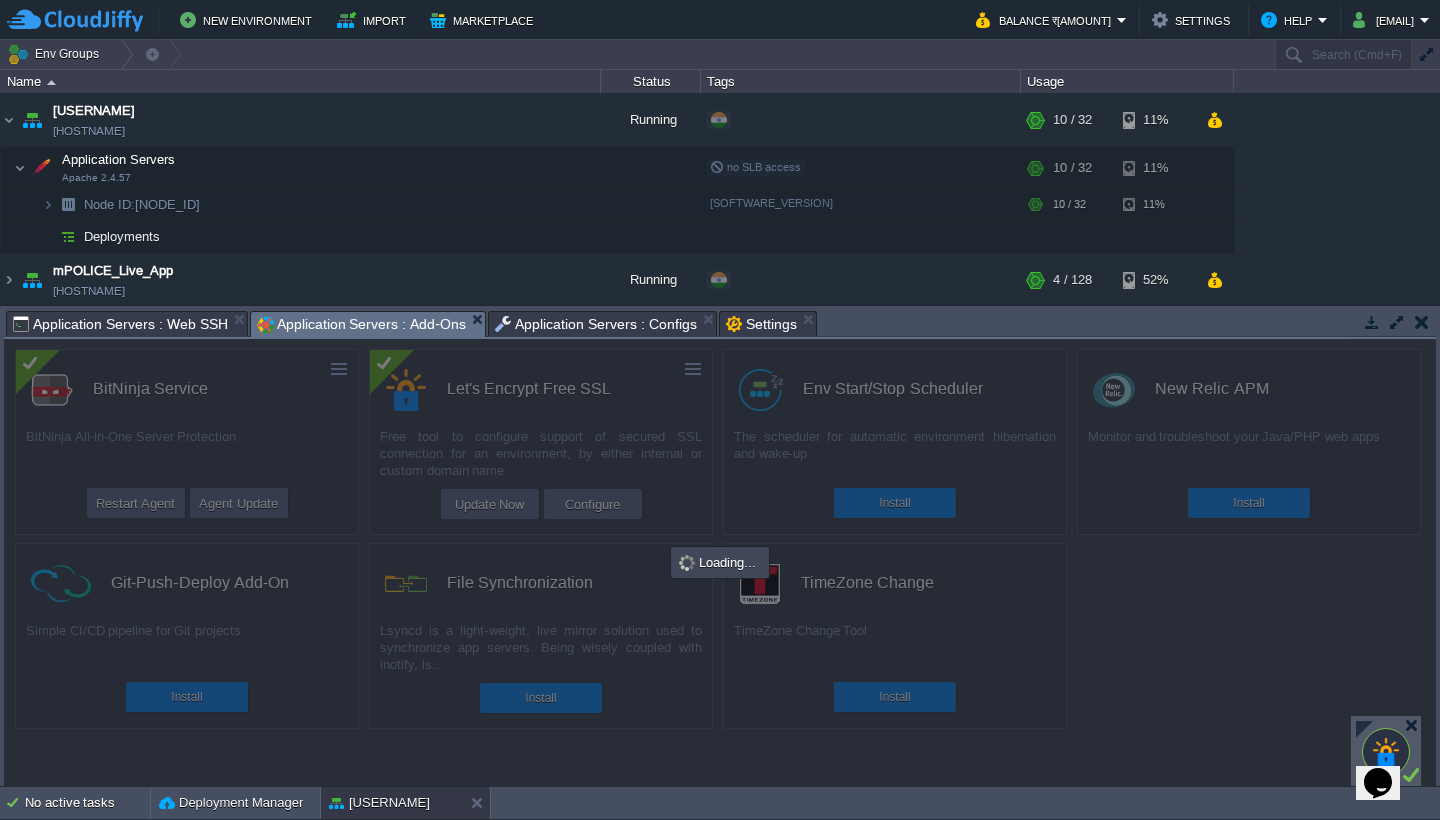 click on "Application Servers : Configs" at bounding box center [596, 324] 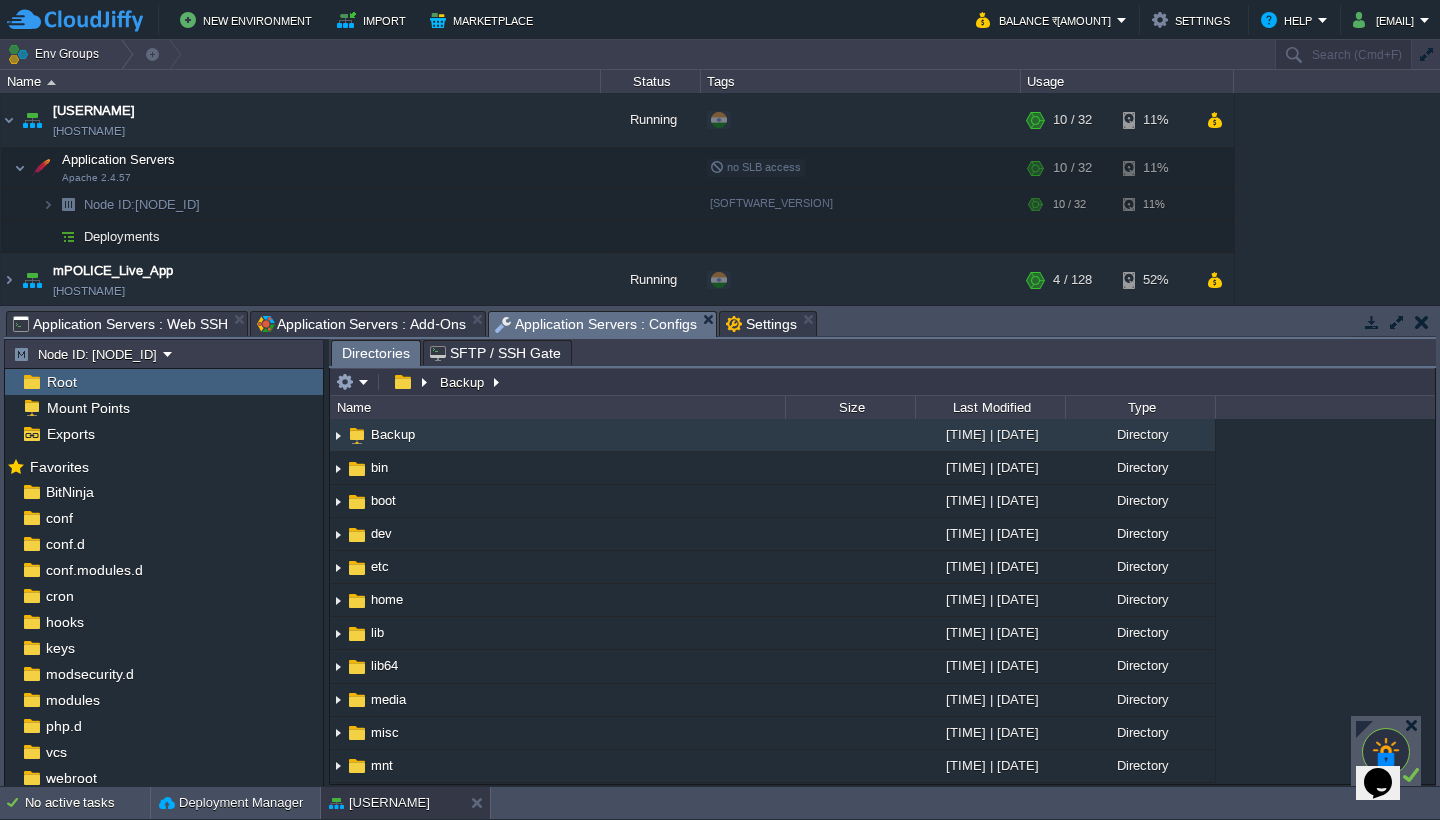 click on "Settings" at bounding box center (761, 324) 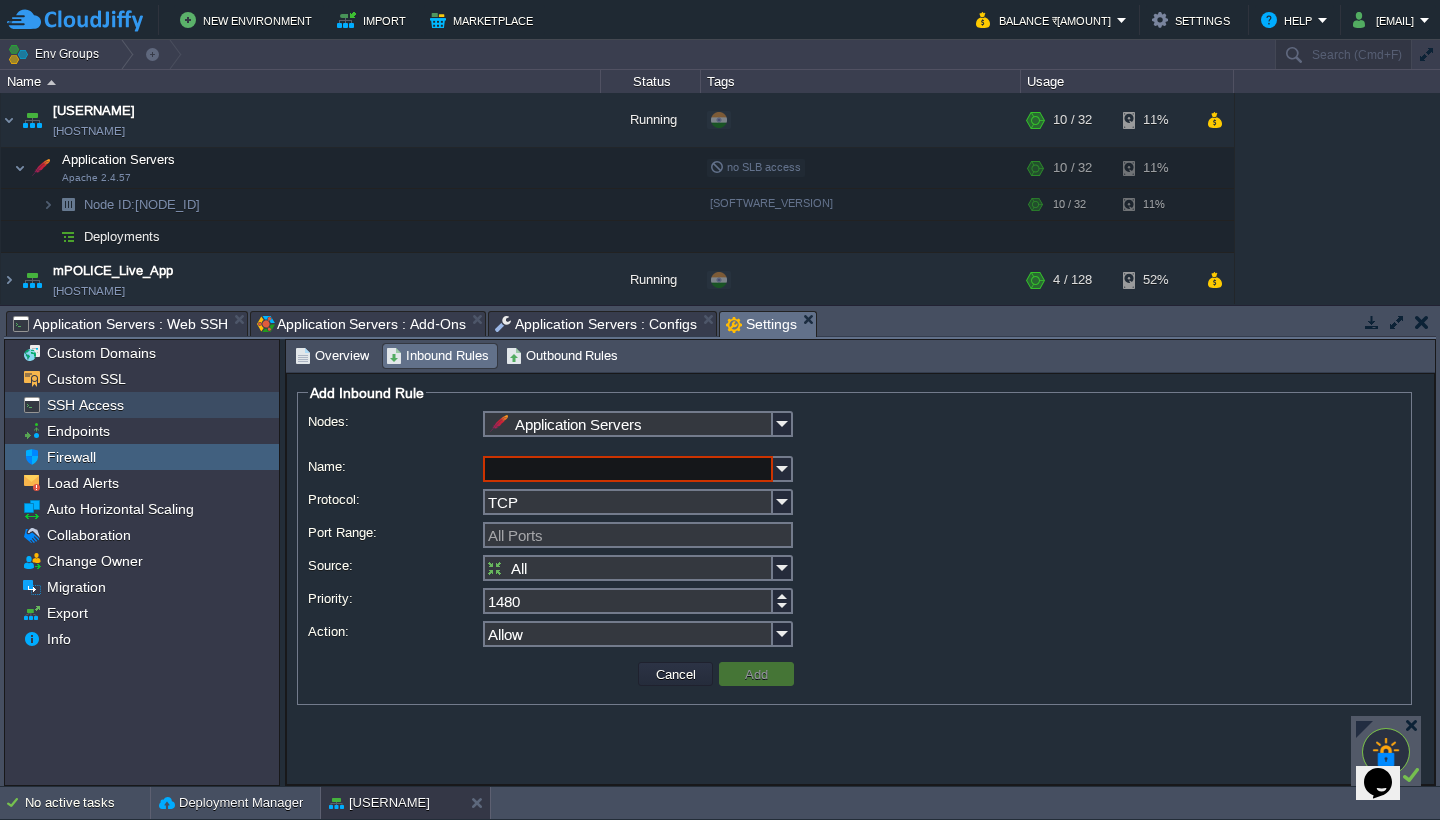 click on "Custom SSL" at bounding box center (86, 379) 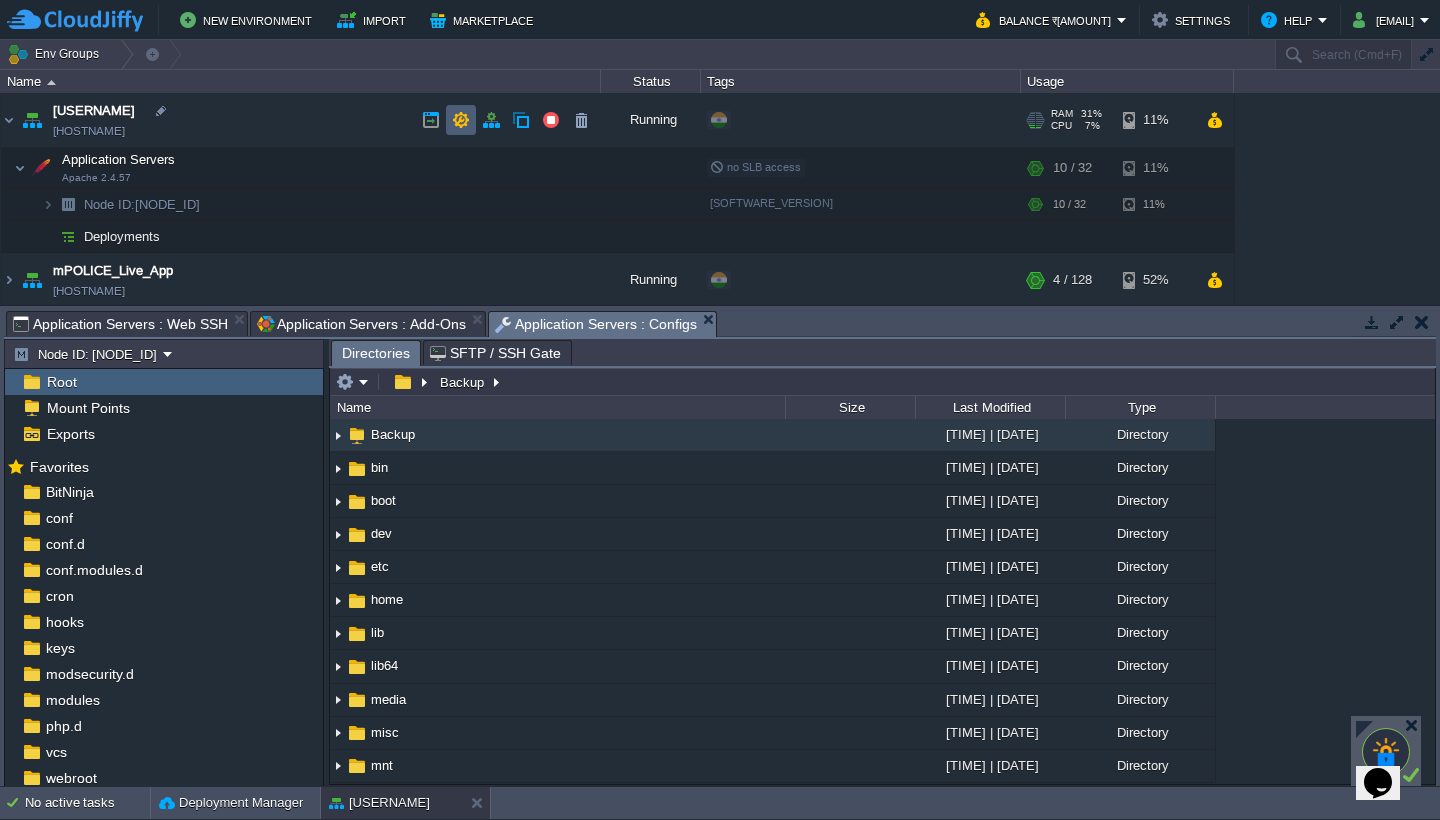 click at bounding box center [461, 120] 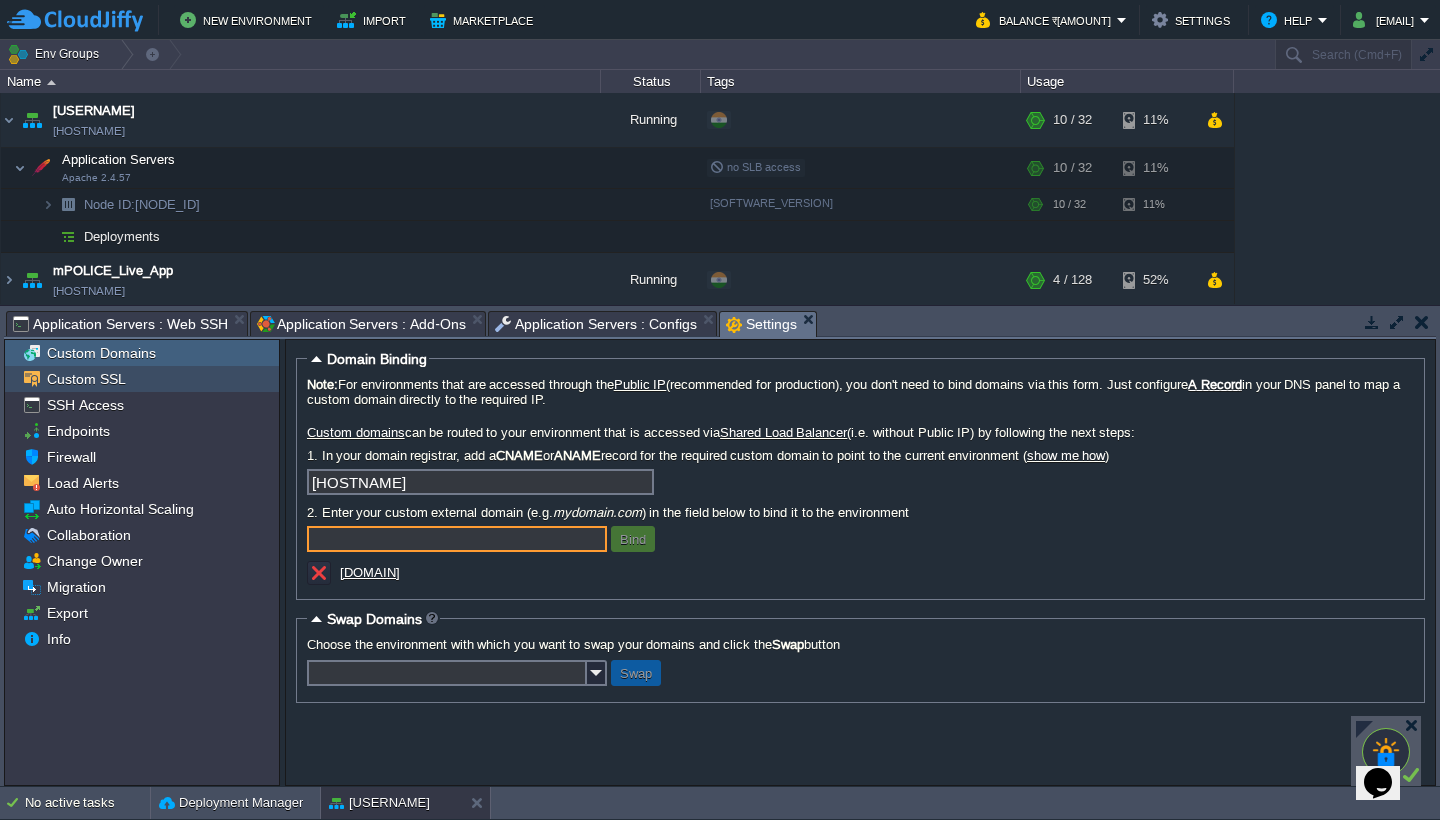click on "Custom SSL" at bounding box center [142, 379] 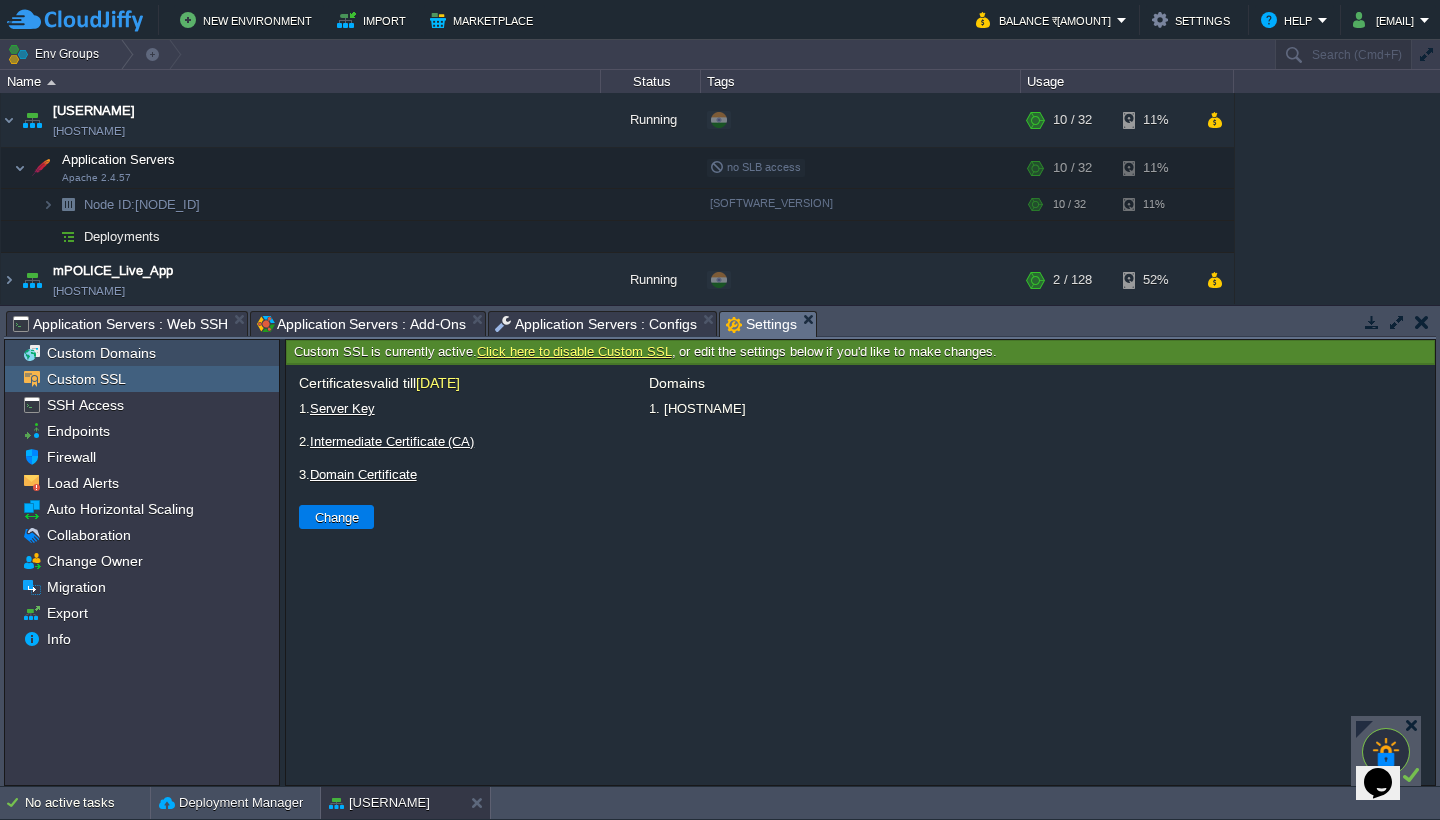 click on "Custom Domains" at bounding box center (142, 353) 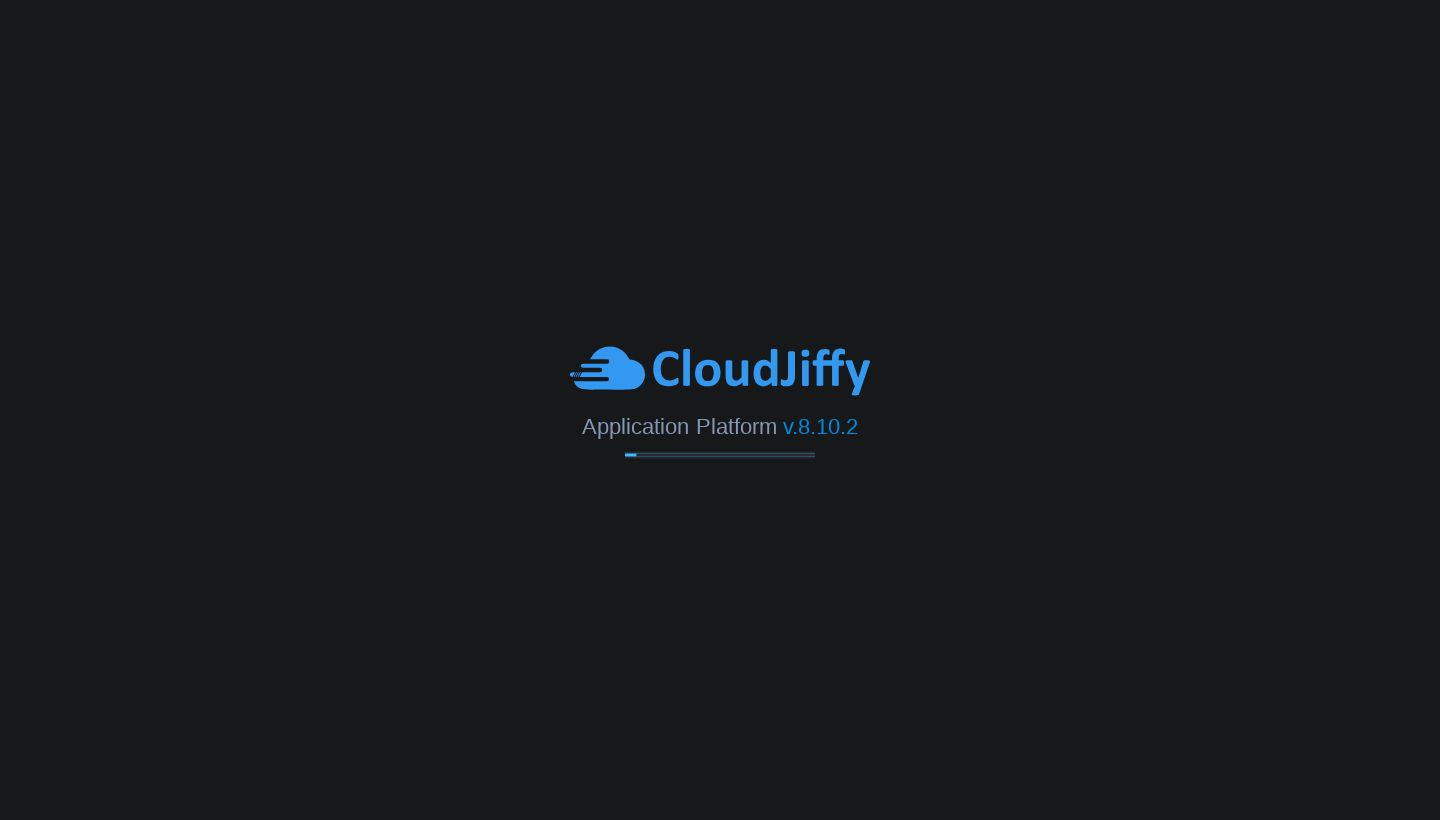 scroll, scrollTop: 0, scrollLeft: 0, axis: both 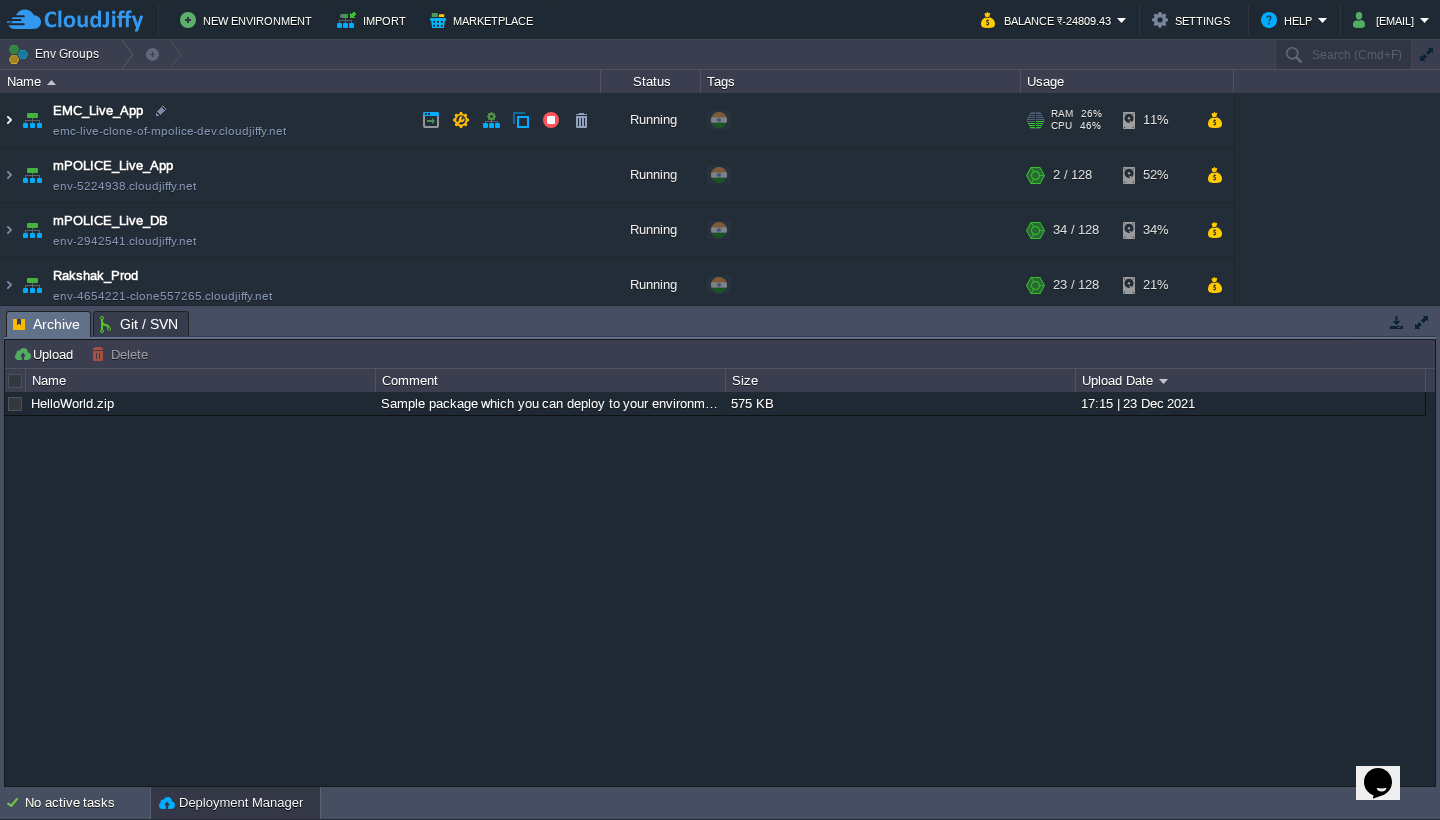 click at bounding box center (9, 120) 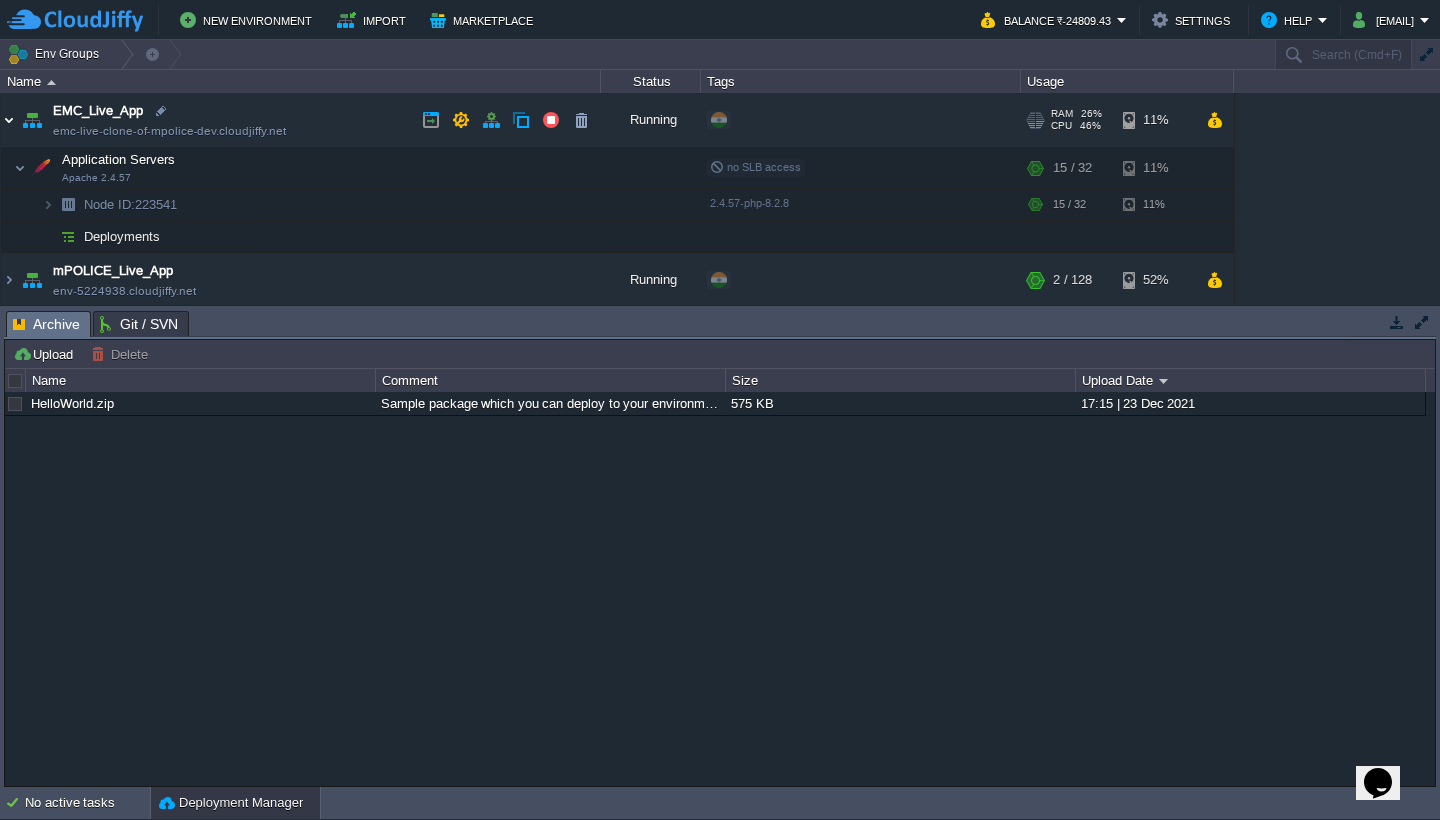 click at bounding box center (9, 120) 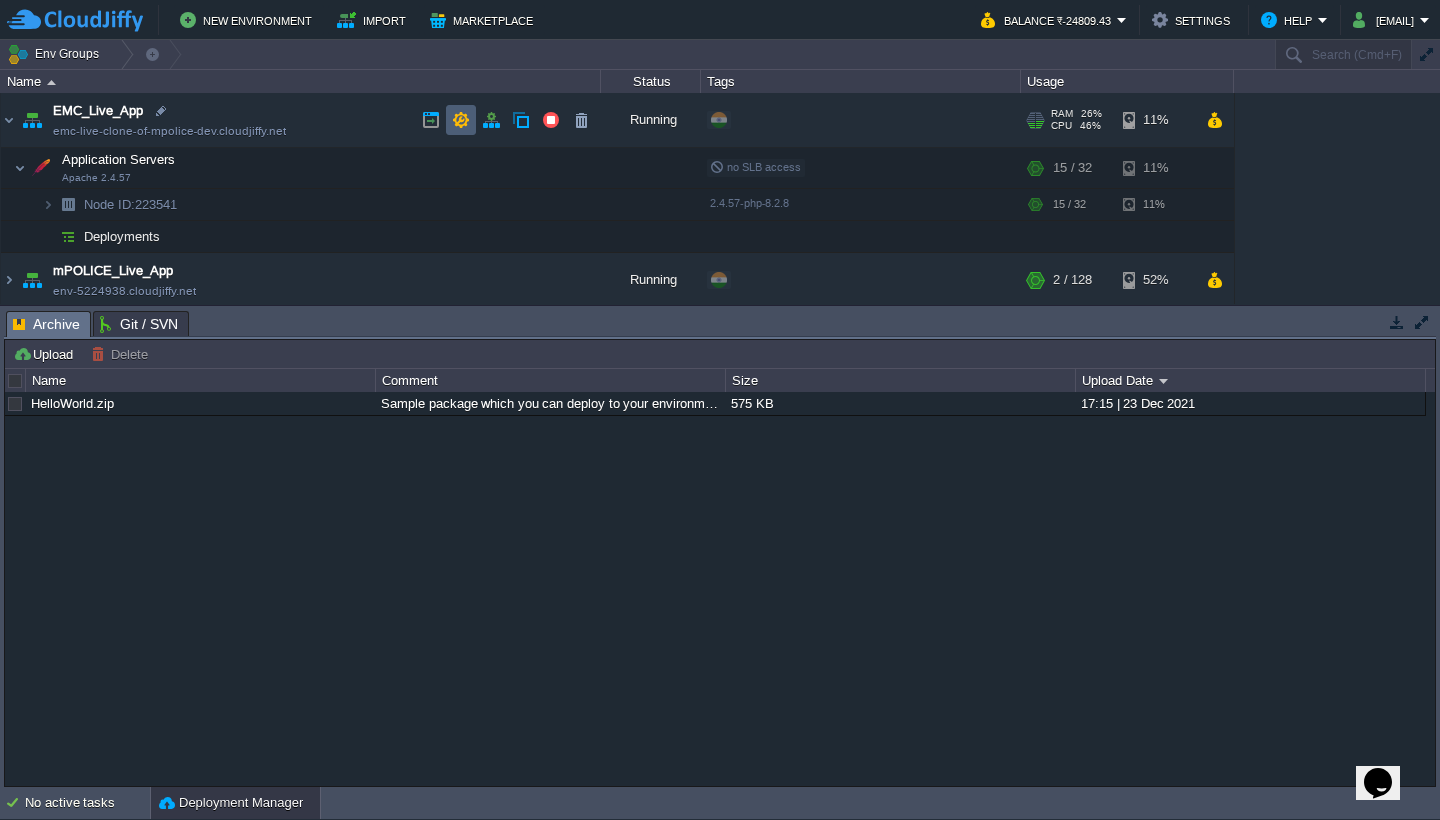 click at bounding box center [461, 120] 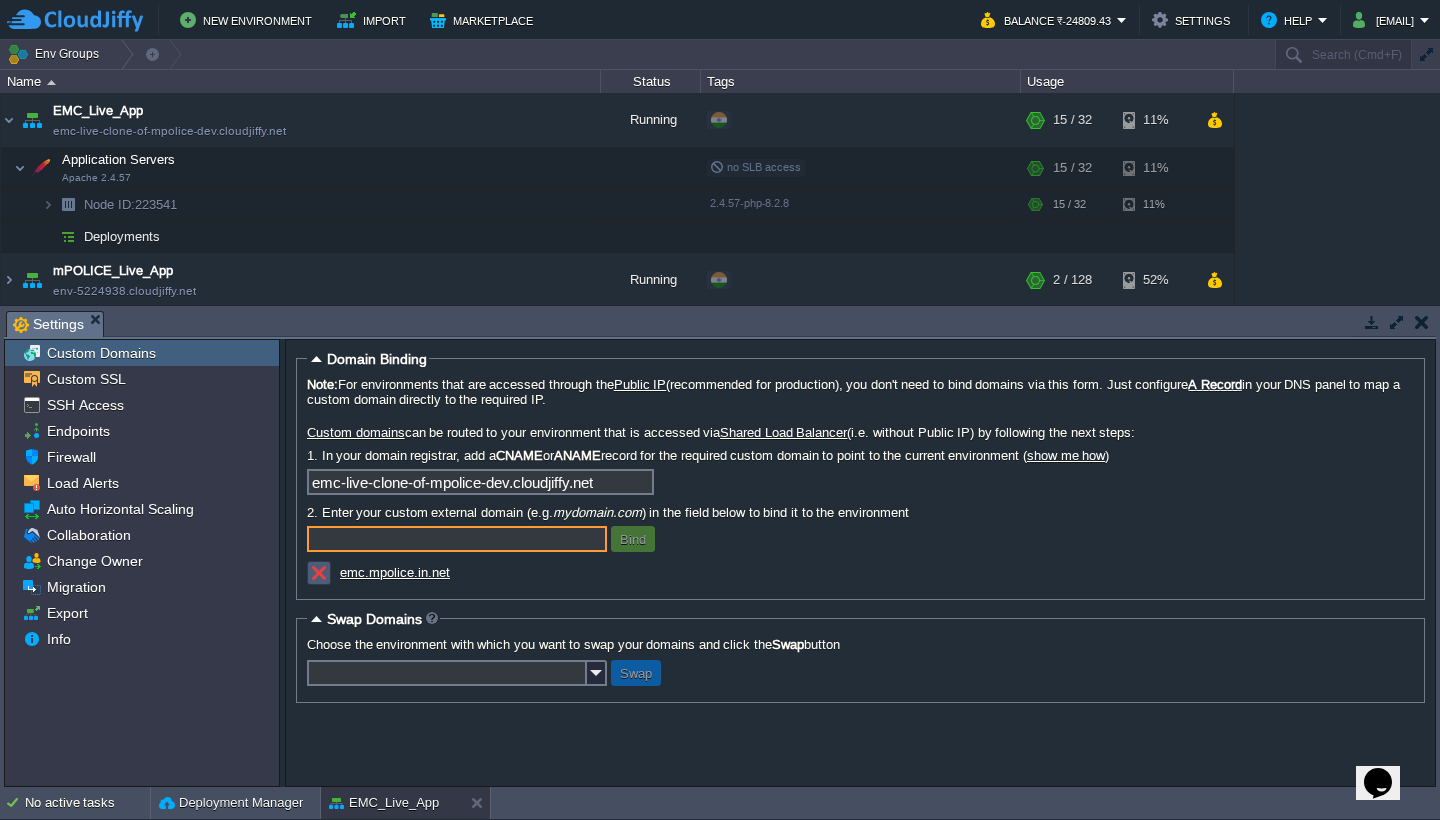 click at bounding box center [319, 573] 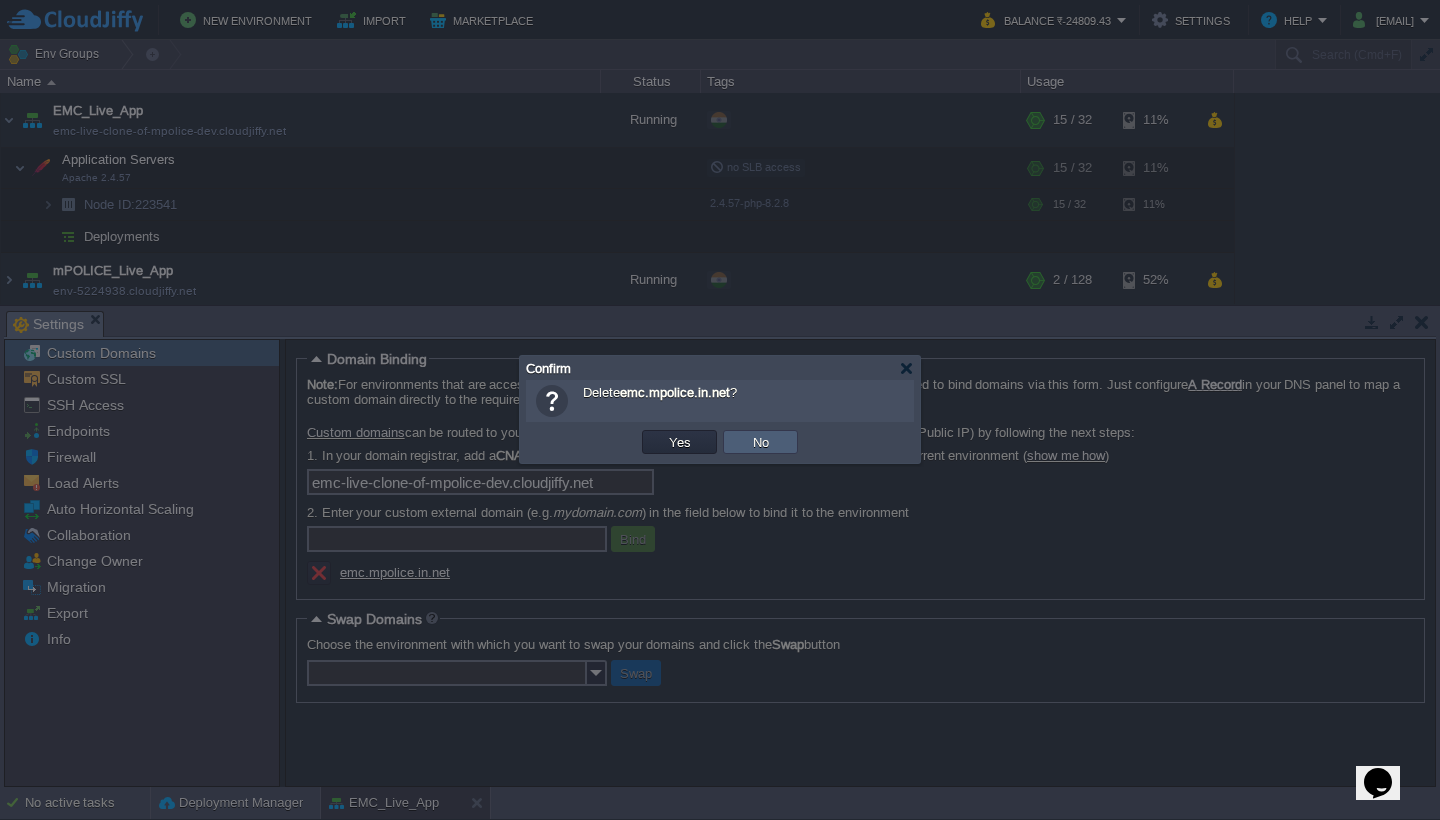 click on "No" at bounding box center (761, 442) 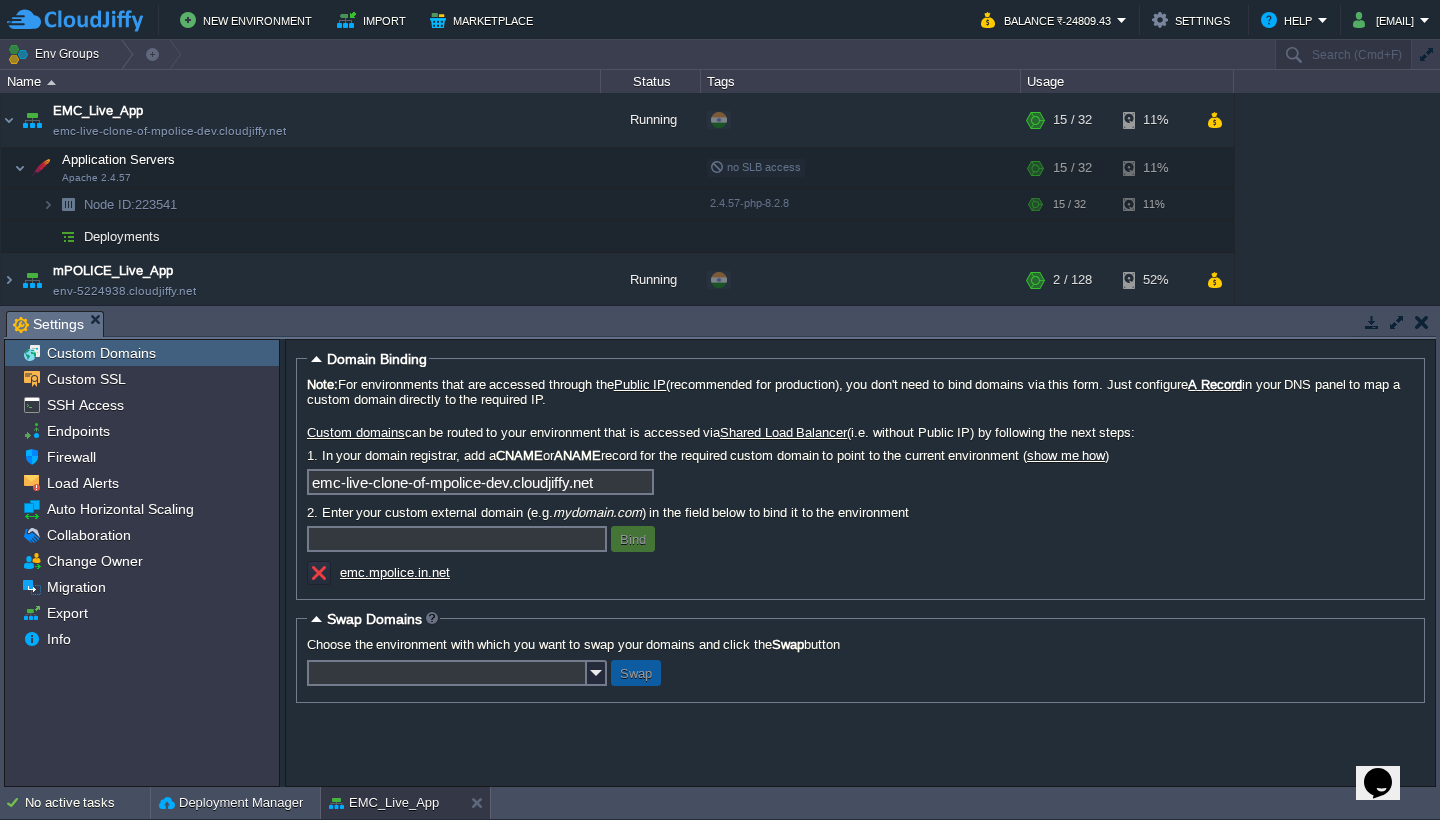 drag, startPoint x: 491, startPoint y: 590, endPoint x: 576, endPoint y: 554, distance: 92.309265 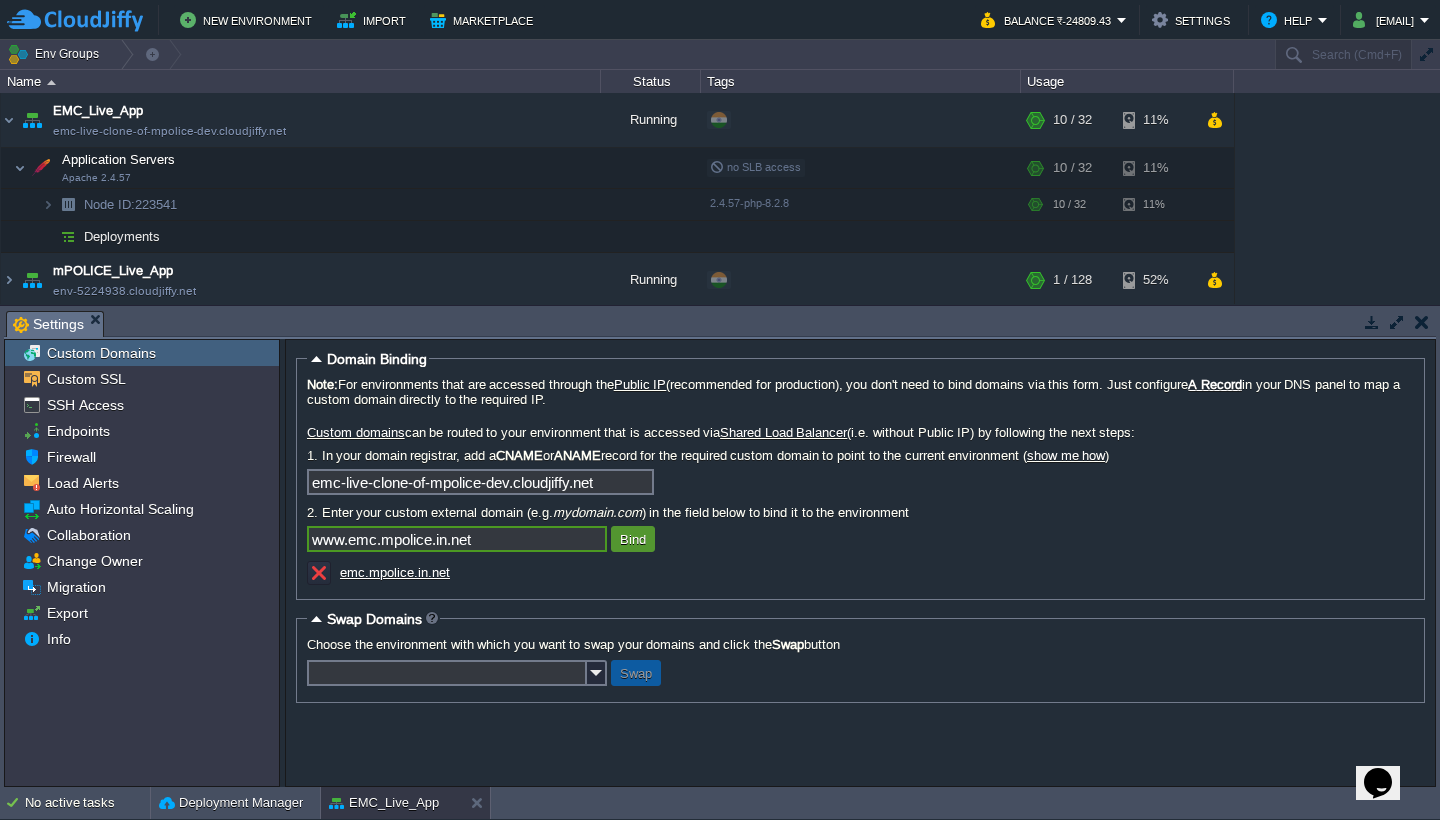 type on "www.[DOMAIN]" 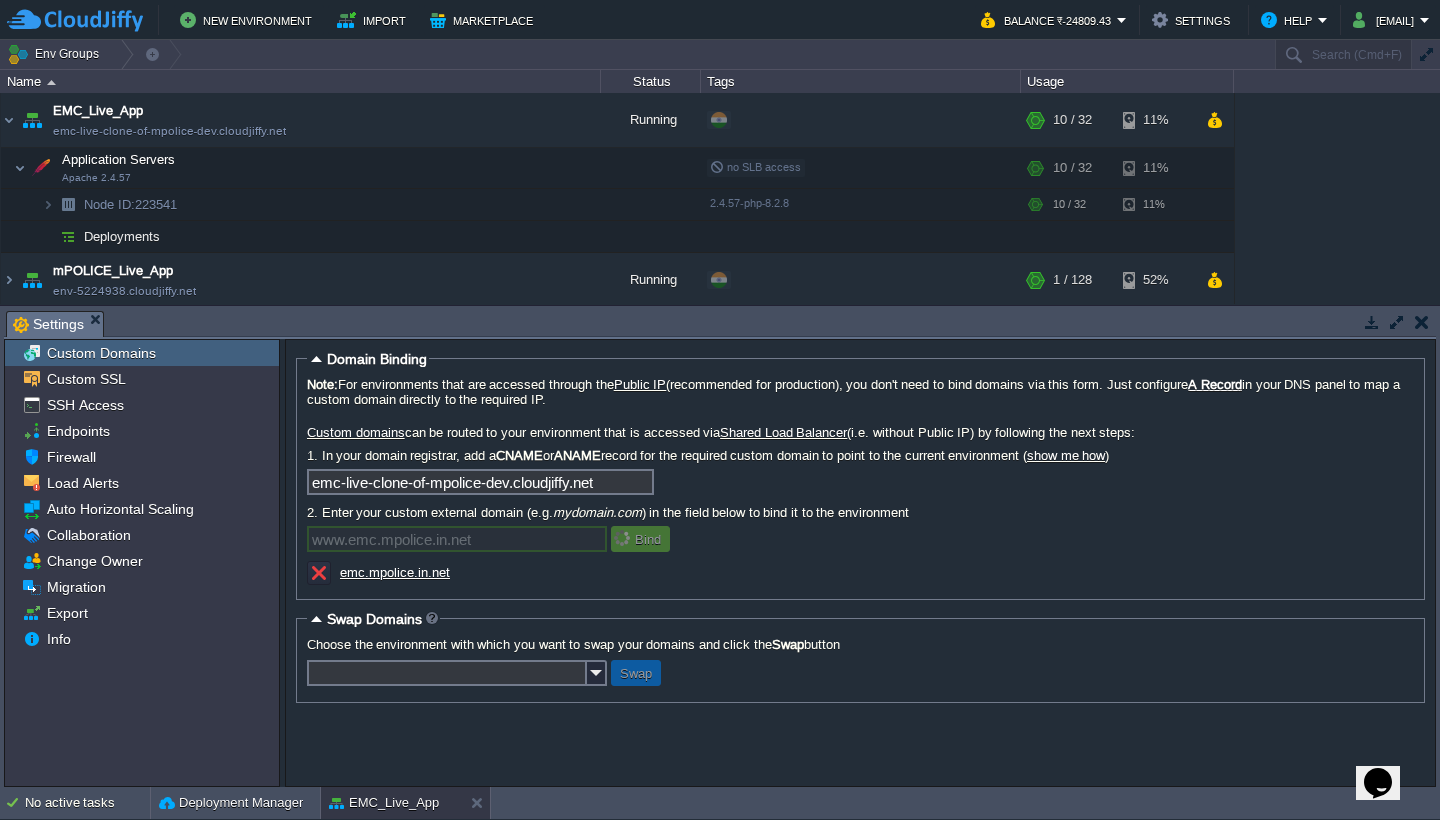 type 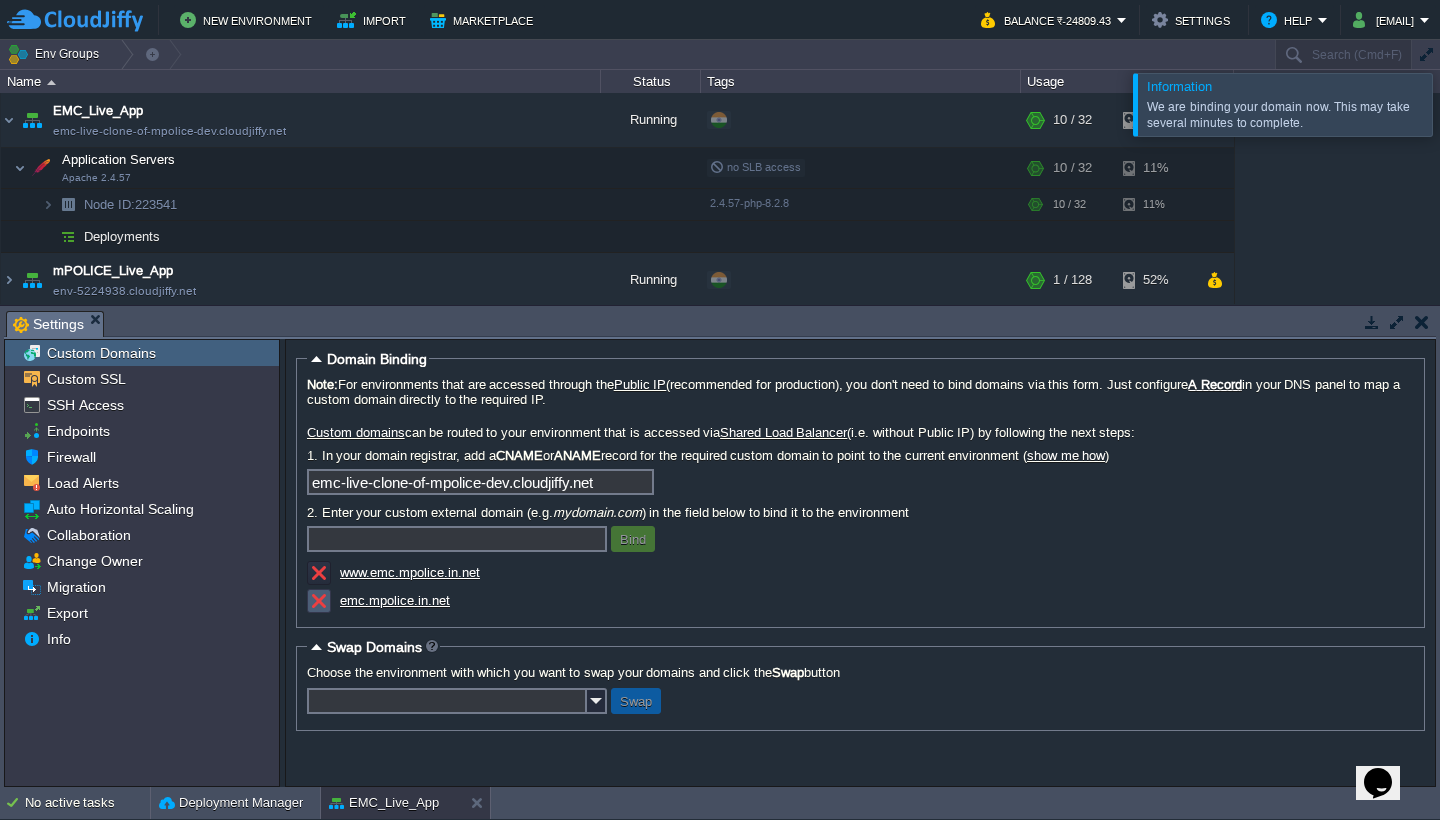 click at bounding box center (319, 601) 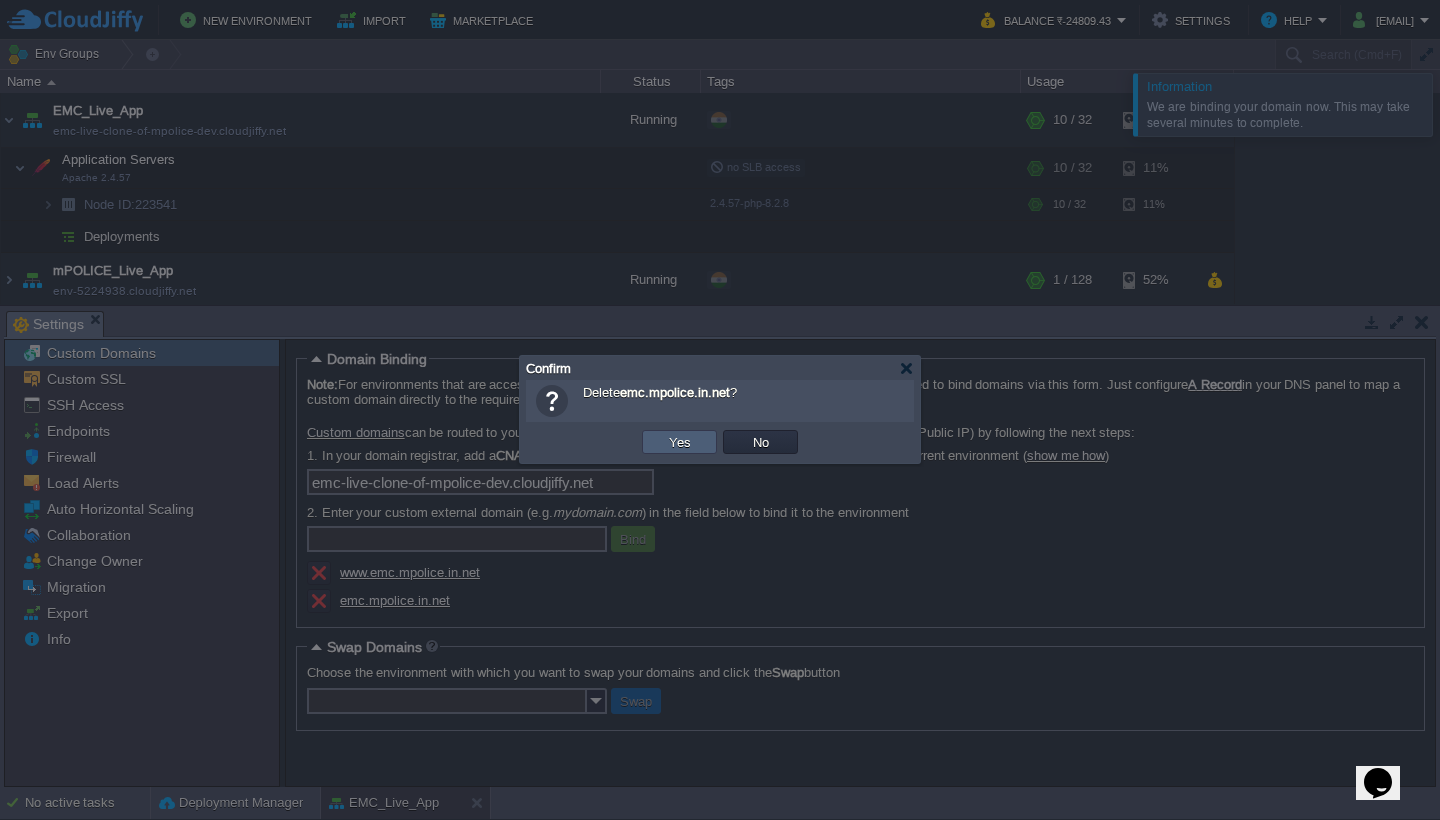 click on "Yes" at bounding box center (680, 442) 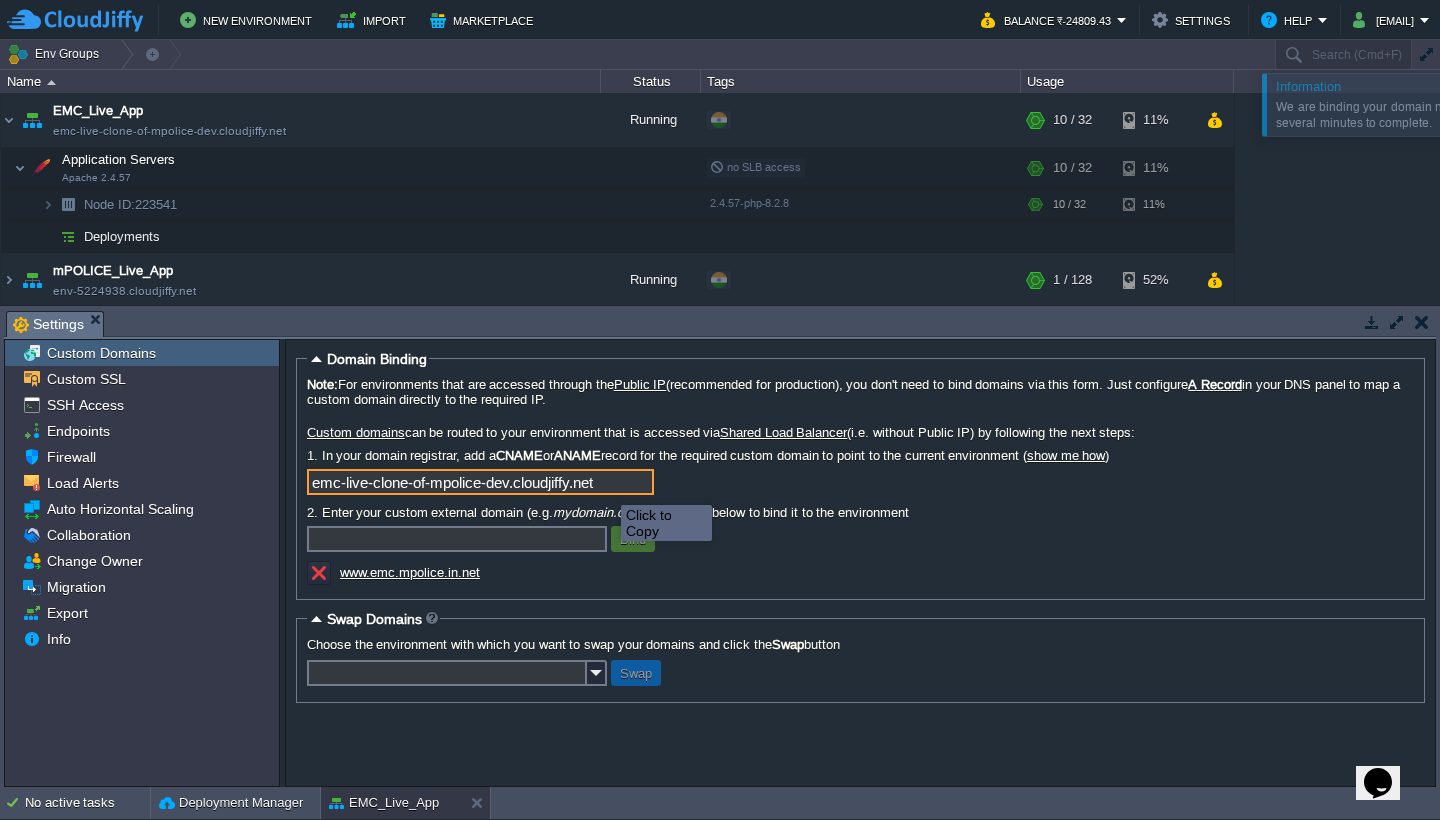 click on "emc-live-clone-of-mpolice-dev.cloudjiffy.net" at bounding box center [480, 482] 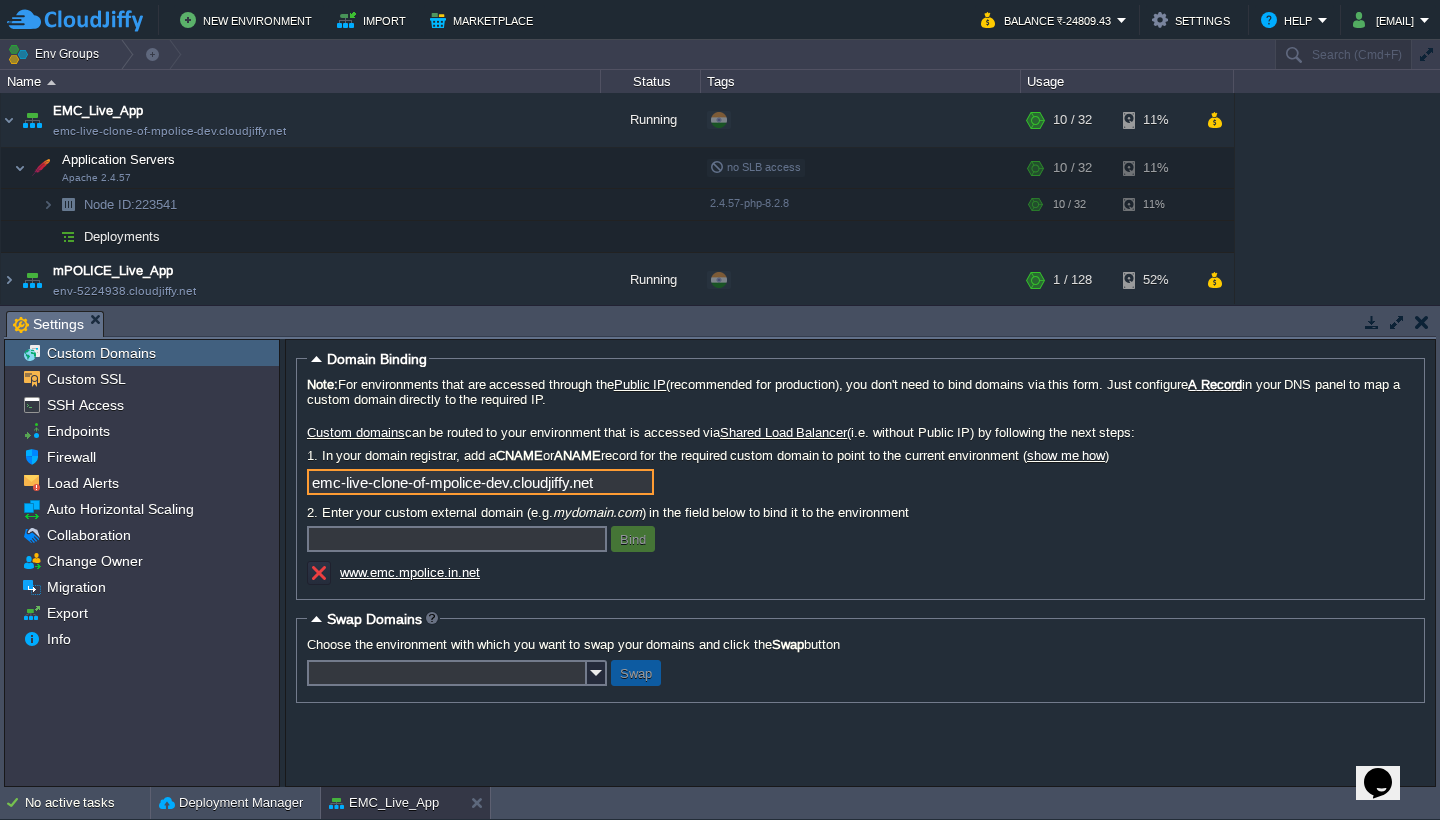 click on "Custom domains" at bounding box center [356, 432] 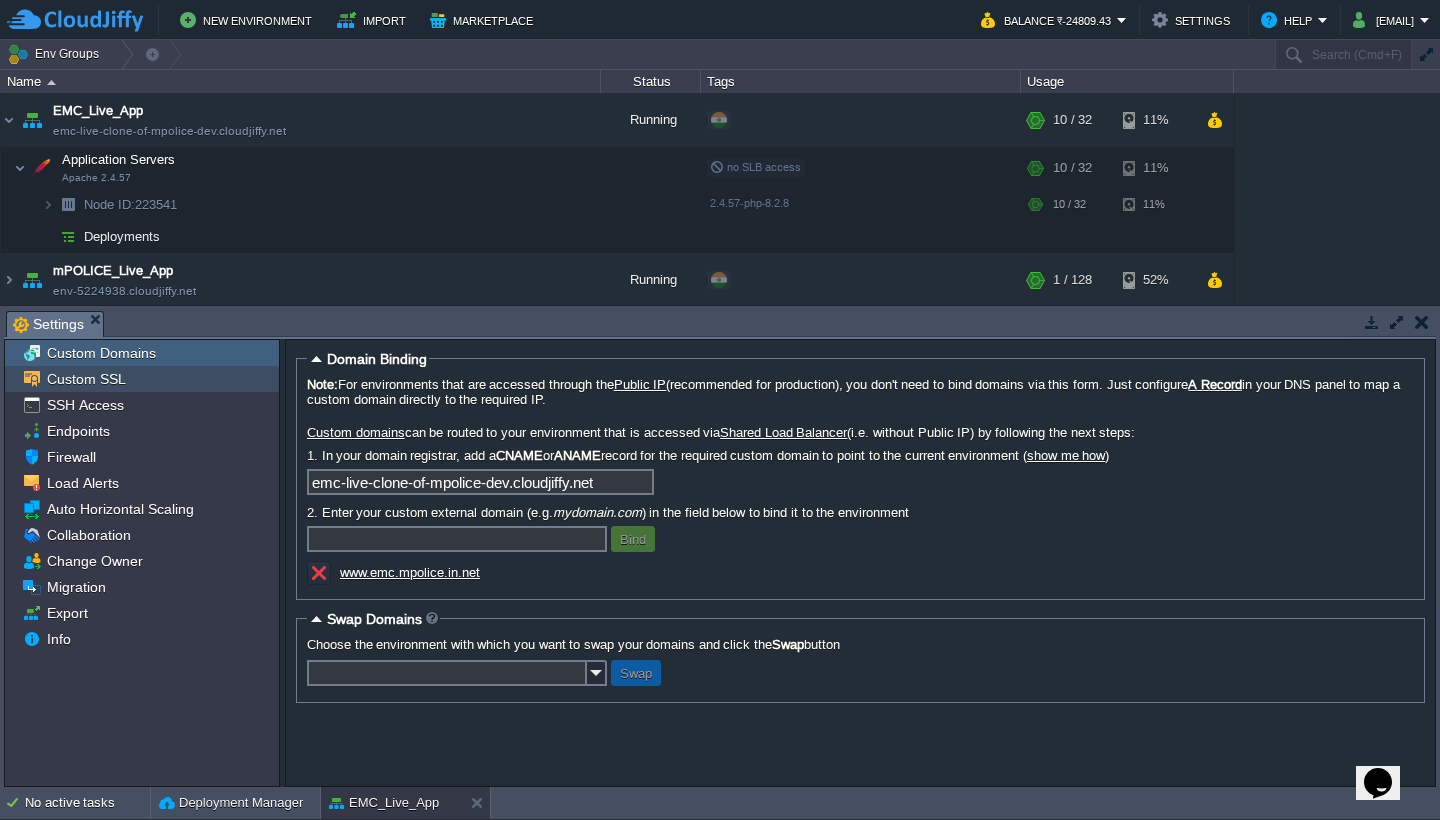 click on "Custom SSL" at bounding box center [86, 379] 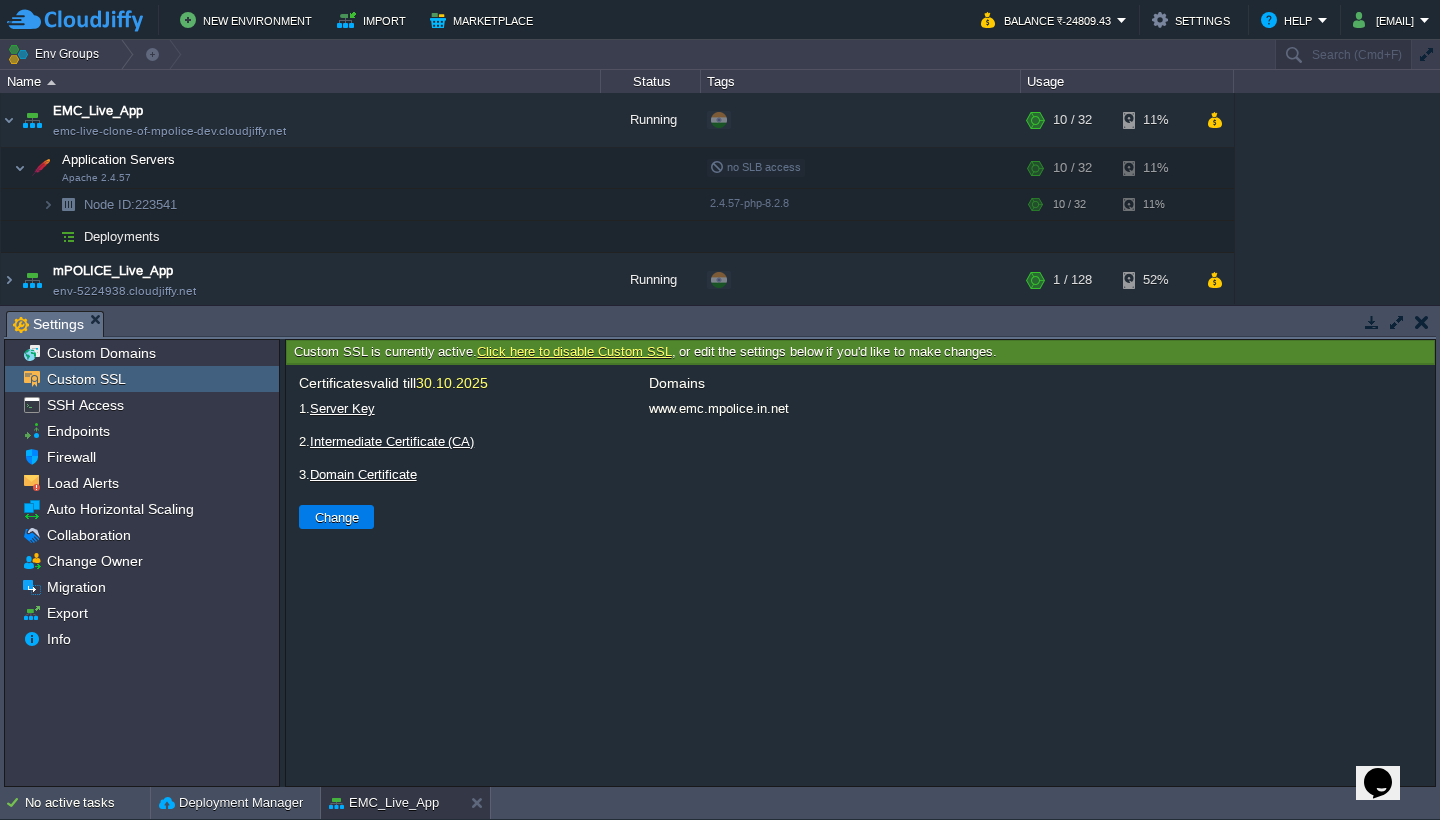 click on "Click here to disable Custom SSL" at bounding box center (574, 351) 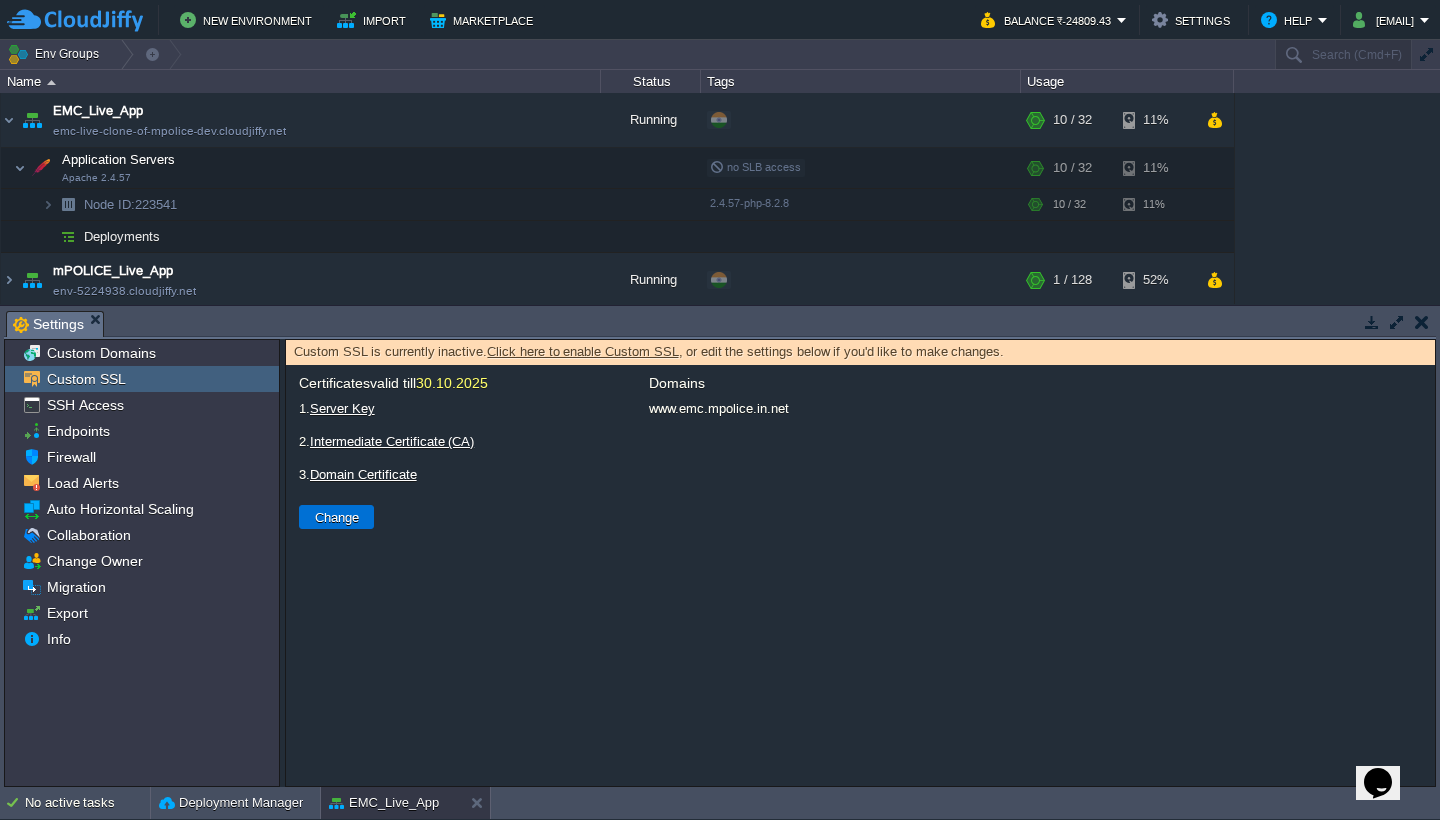 click on "Change" at bounding box center [336, 517] 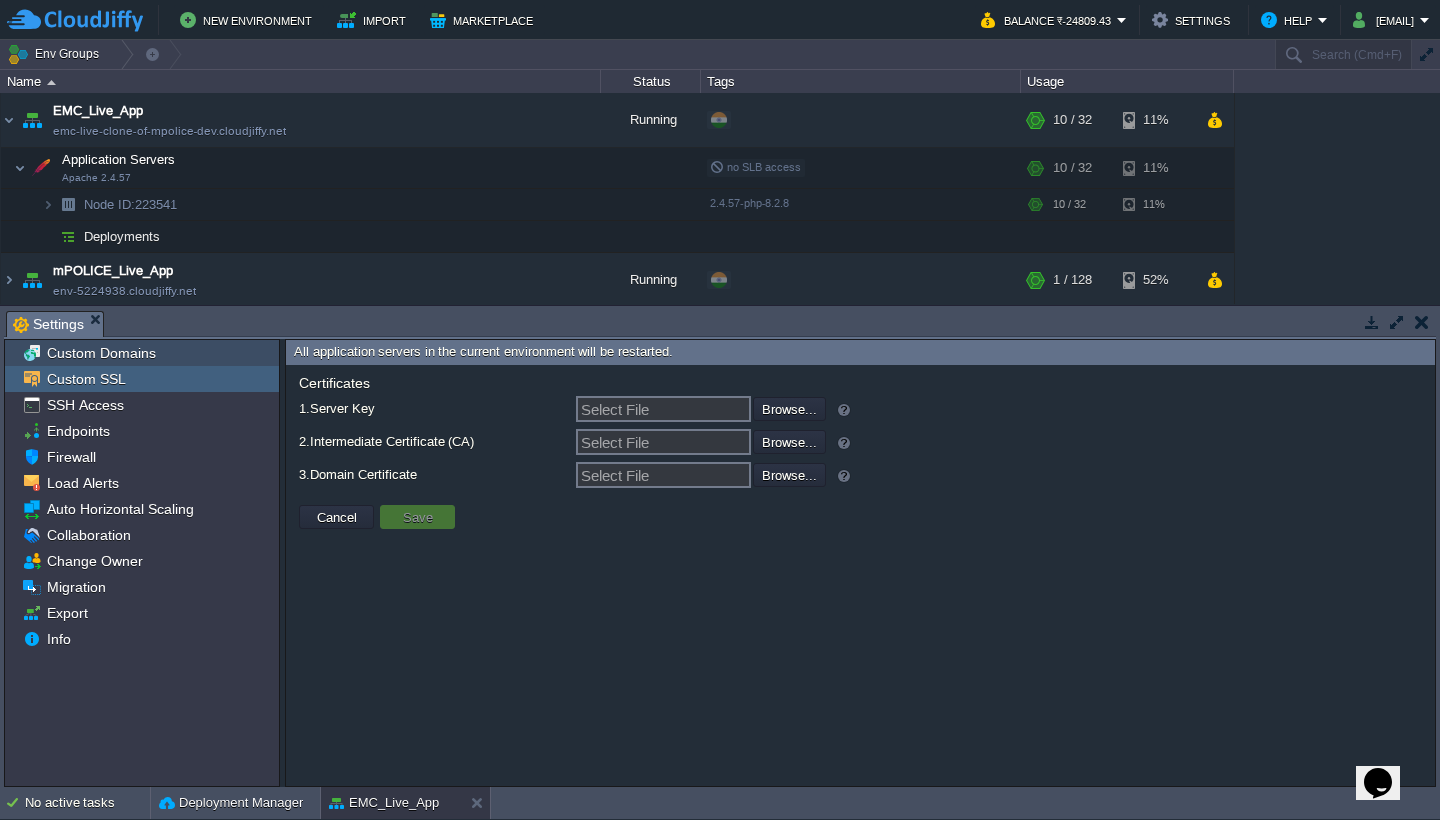 click on "Custom Domains" at bounding box center [101, 353] 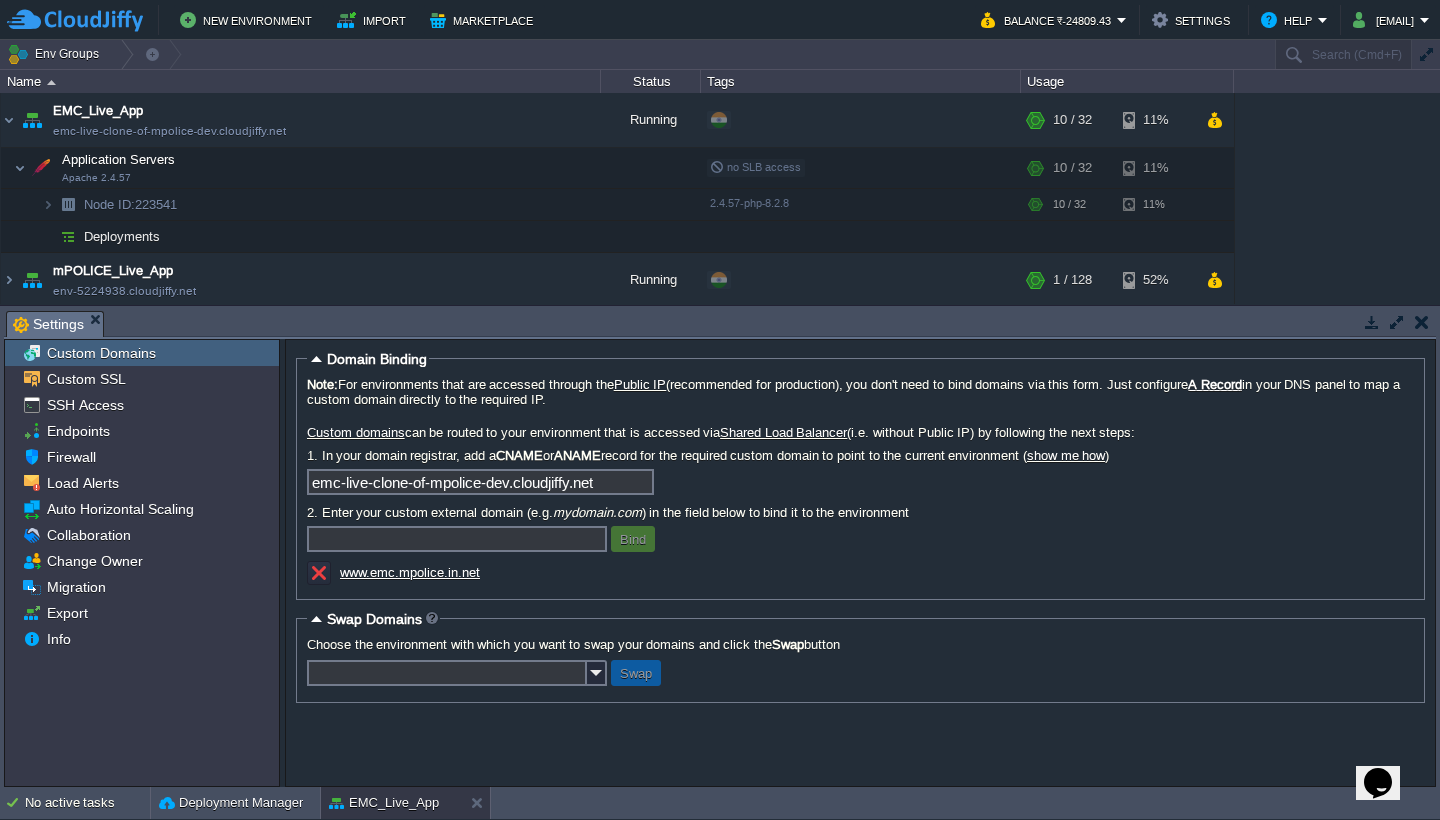 click on "emc-live-clone-of-mpolice-dev.cloudjiffy.net" at bounding box center (480, 482) 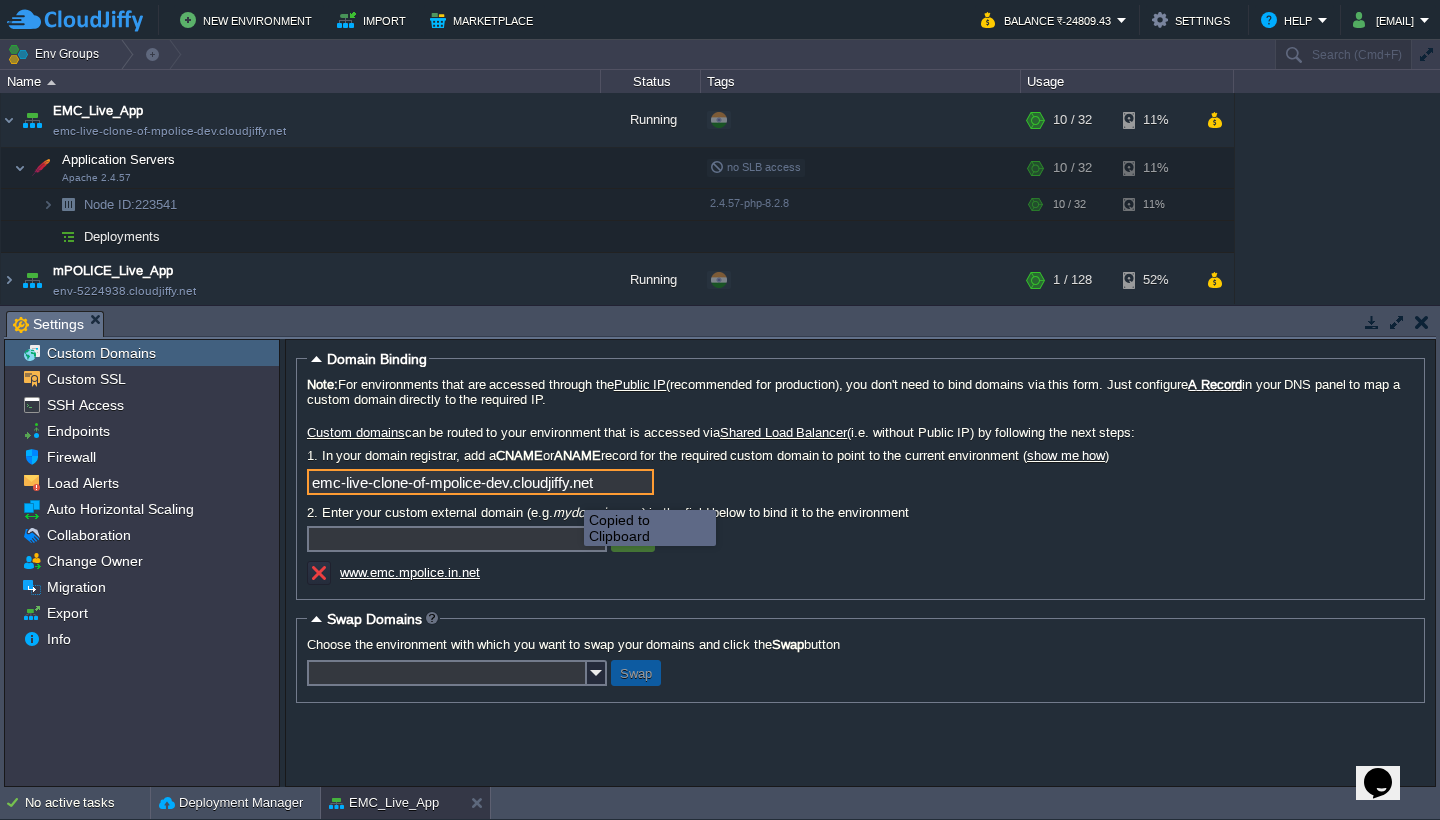 click on "emc-live-clone-of-mpolice-dev.cloudjiffy.net" at bounding box center (480, 482) 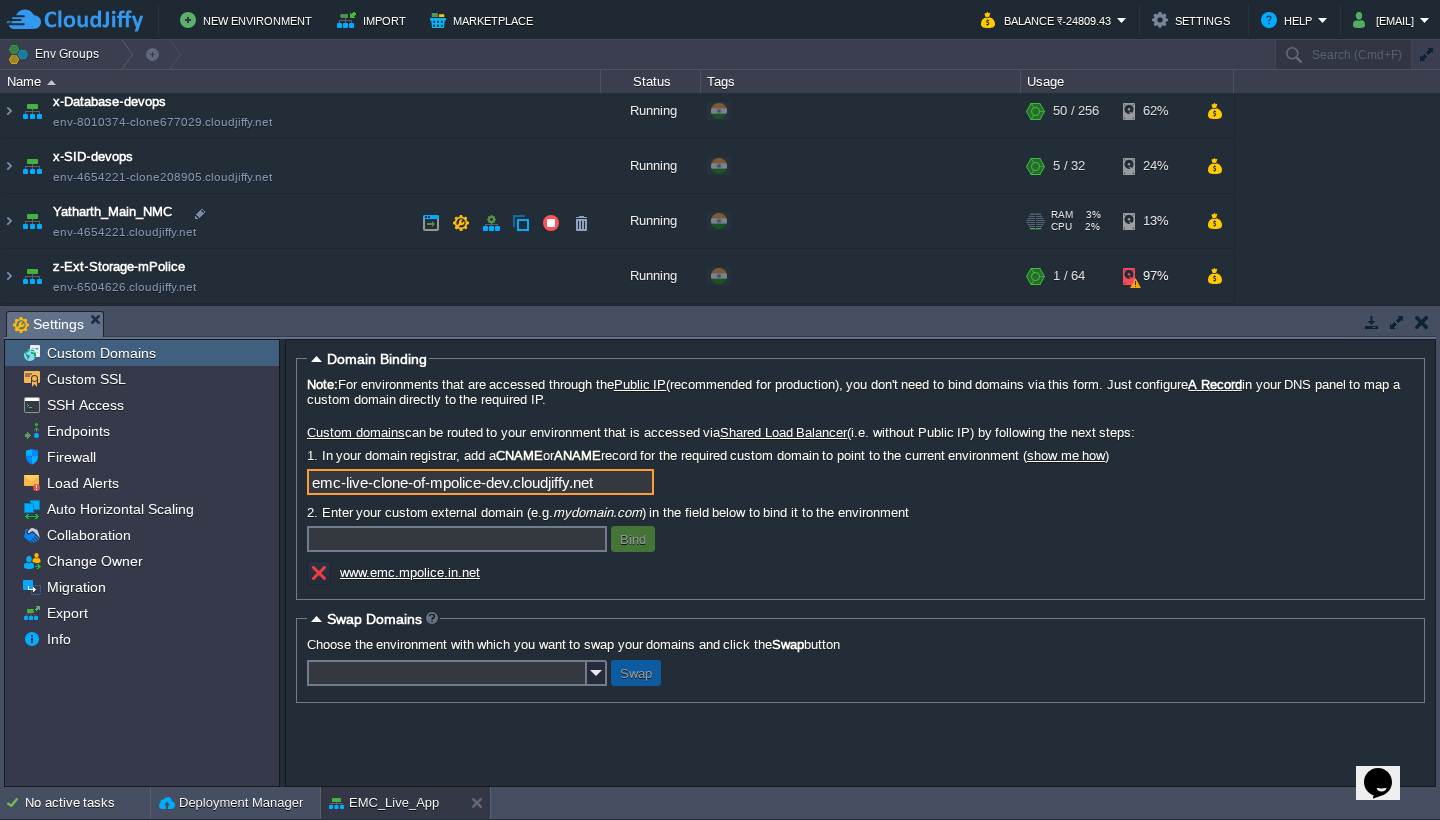 scroll, scrollTop: 334, scrollLeft: 0, axis: vertical 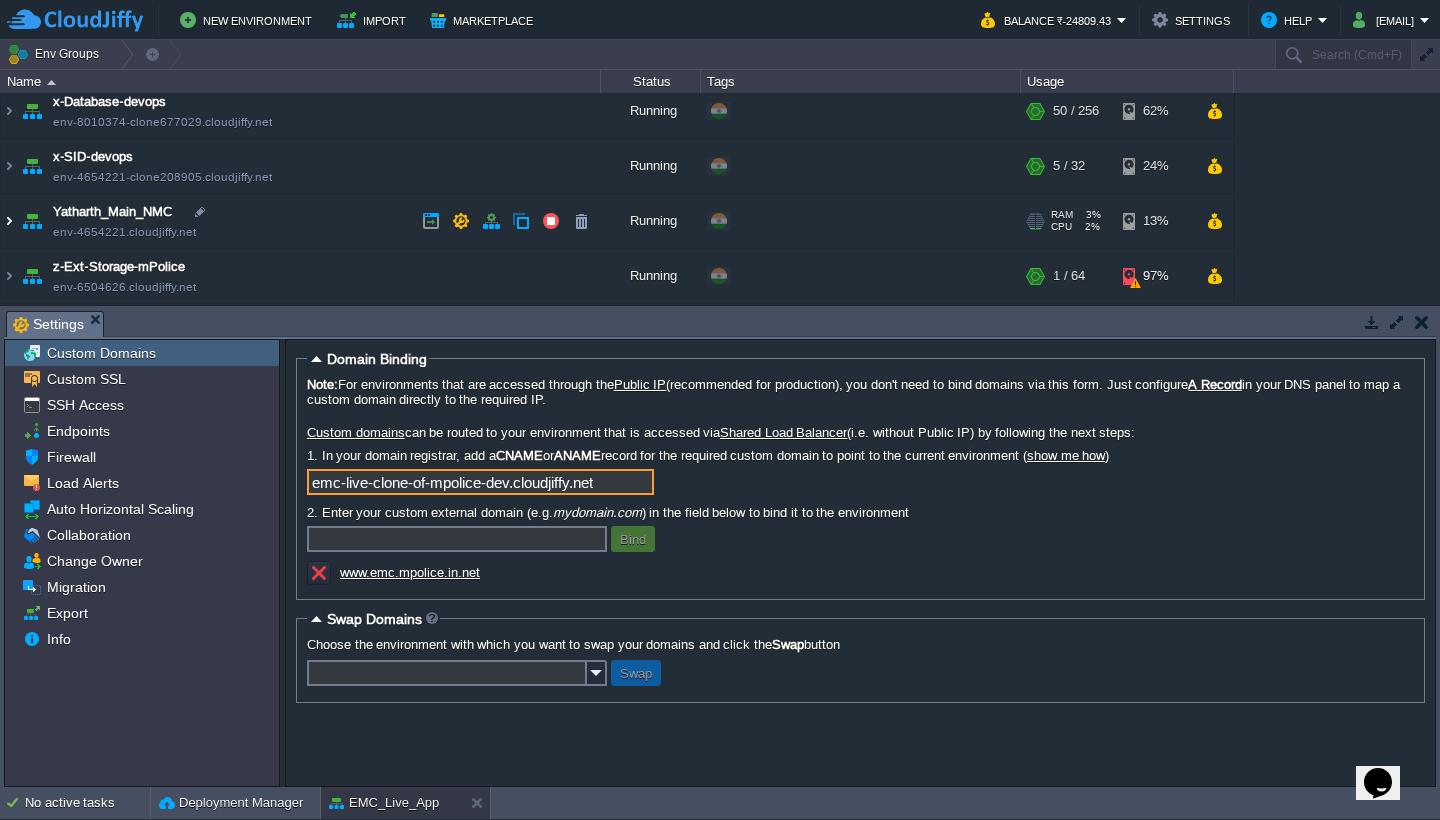 click at bounding box center [9, 221] 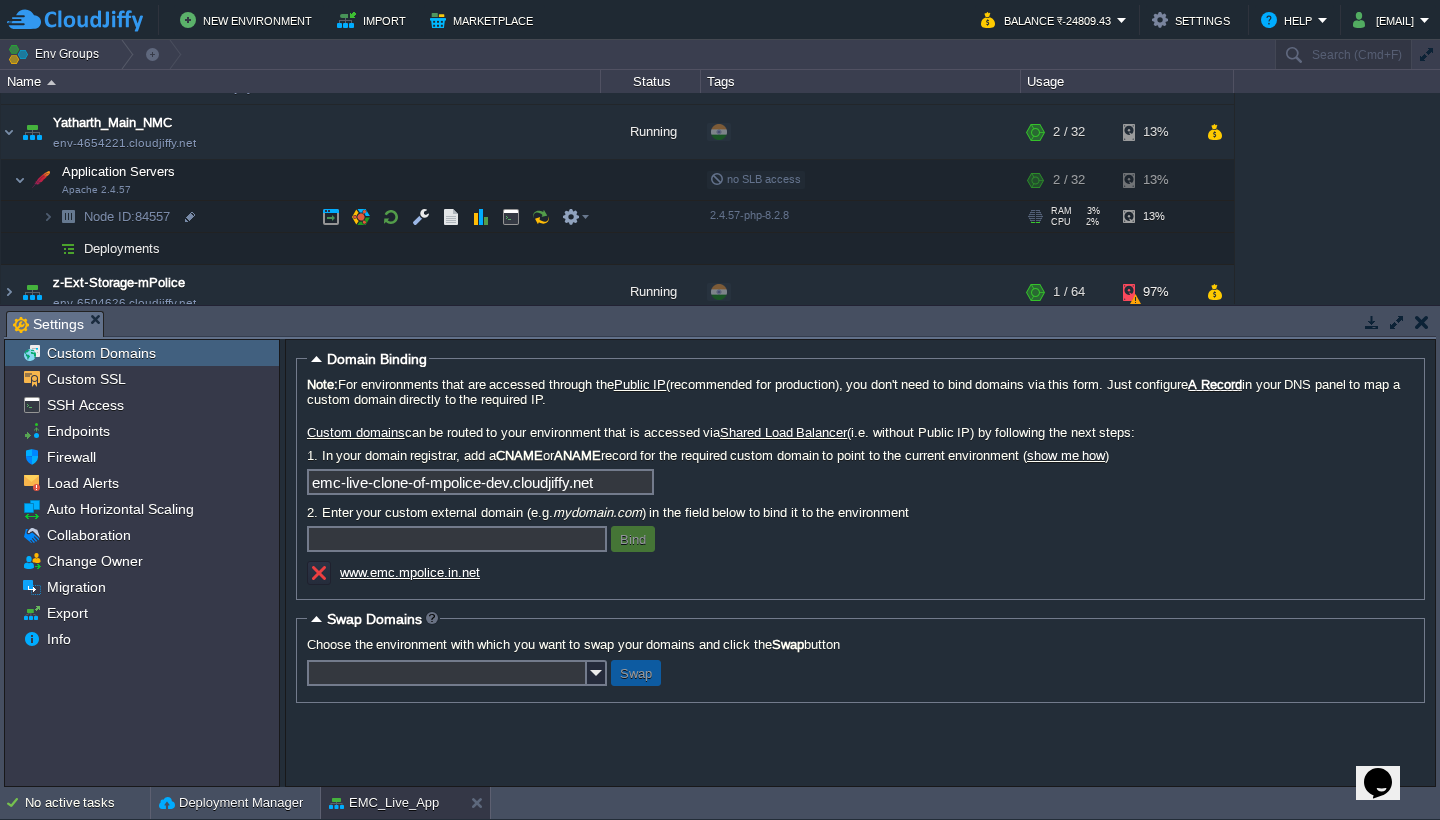 scroll, scrollTop: 423, scrollLeft: 0, axis: vertical 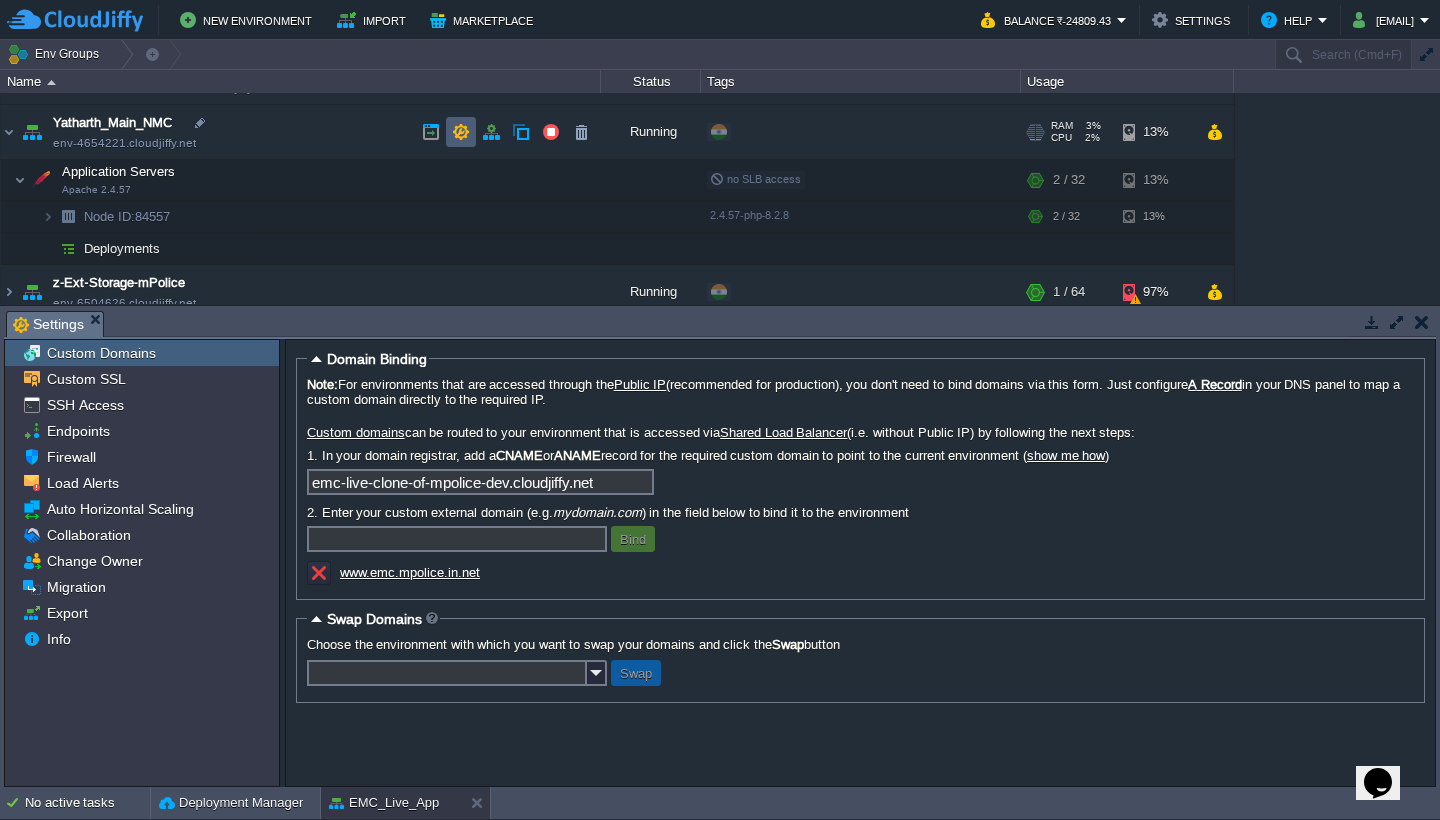 click at bounding box center [461, 132] 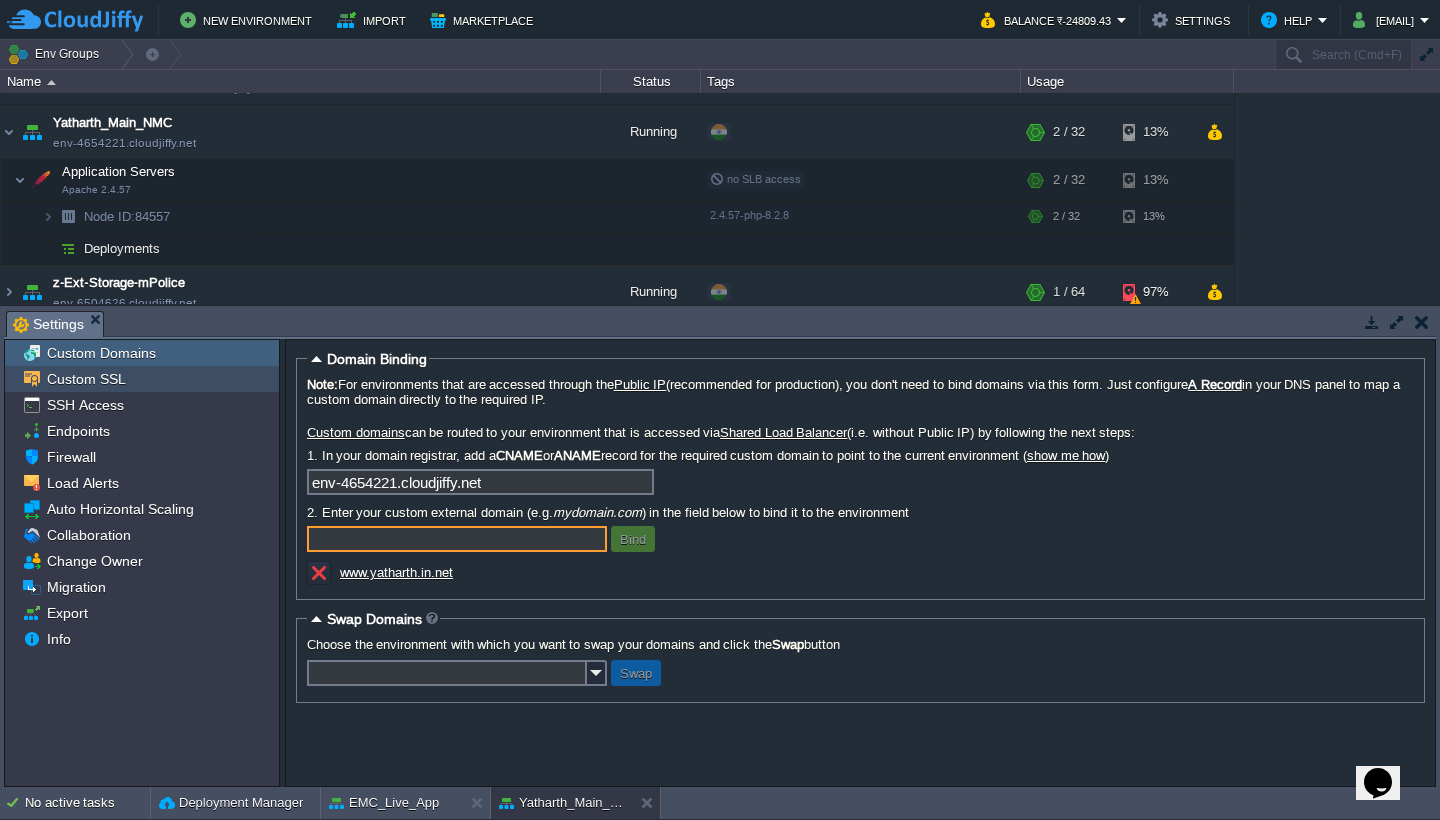 click on "Custom SSL" at bounding box center (142, 379) 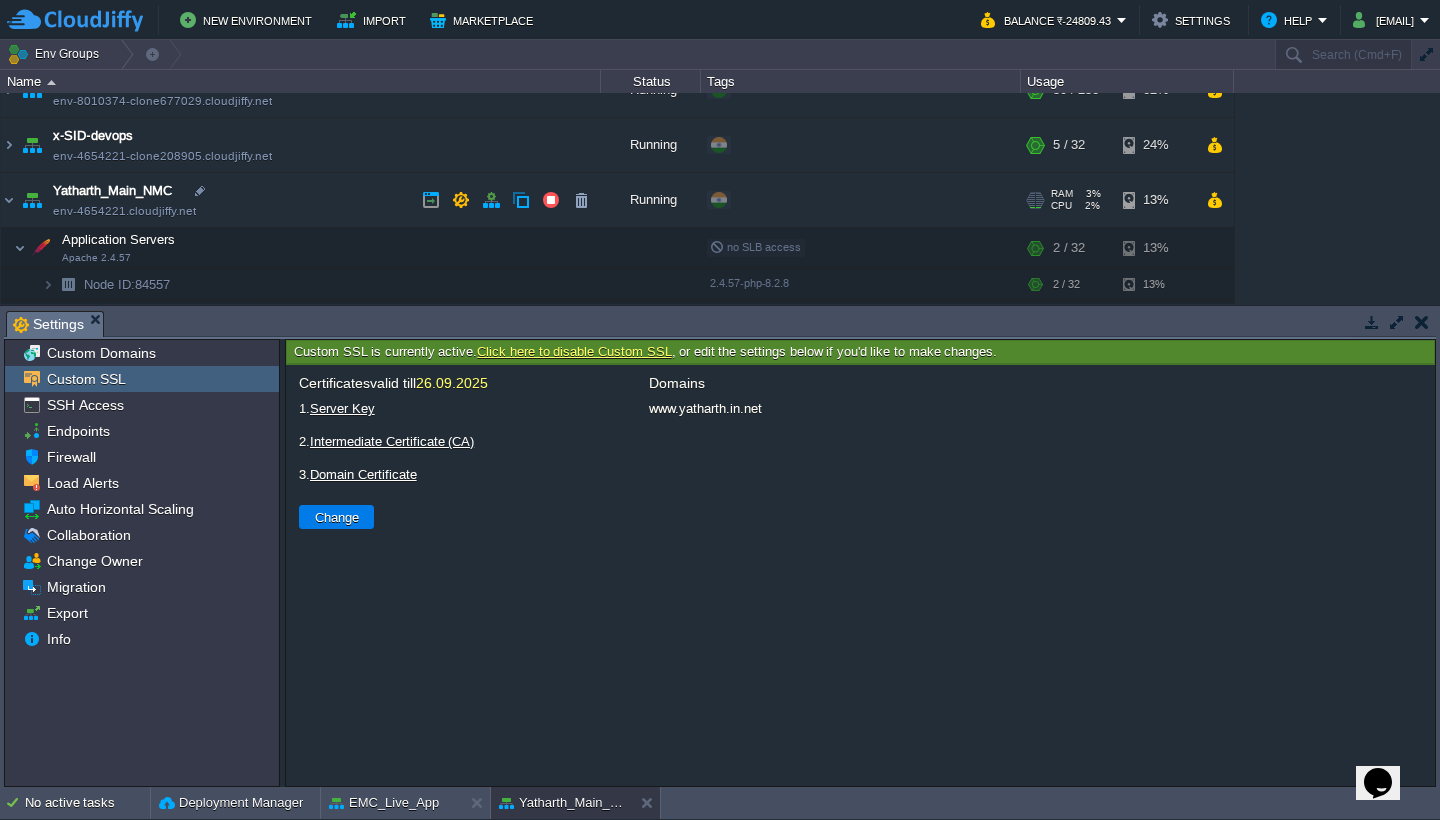 scroll, scrollTop: 409, scrollLeft: 0, axis: vertical 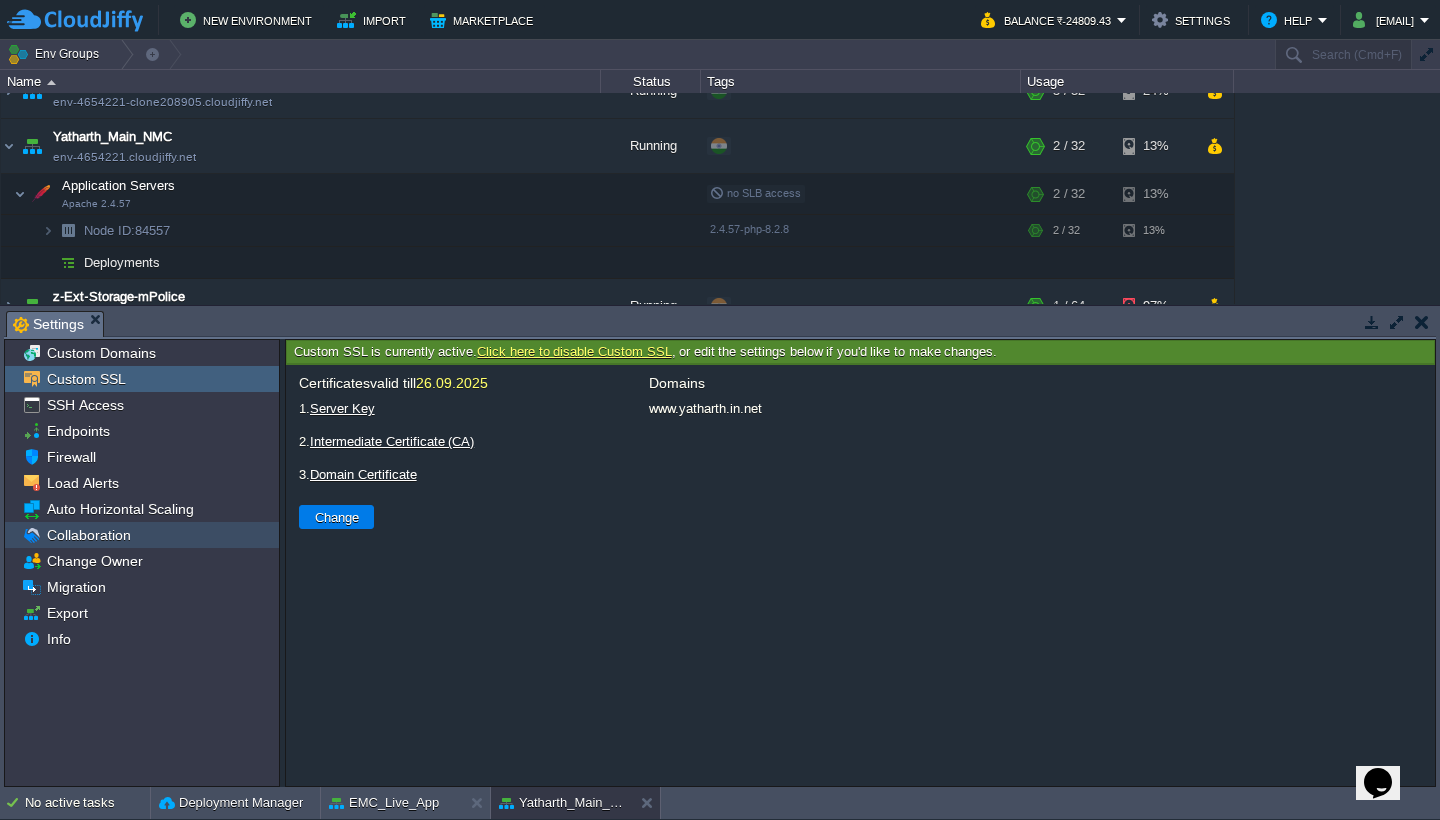 click on "Collaboration" at bounding box center [142, 535] 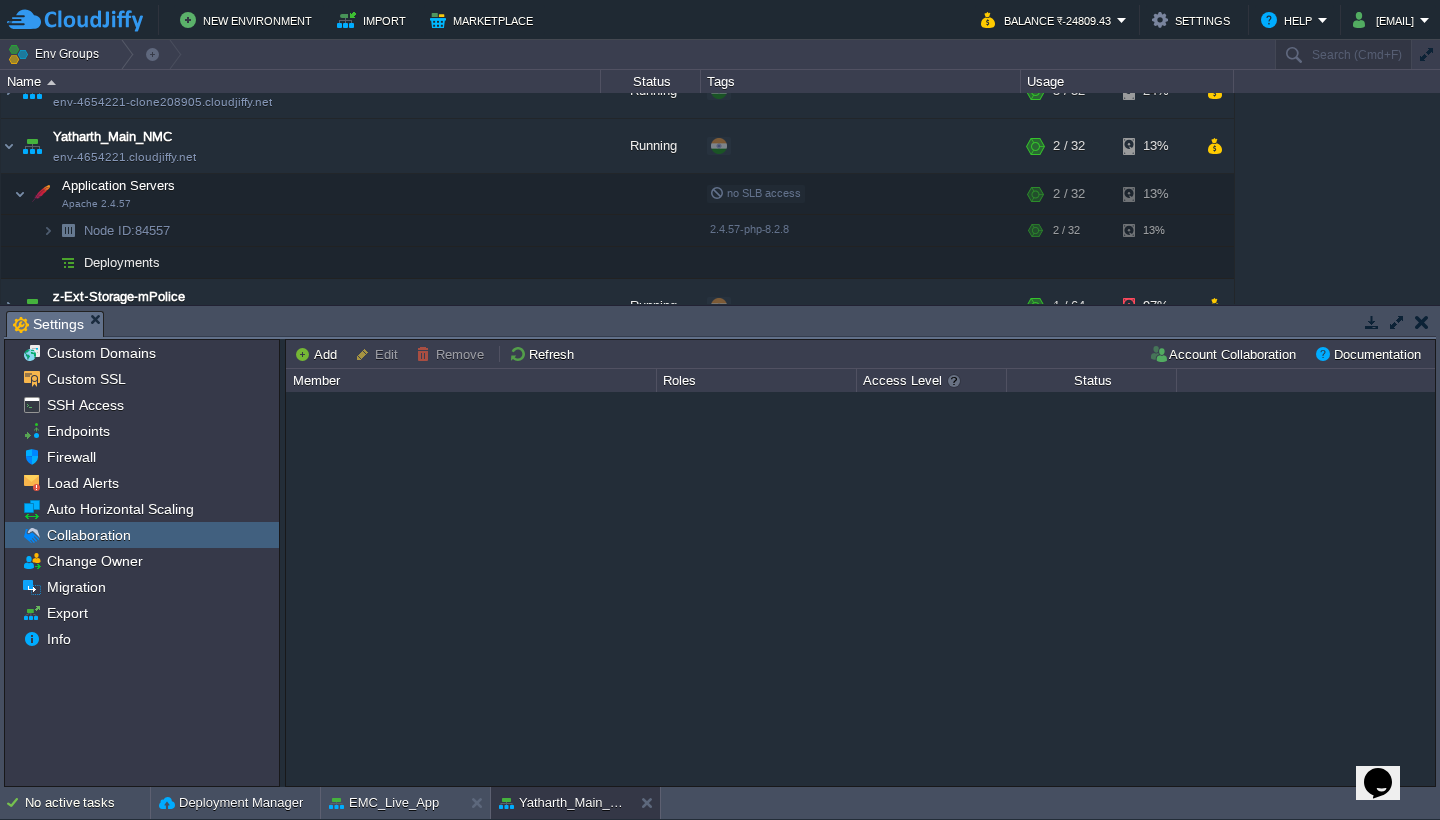 click on "Add" at bounding box center [318, 354] 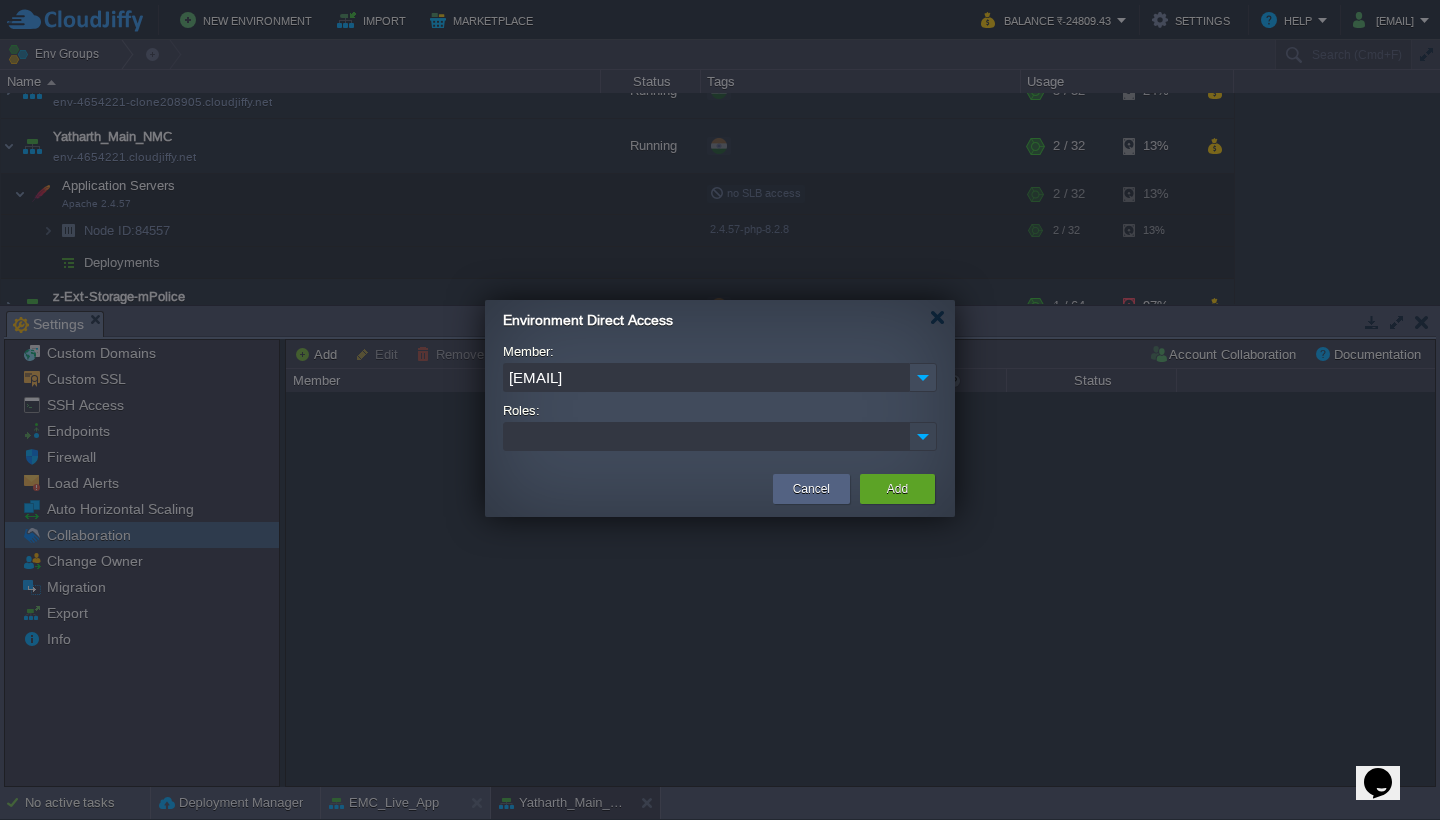 click at bounding box center (923, 436) 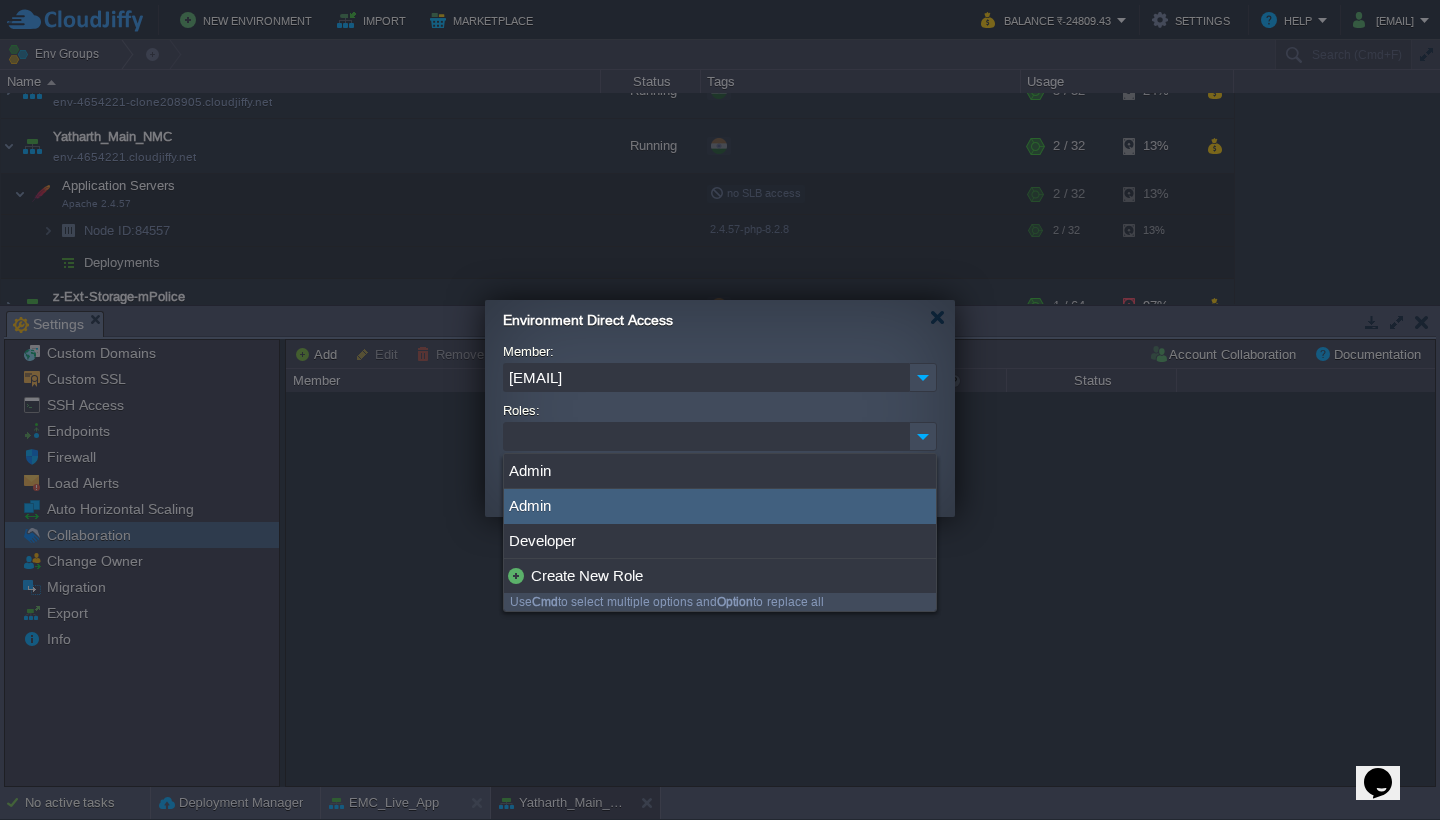 click on "Admin" at bounding box center (720, 506) 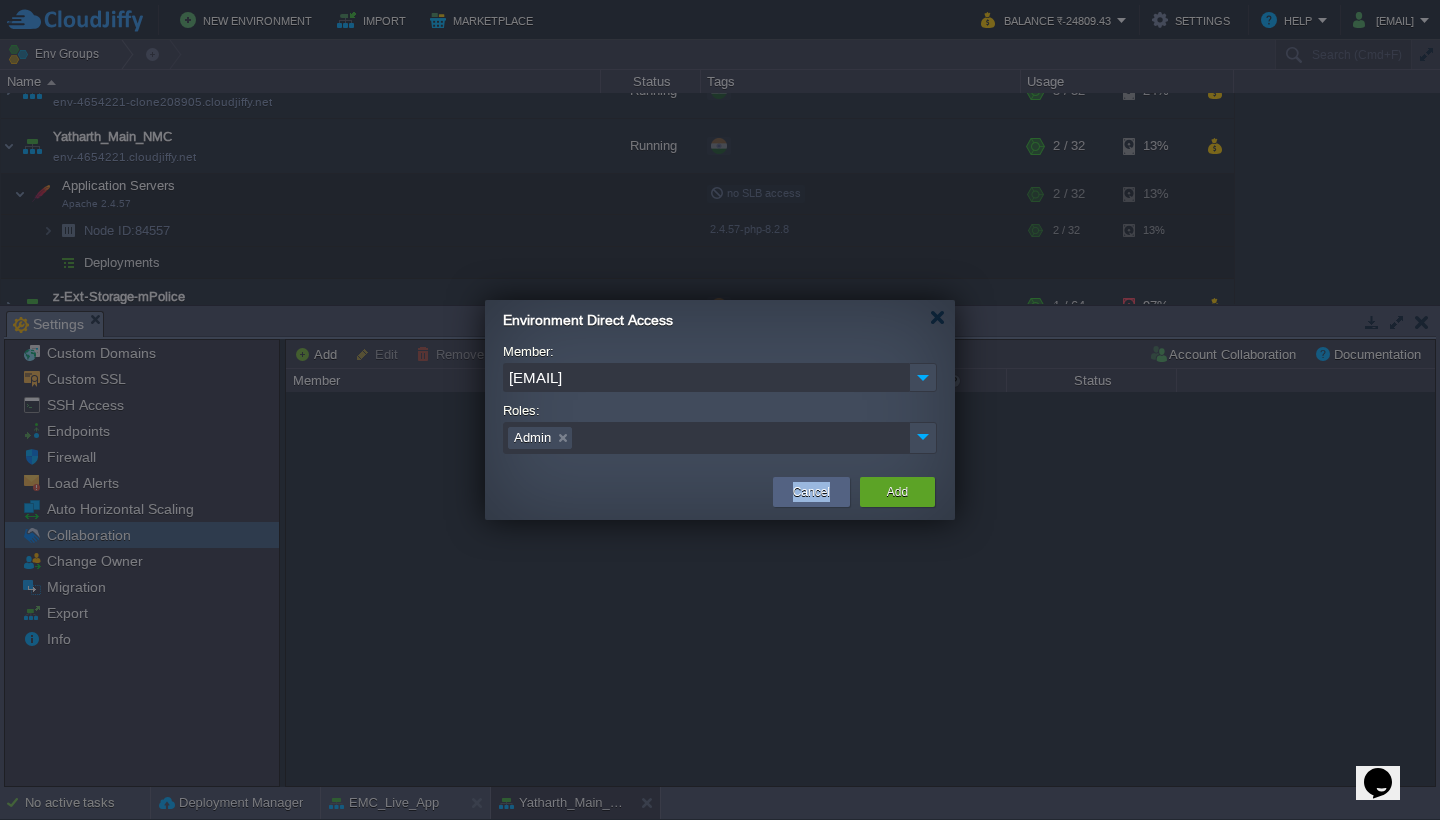 click on "Cancel" at bounding box center [811, 492] 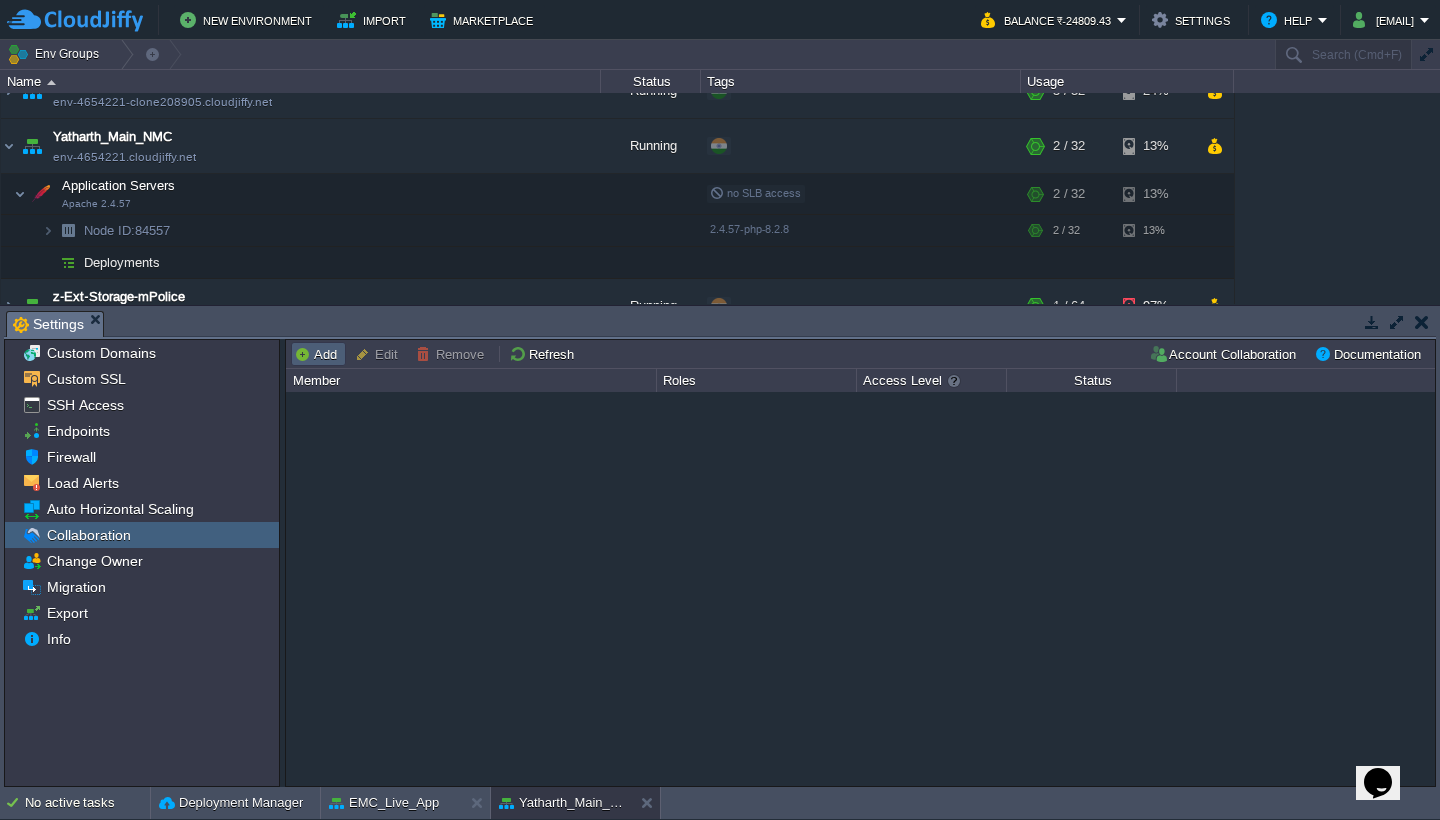 click on "Add" at bounding box center (318, 354) 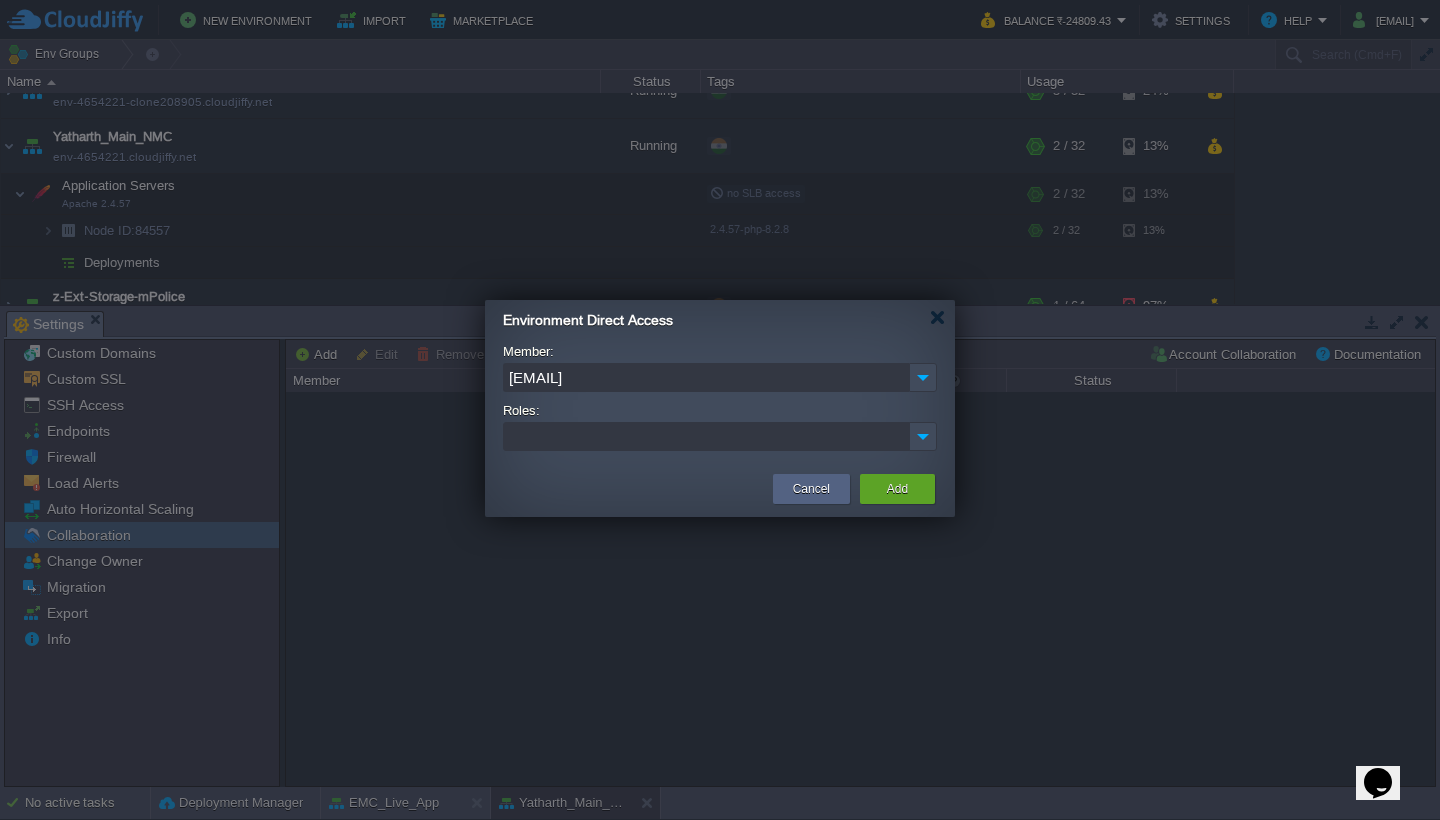 click on "Member: rakesh.giri@sanpri.net Email: Display Name: Roles:" at bounding box center (720, 401) 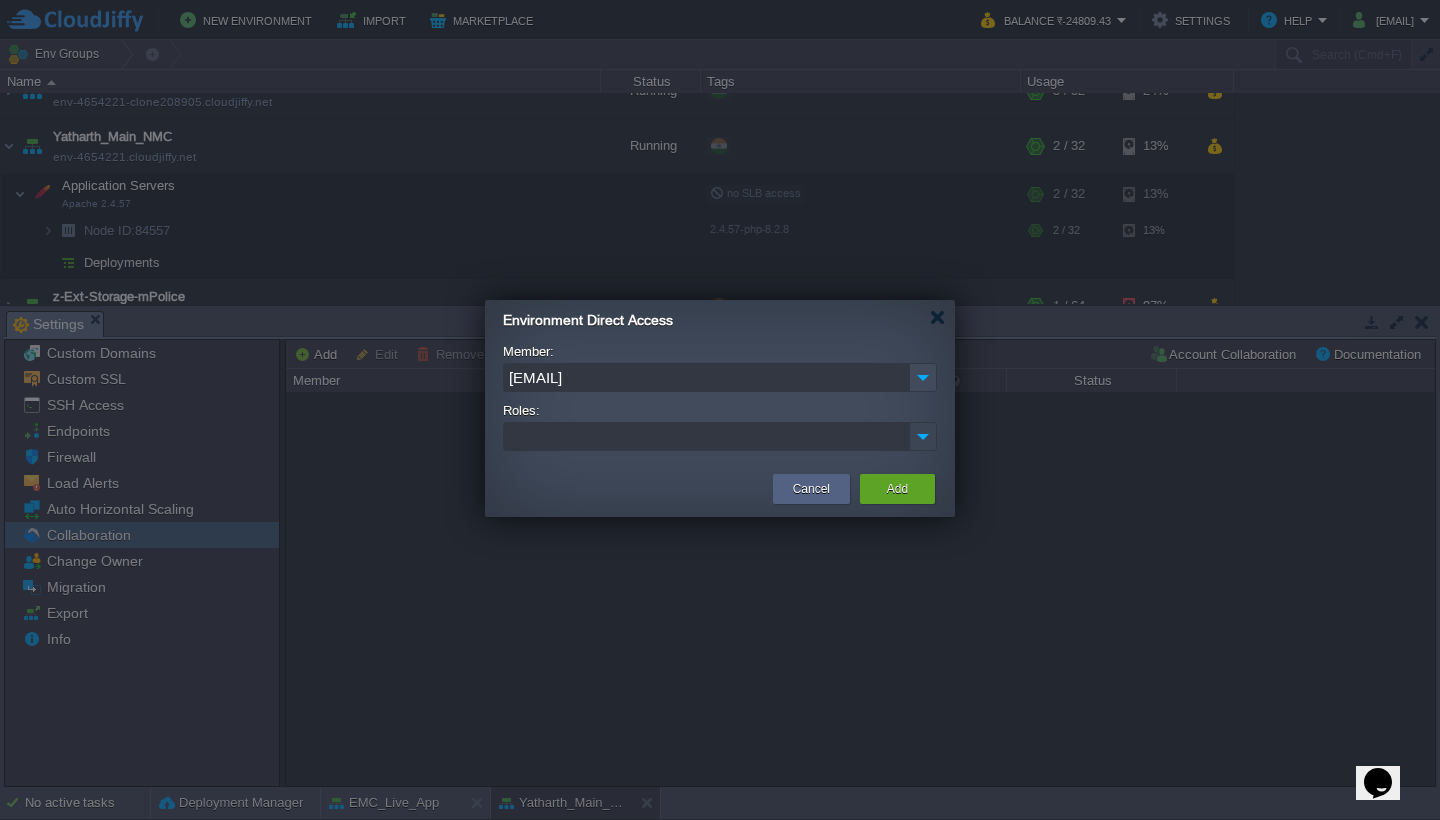 click at bounding box center (923, 436) 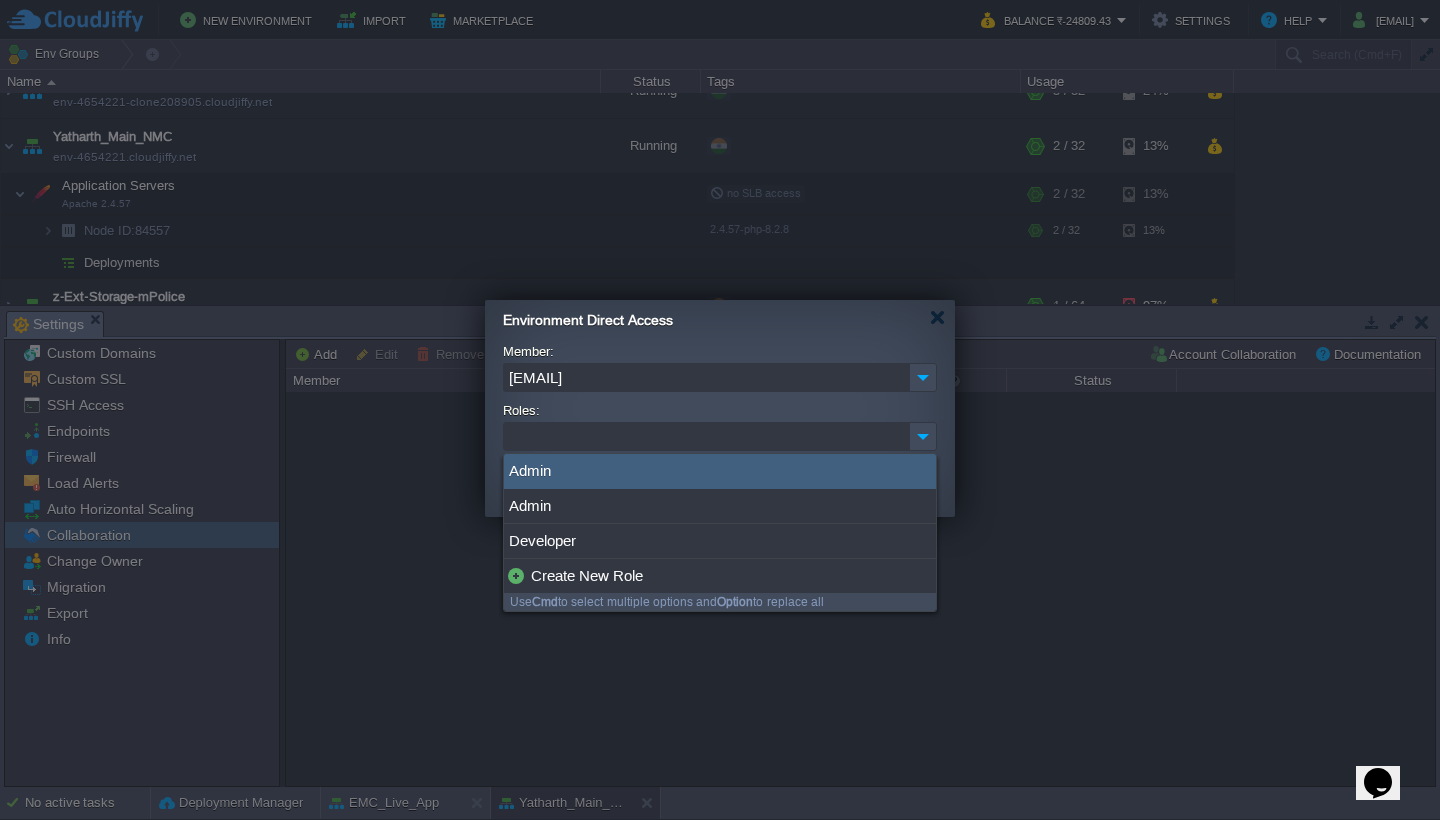 click on "Admin" at bounding box center [720, 471] 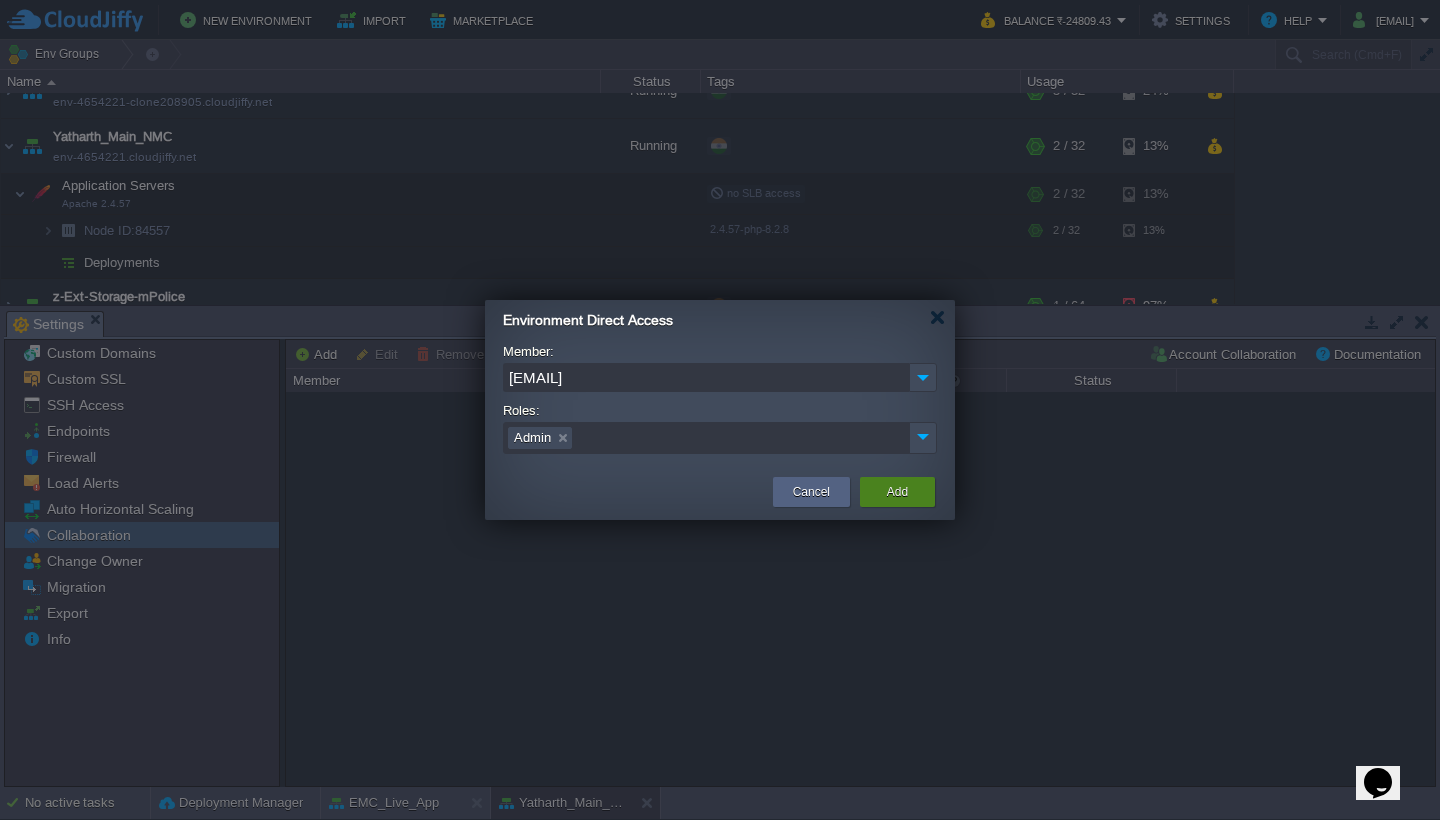 click on "Add" at bounding box center [897, 492] 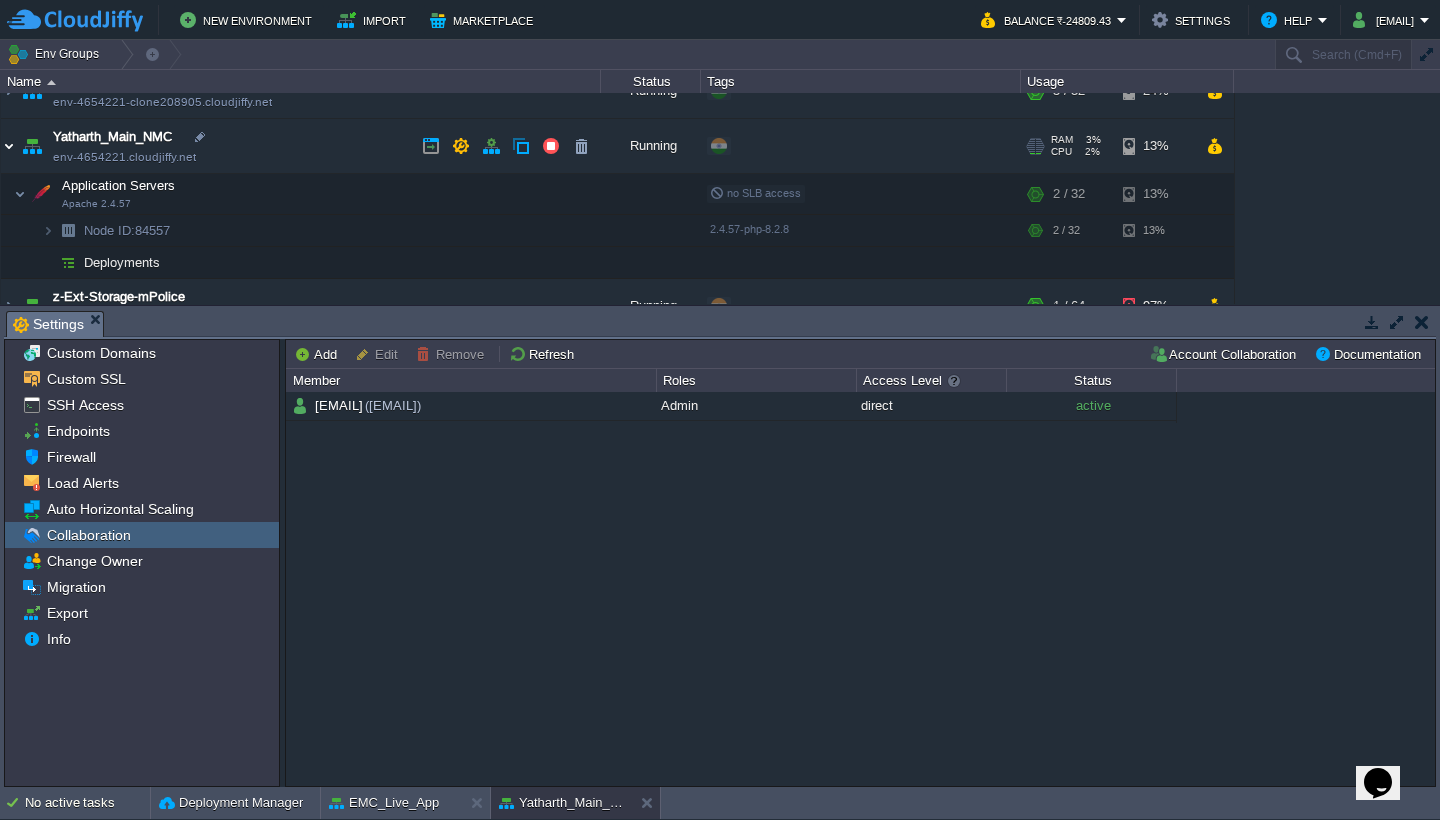 click at bounding box center (9, 146) 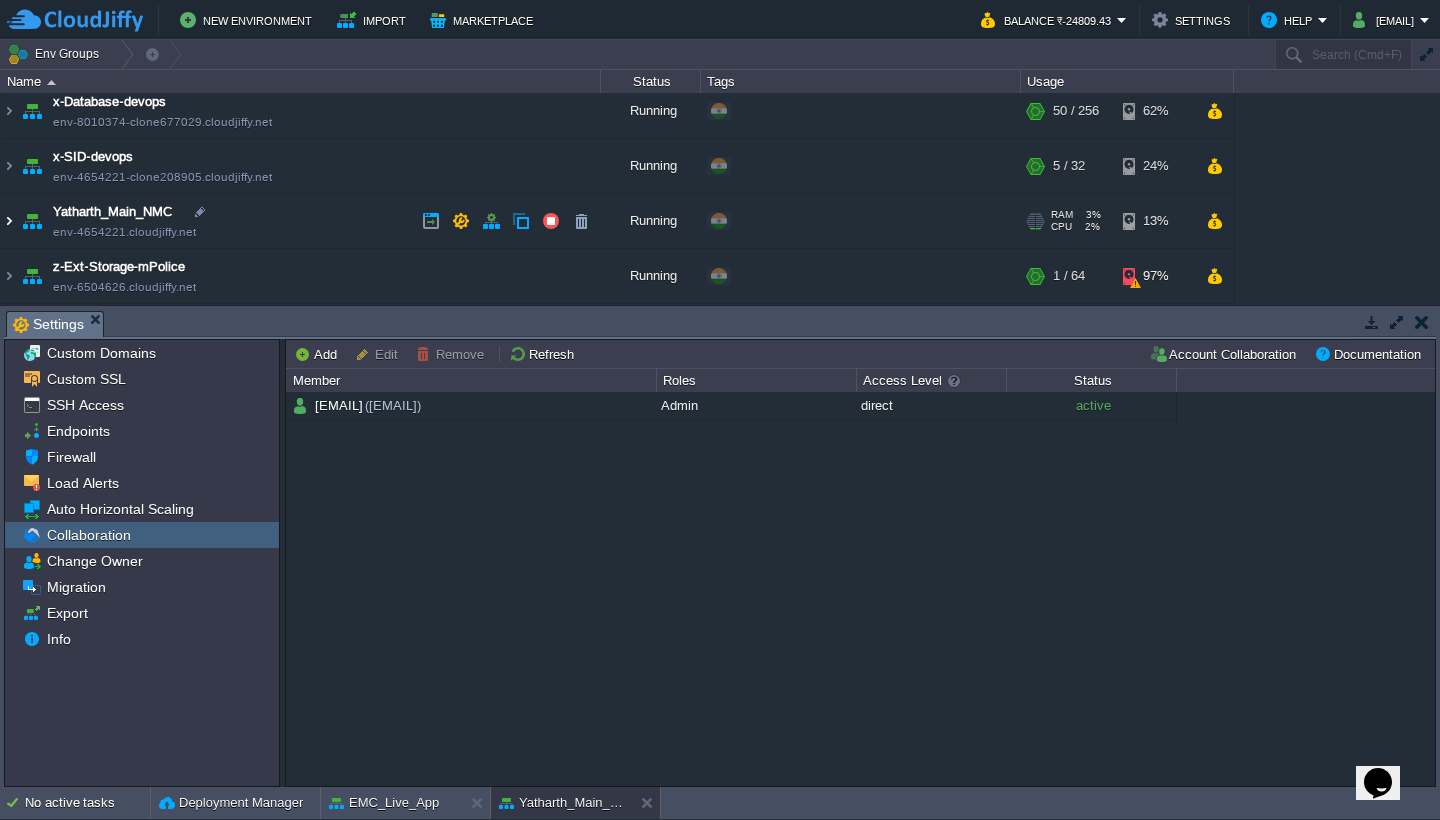 click at bounding box center [9, 221] 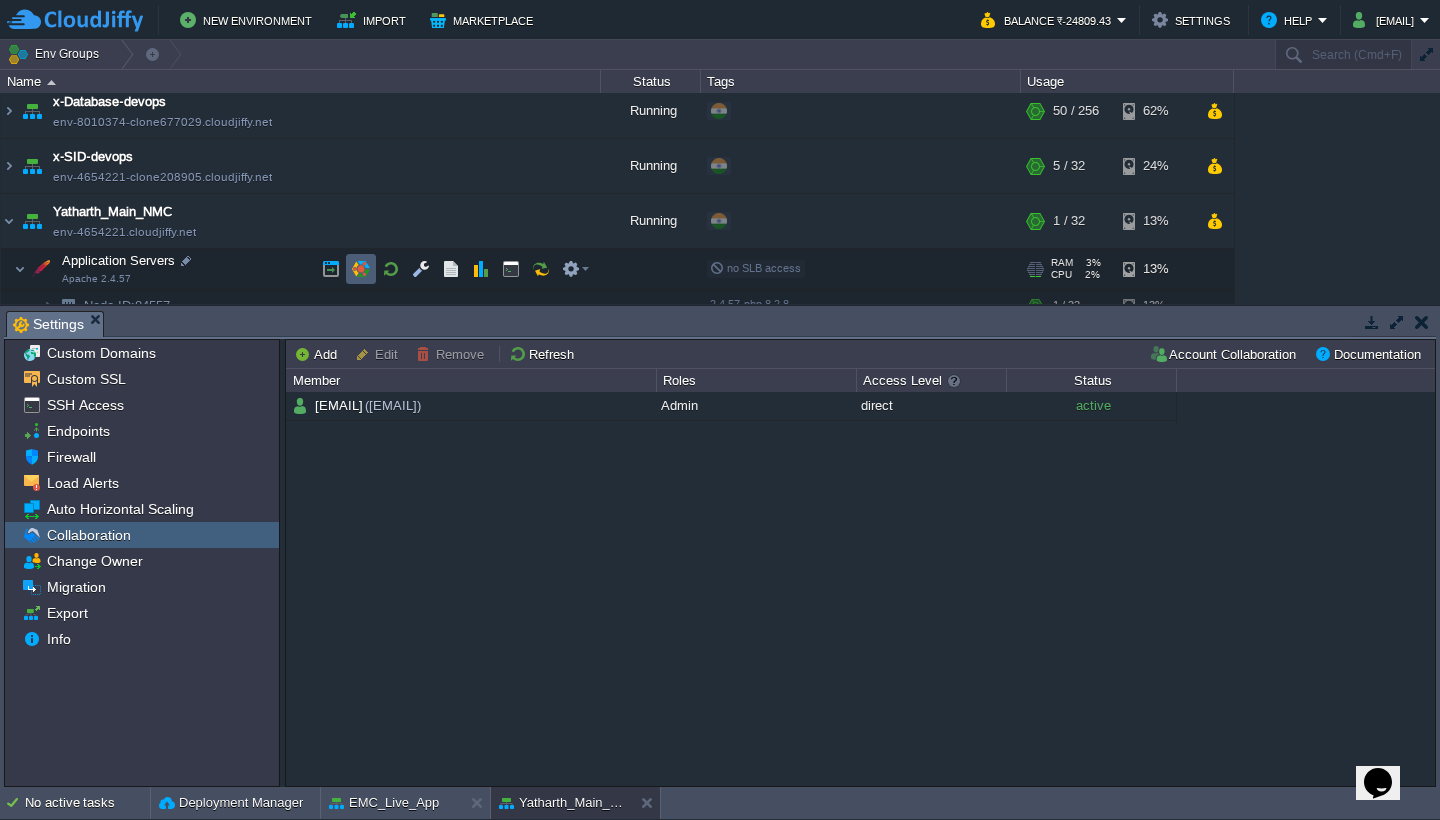 click at bounding box center [361, 269] 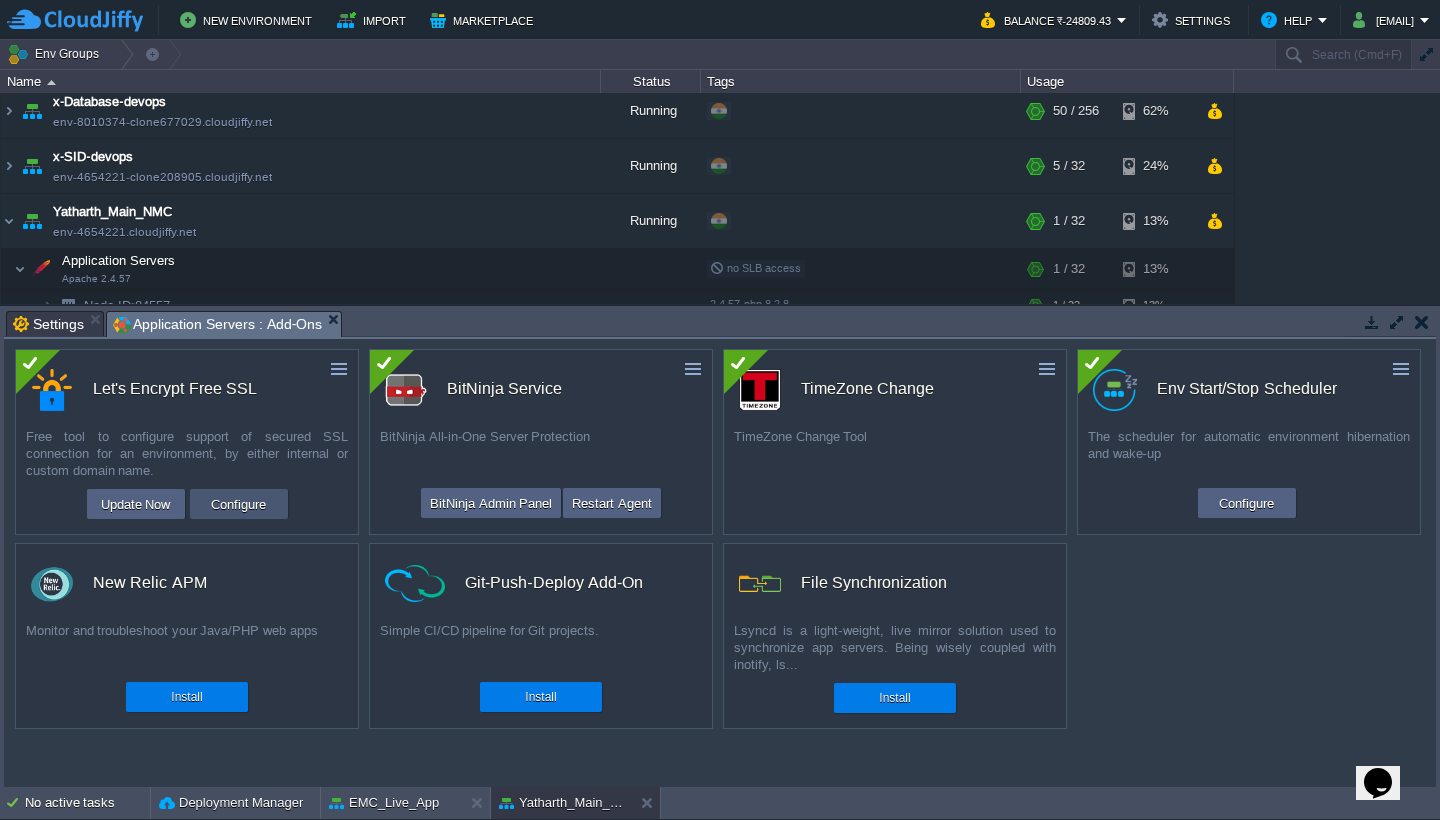 click on "Configure" at bounding box center [238, 504] 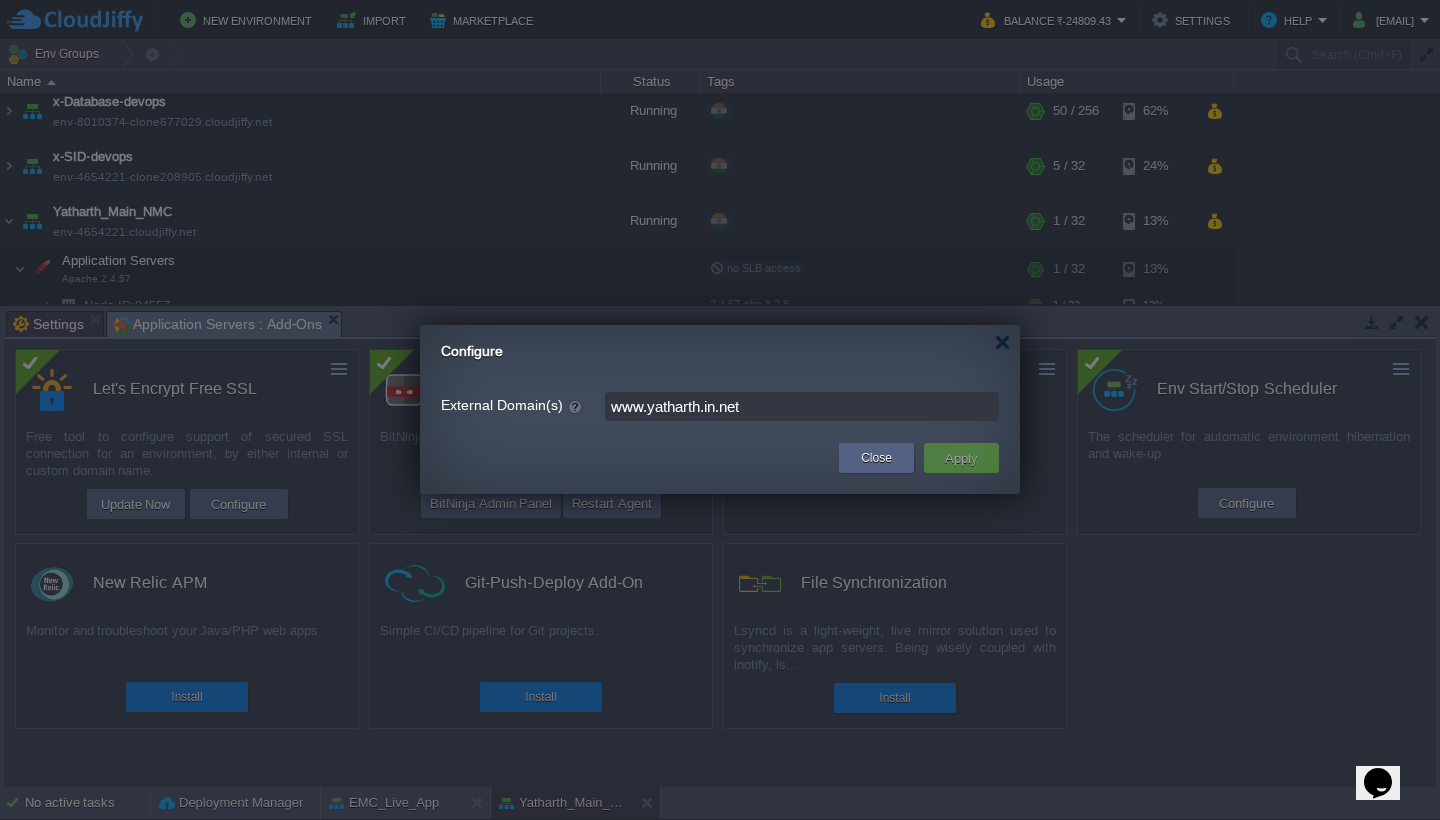 click on "yatharth.in.net" at bounding box center (802, 406) 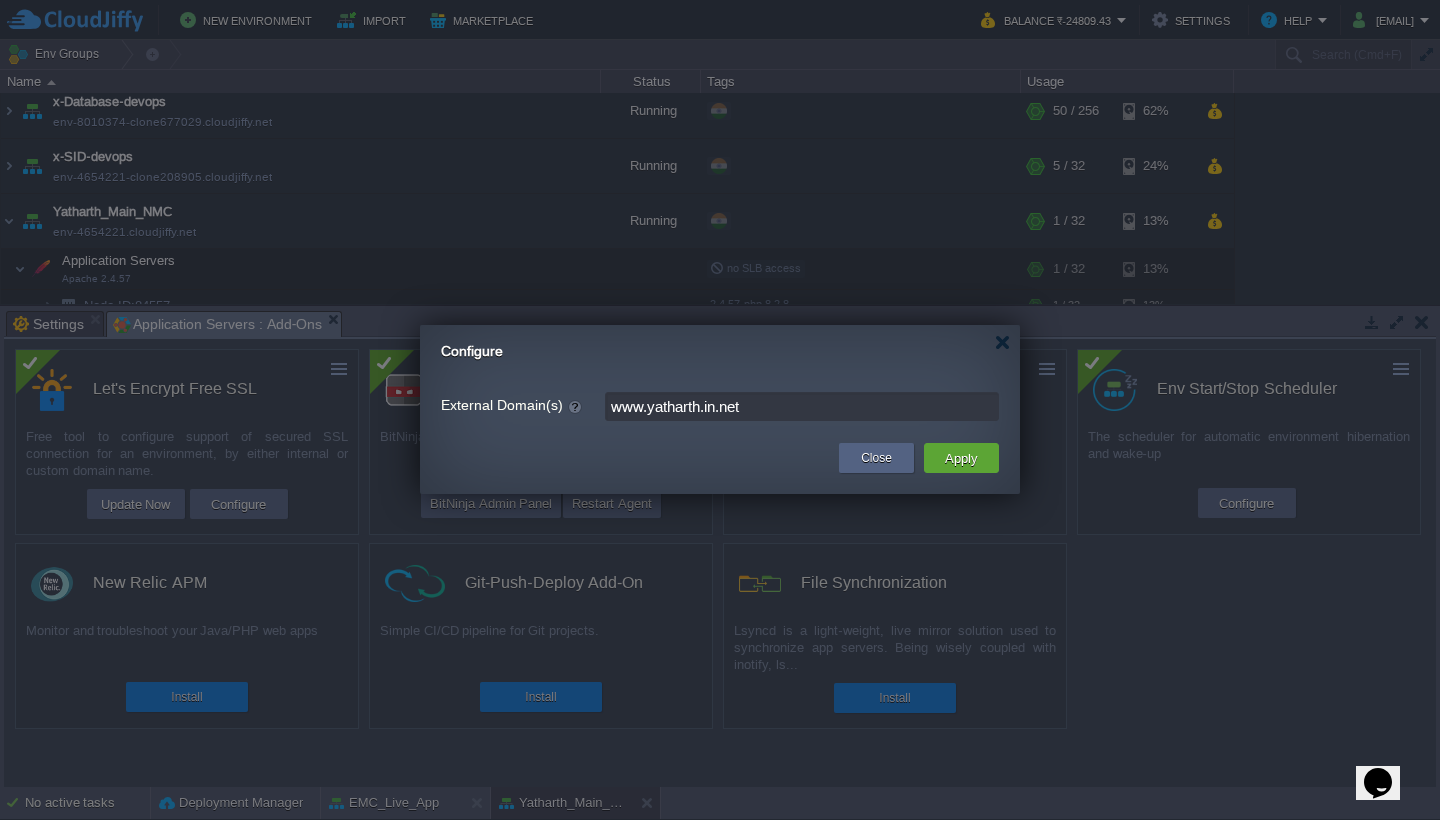 type on "www.yatharth.in.net" 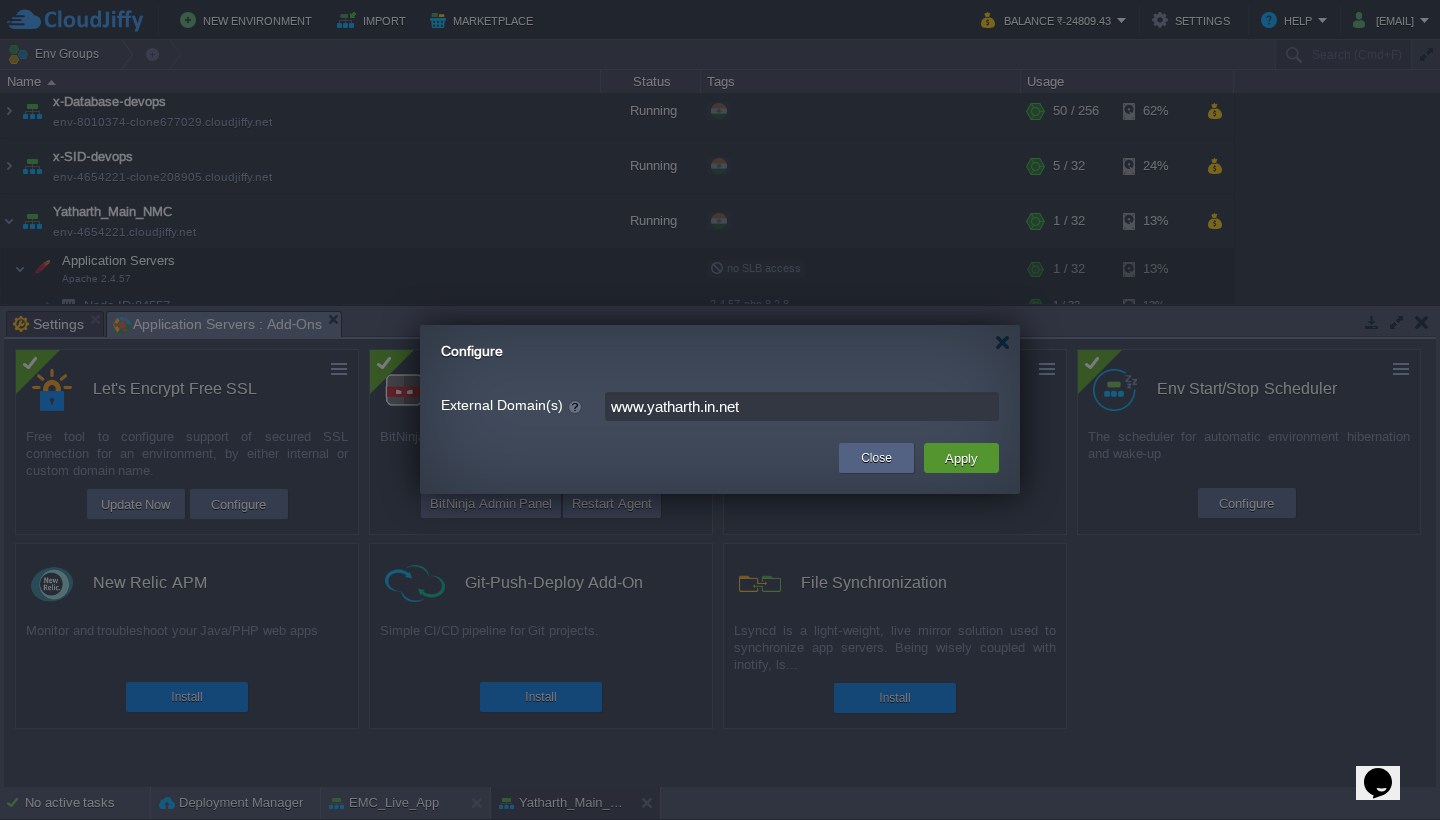 click on "Apply" at bounding box center (961, 458) 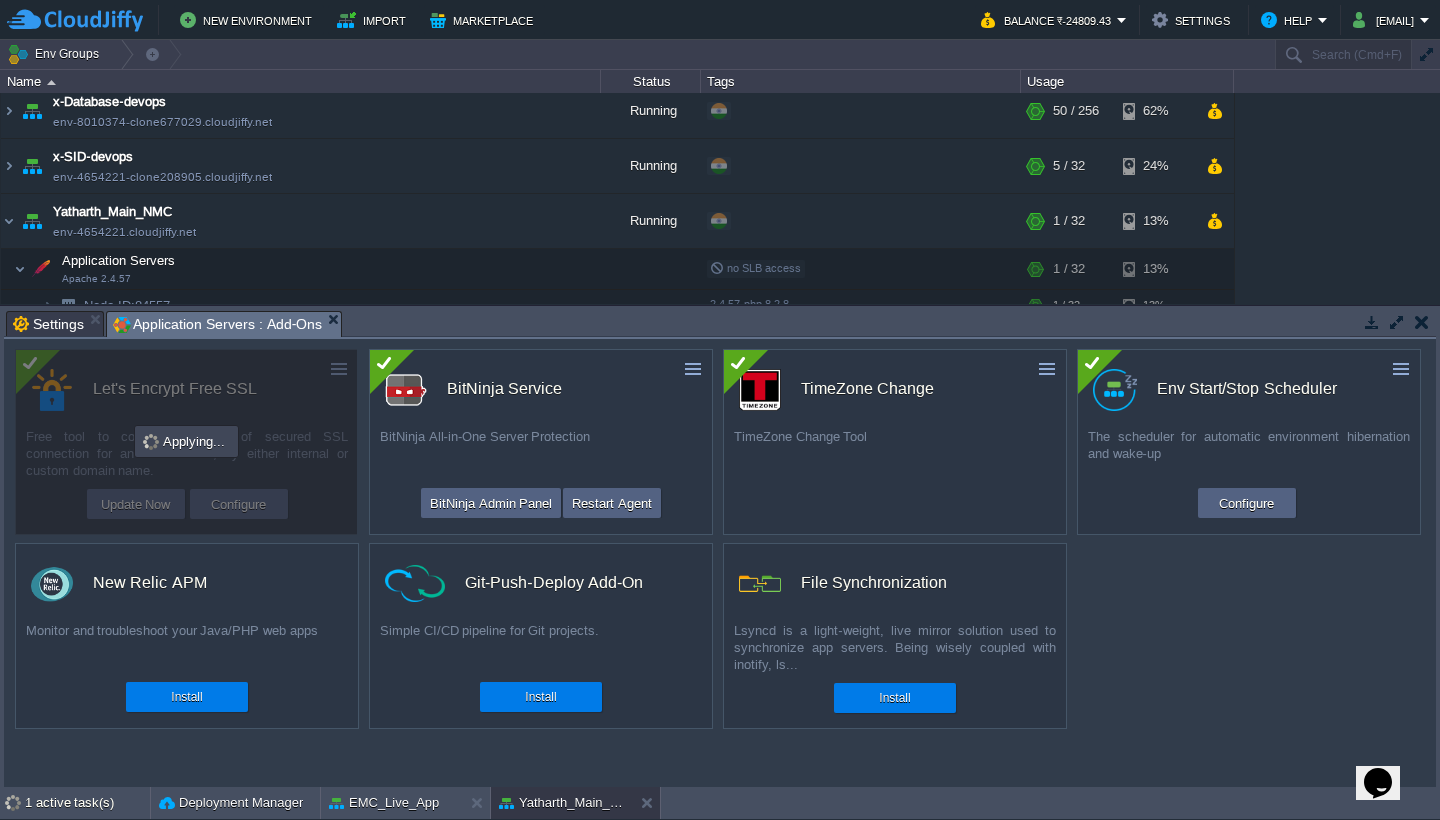 click on "Settings" at bounding box center [48, 324] 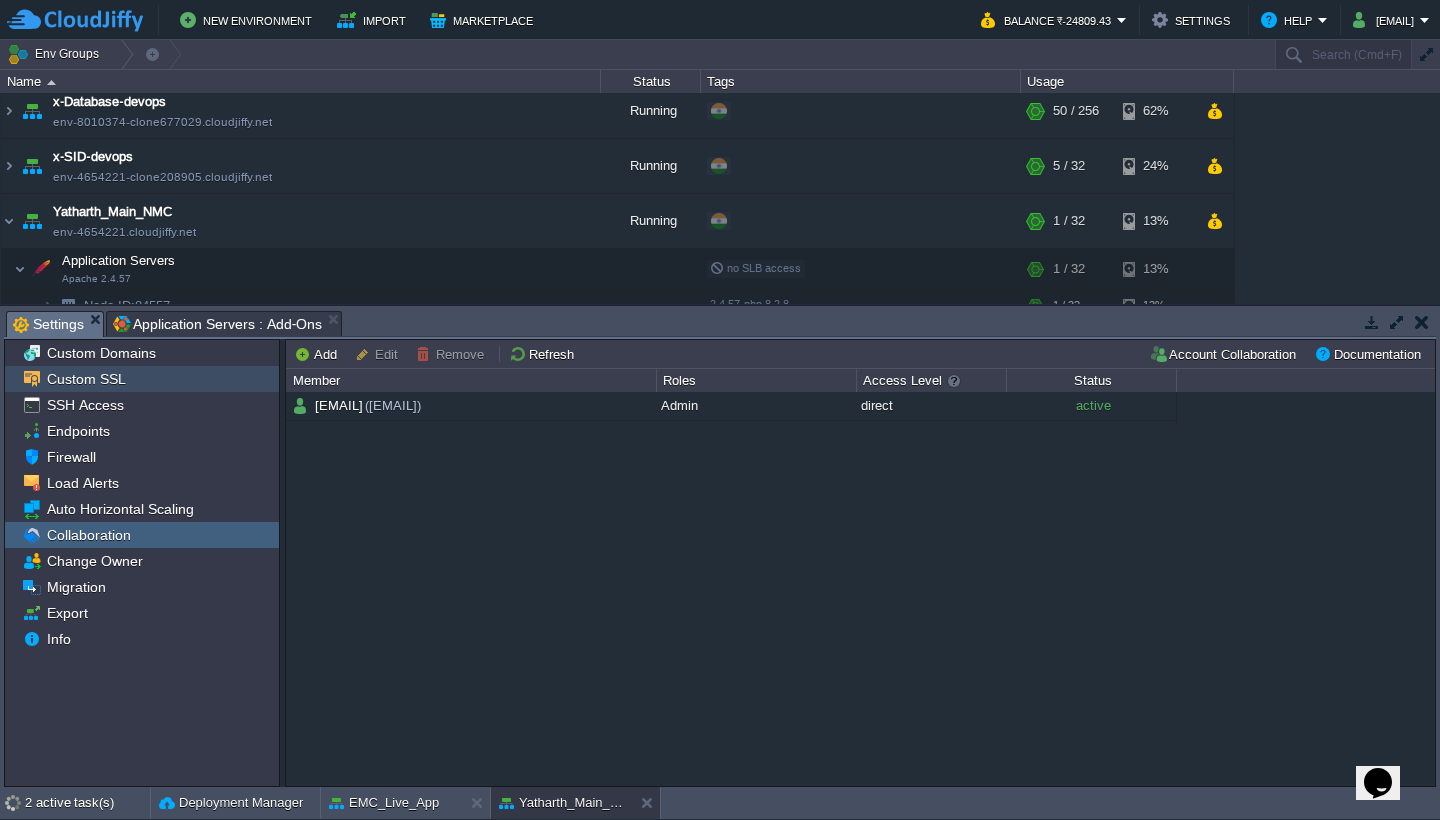 click on "Custom SSL" at bounding box center (142, 379) 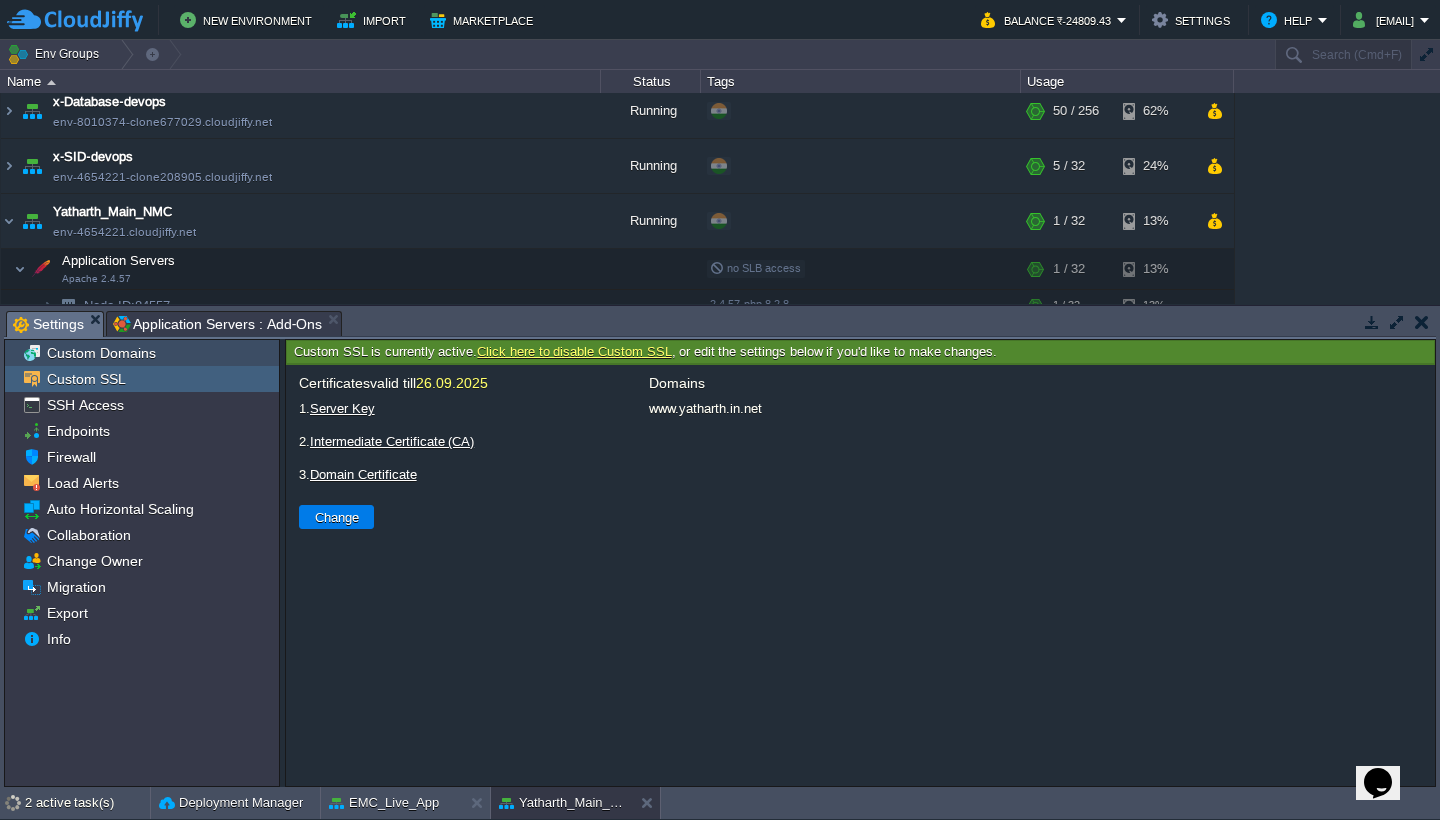 click on "Custom Domains" at bounding box center (101, 353) 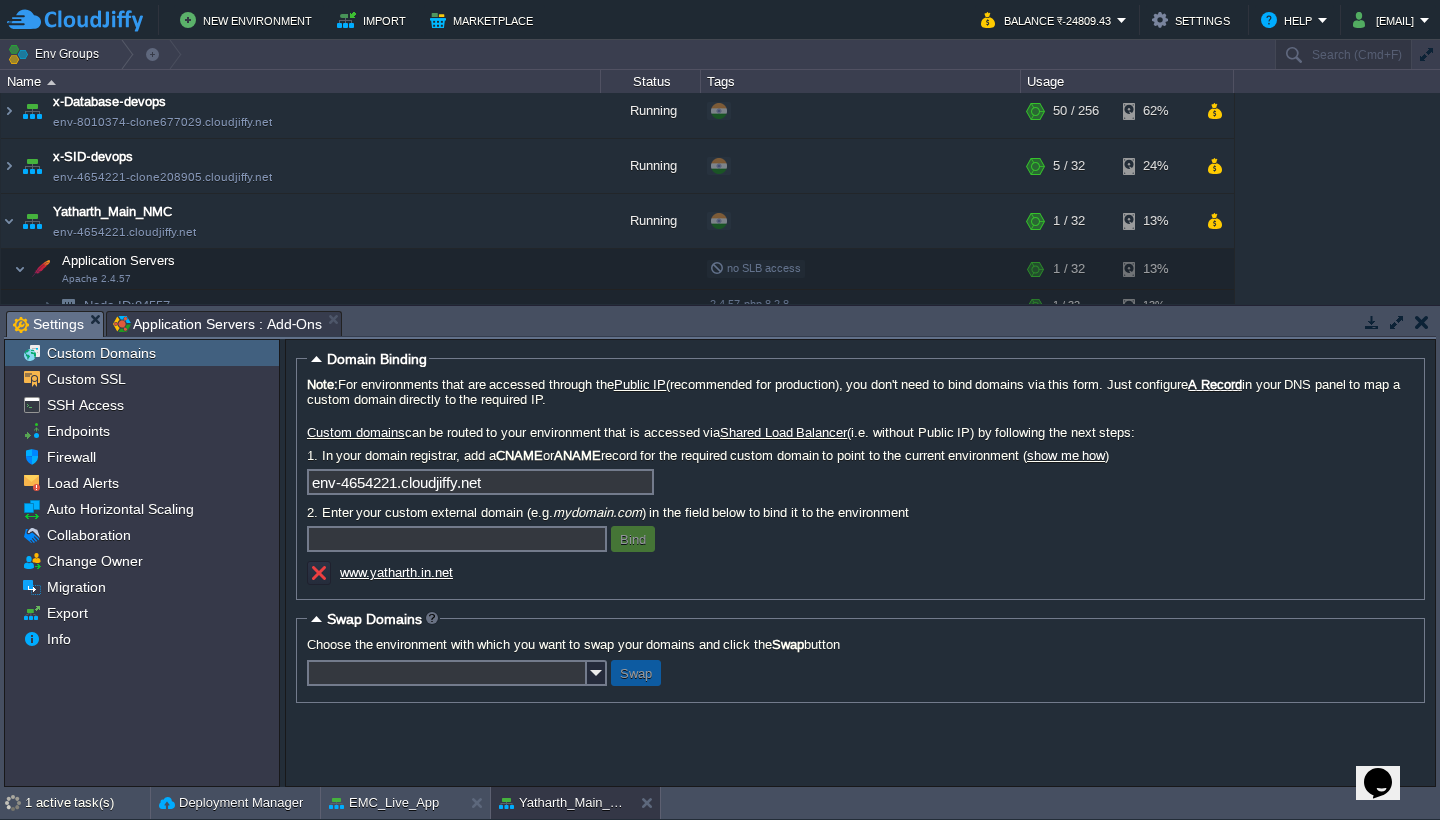 click at bounding box center (457, 539) 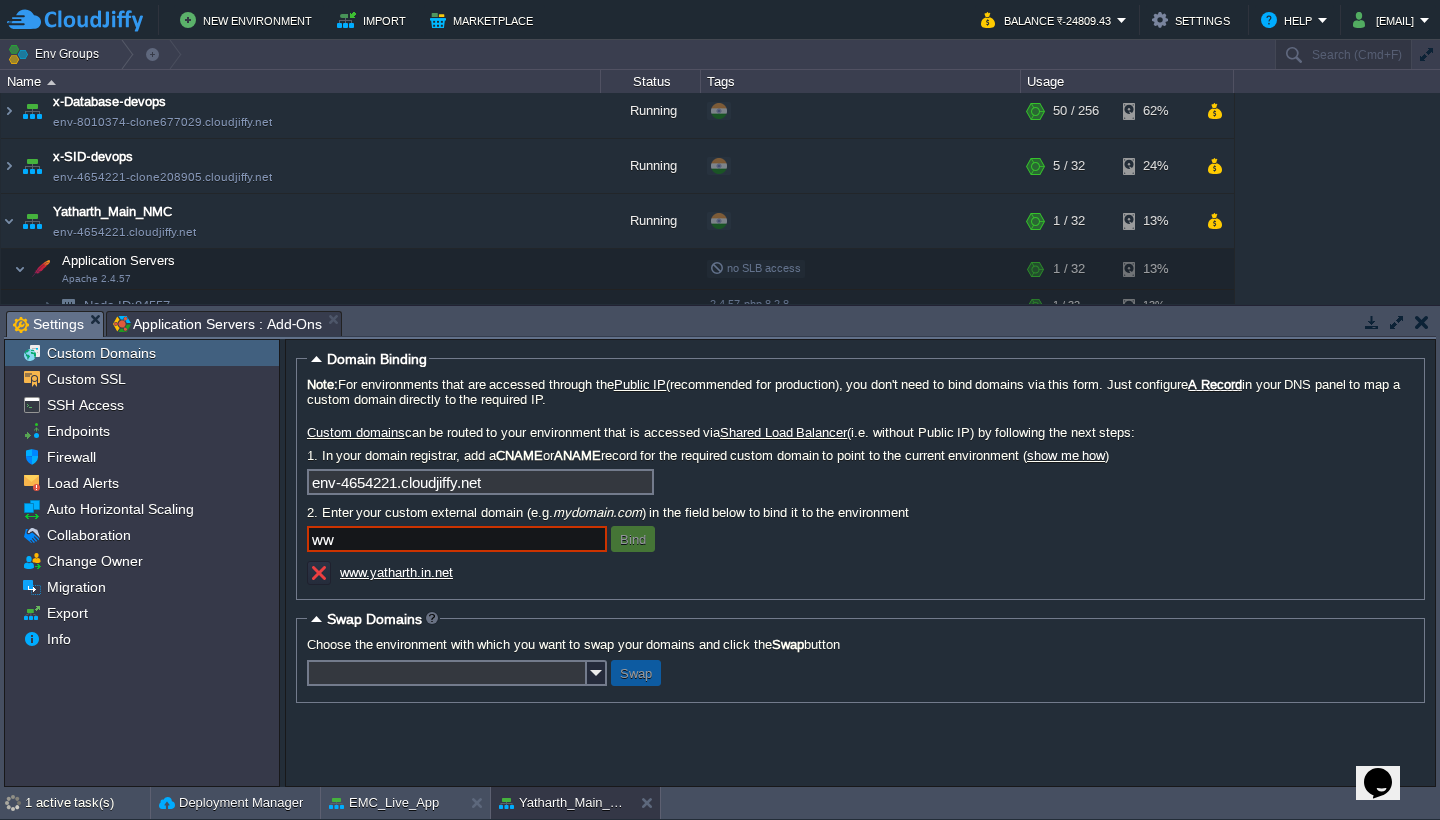 type on "w" 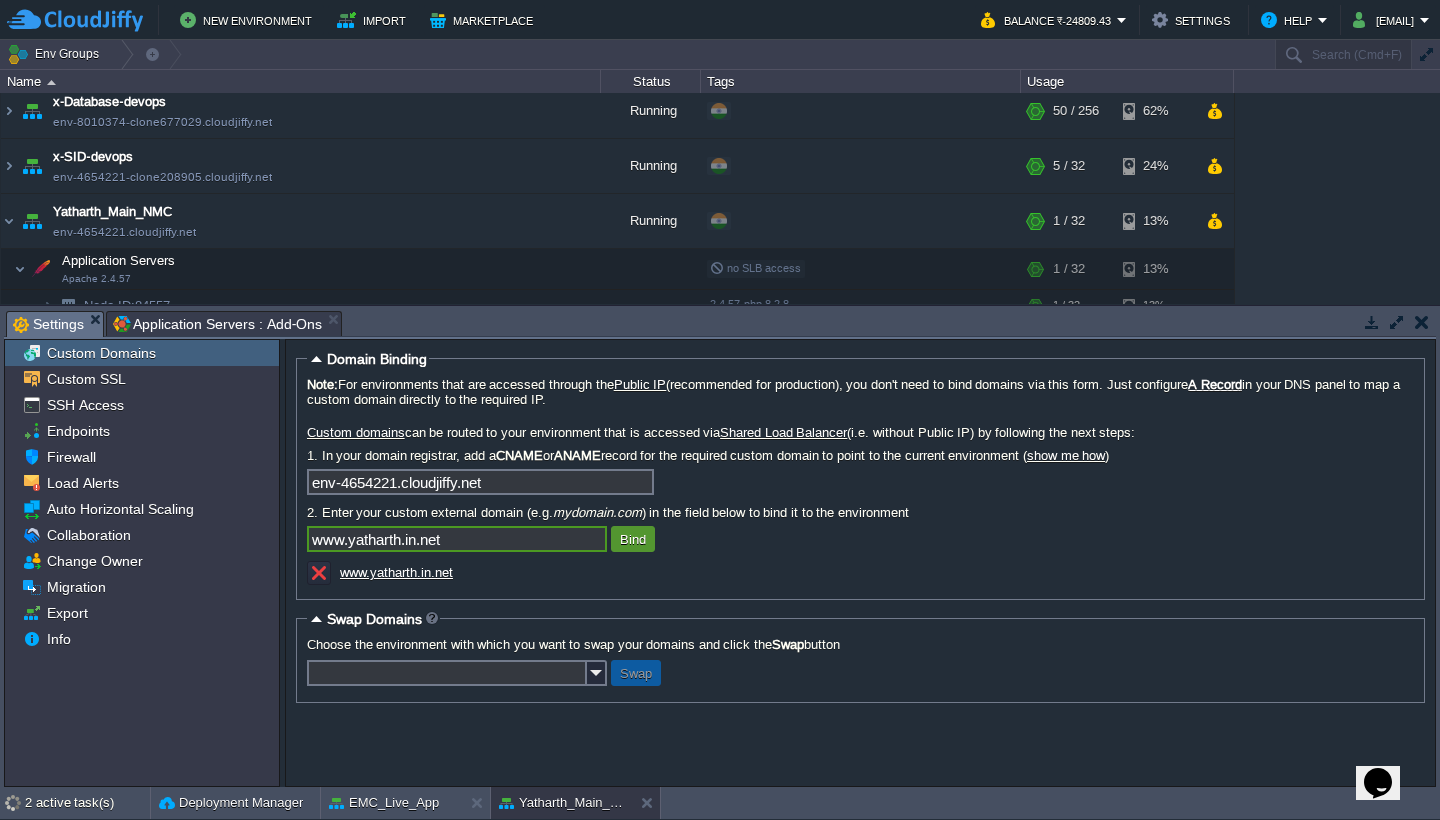type on "www.yatharth.in.net" 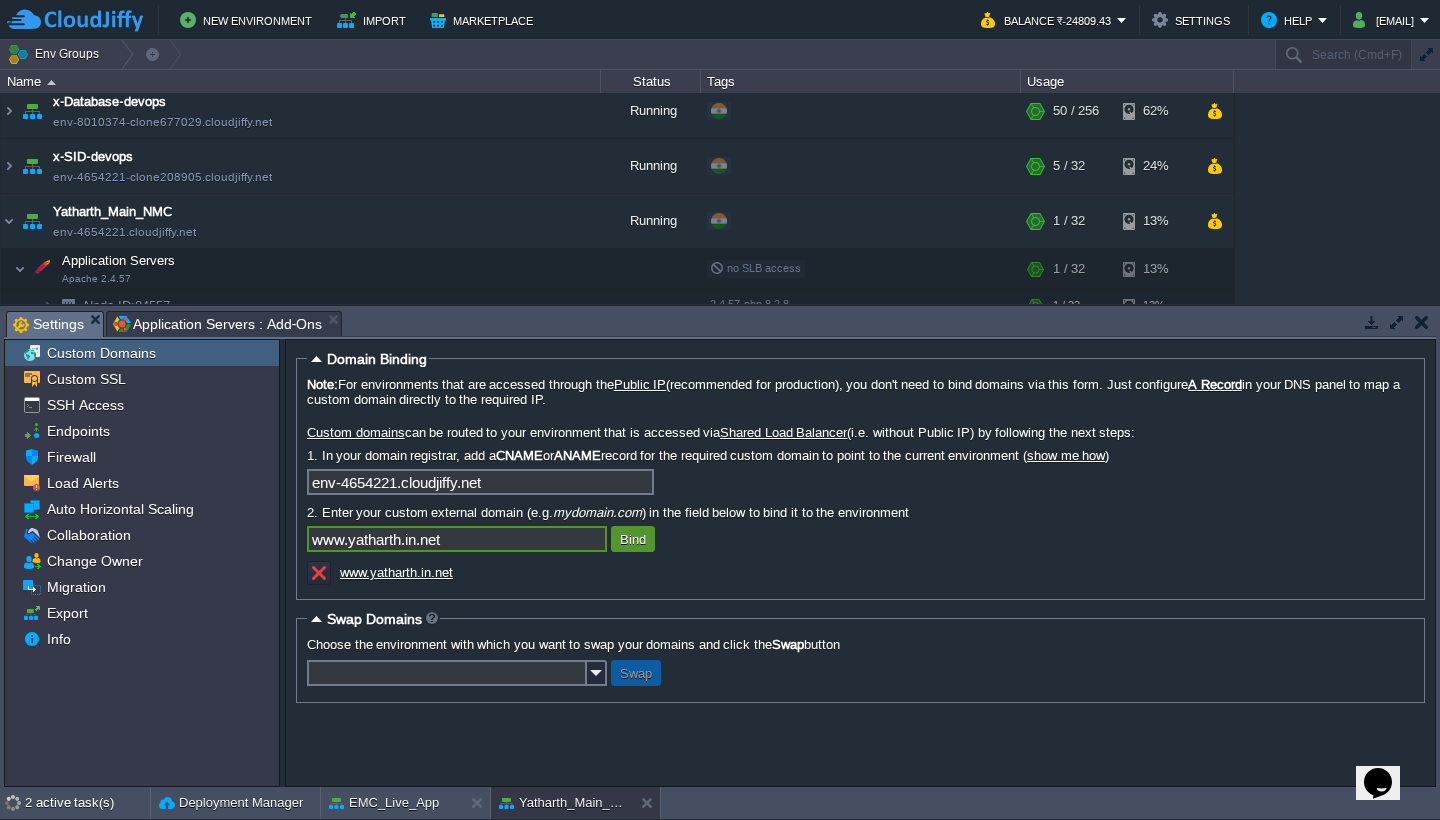 click on "Bind" at bounding box center [633, 539] 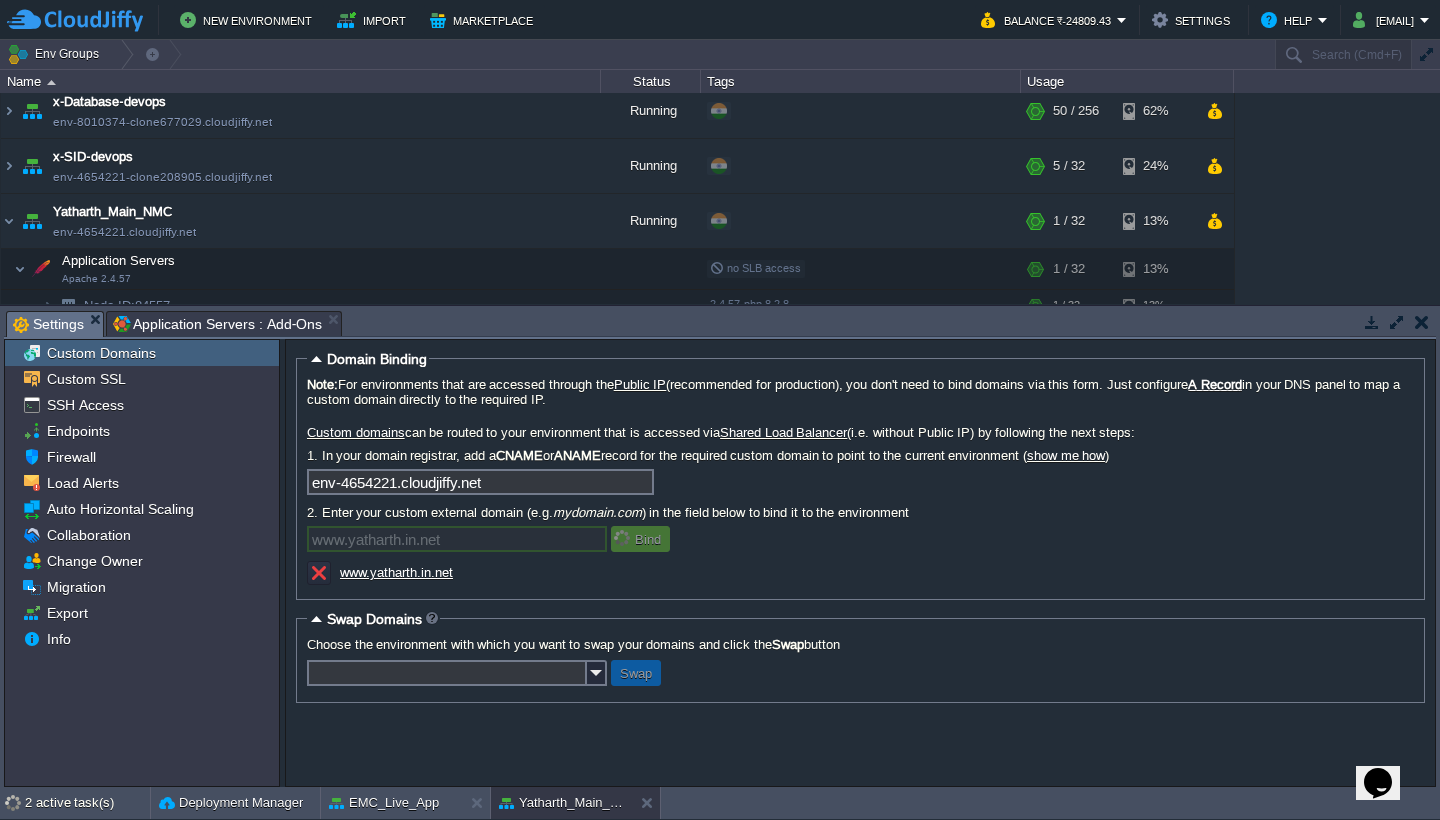 type 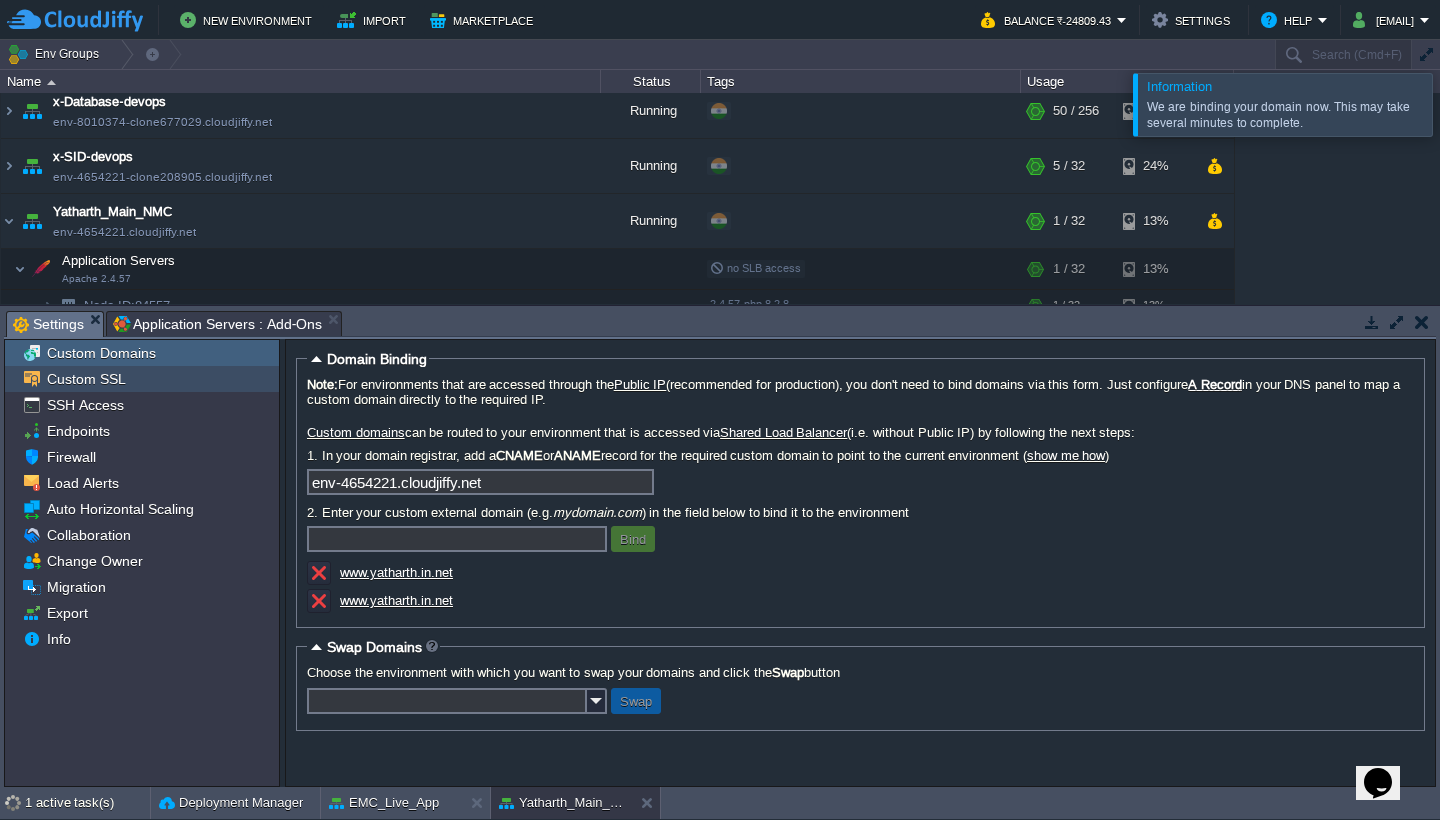click on "Custom SSL" at bounding box center [86, 379] 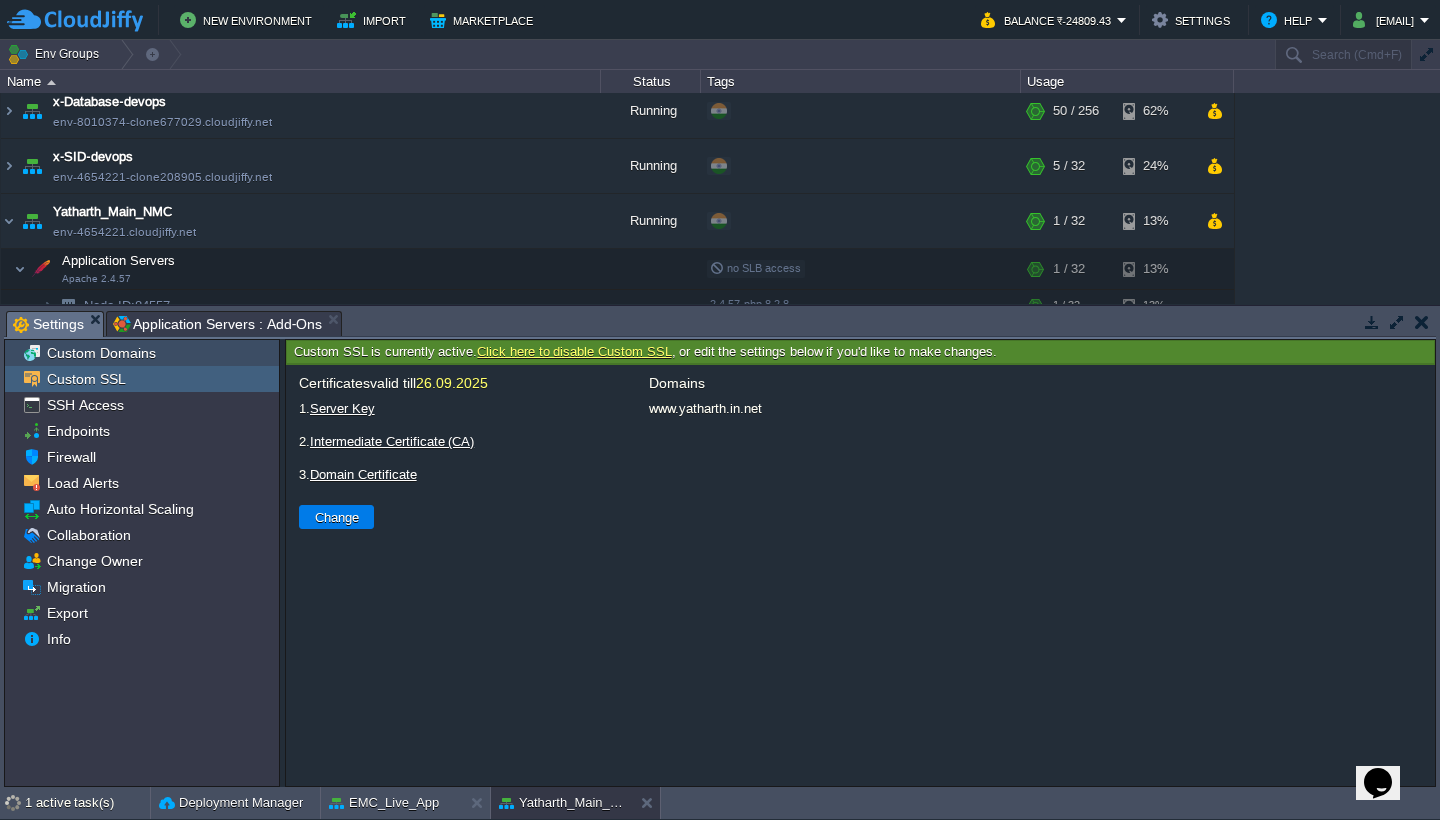 click on "Custom Domains" at bounding box center (142, 353) 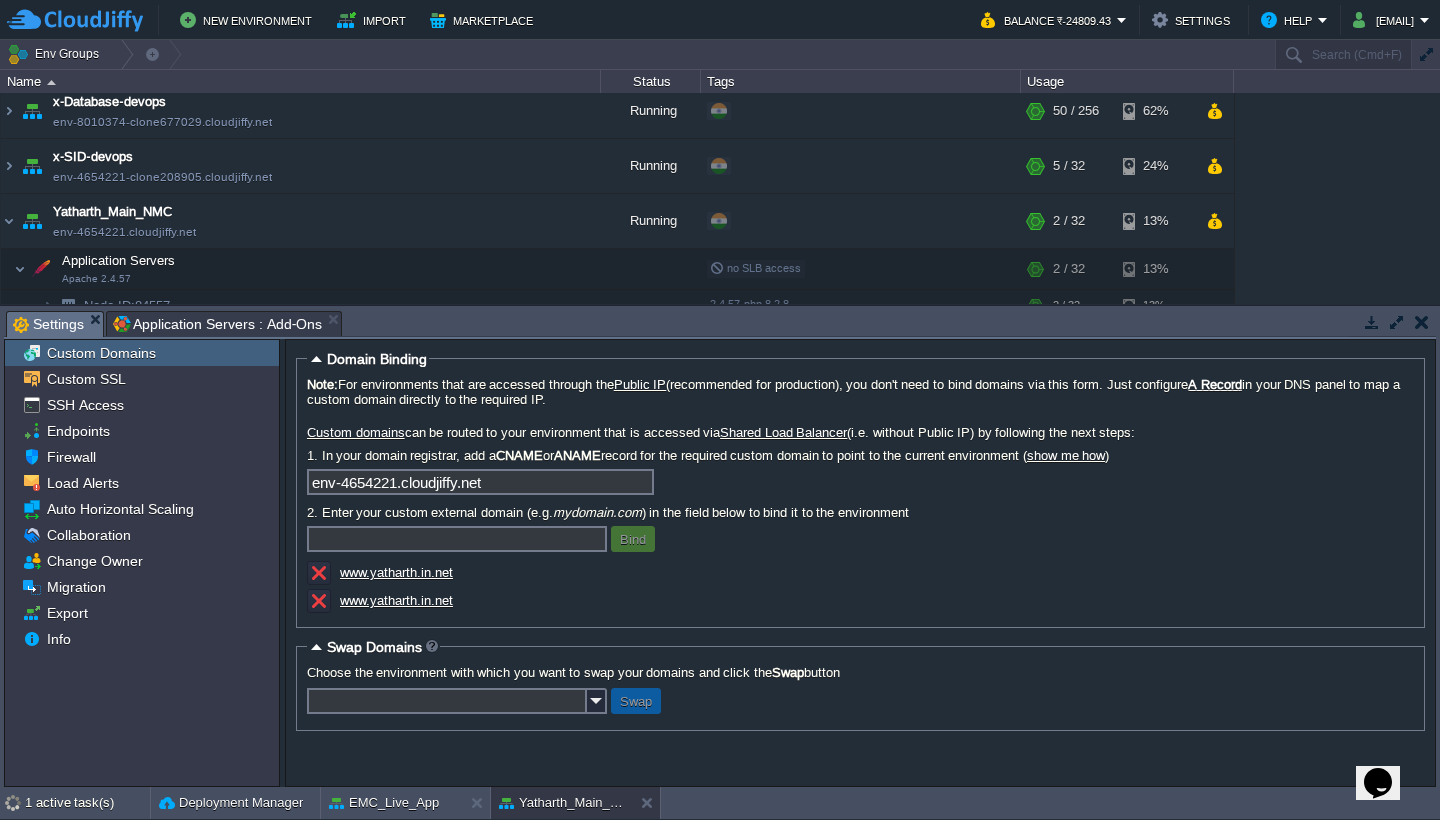 click on "Application Servers : Add-Ons" at bounding box center (217, 324) 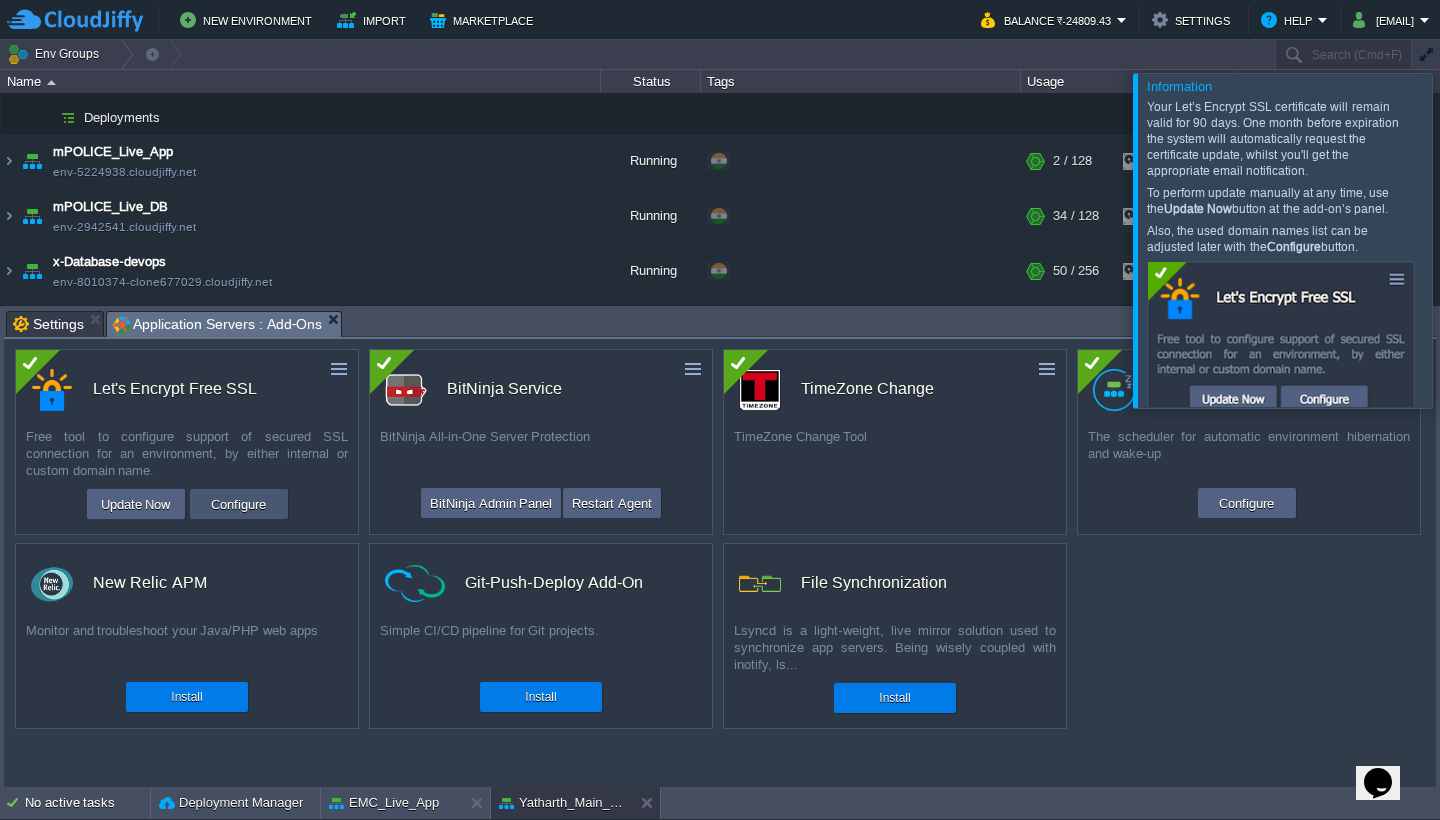 click on "Configure" at bounding box center (238, 504) 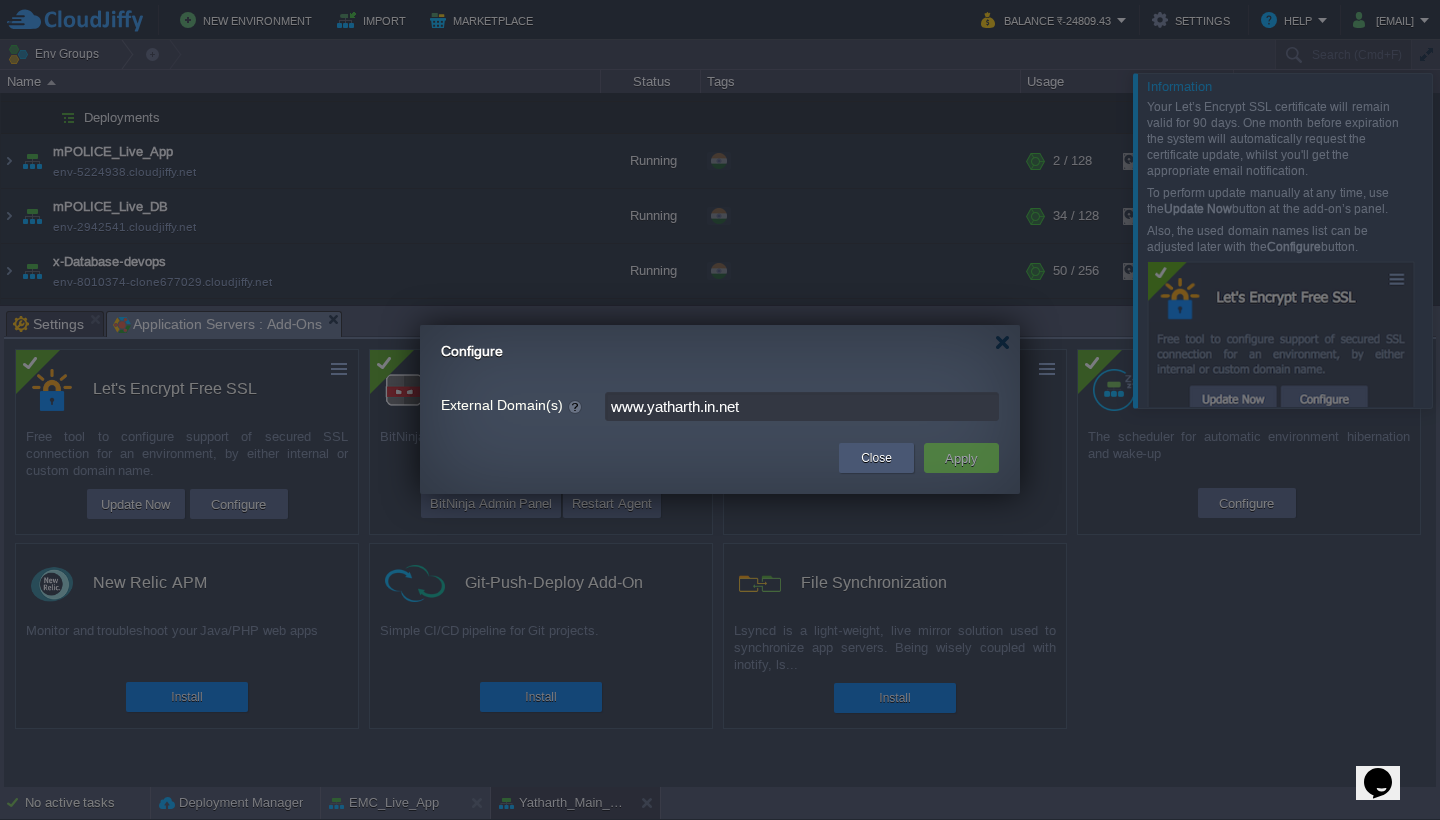 click on "Close" at bounding box center (876, 458) 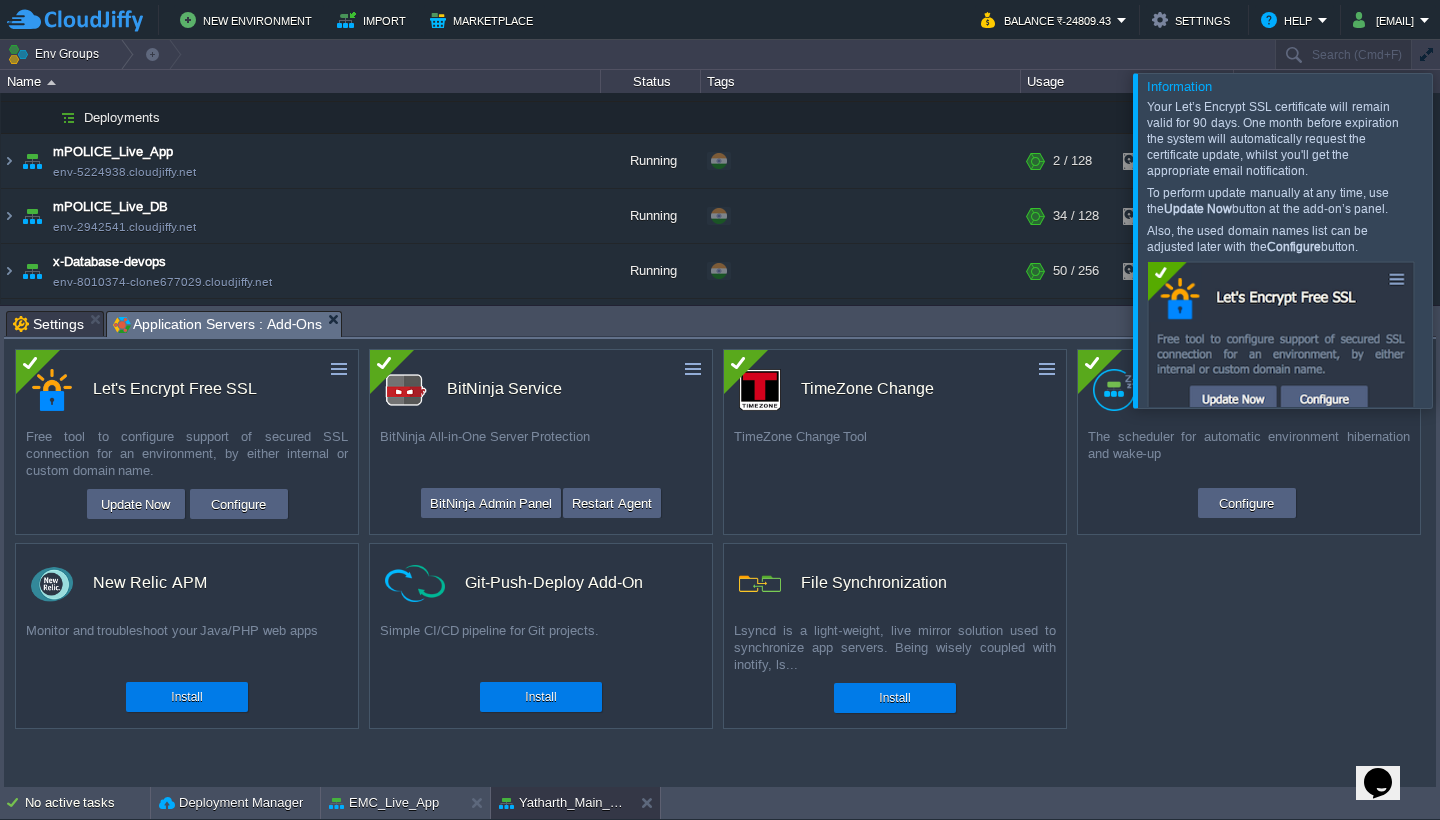 click on "Application Servers : Add-Ons" at bounding box center (227, 324) 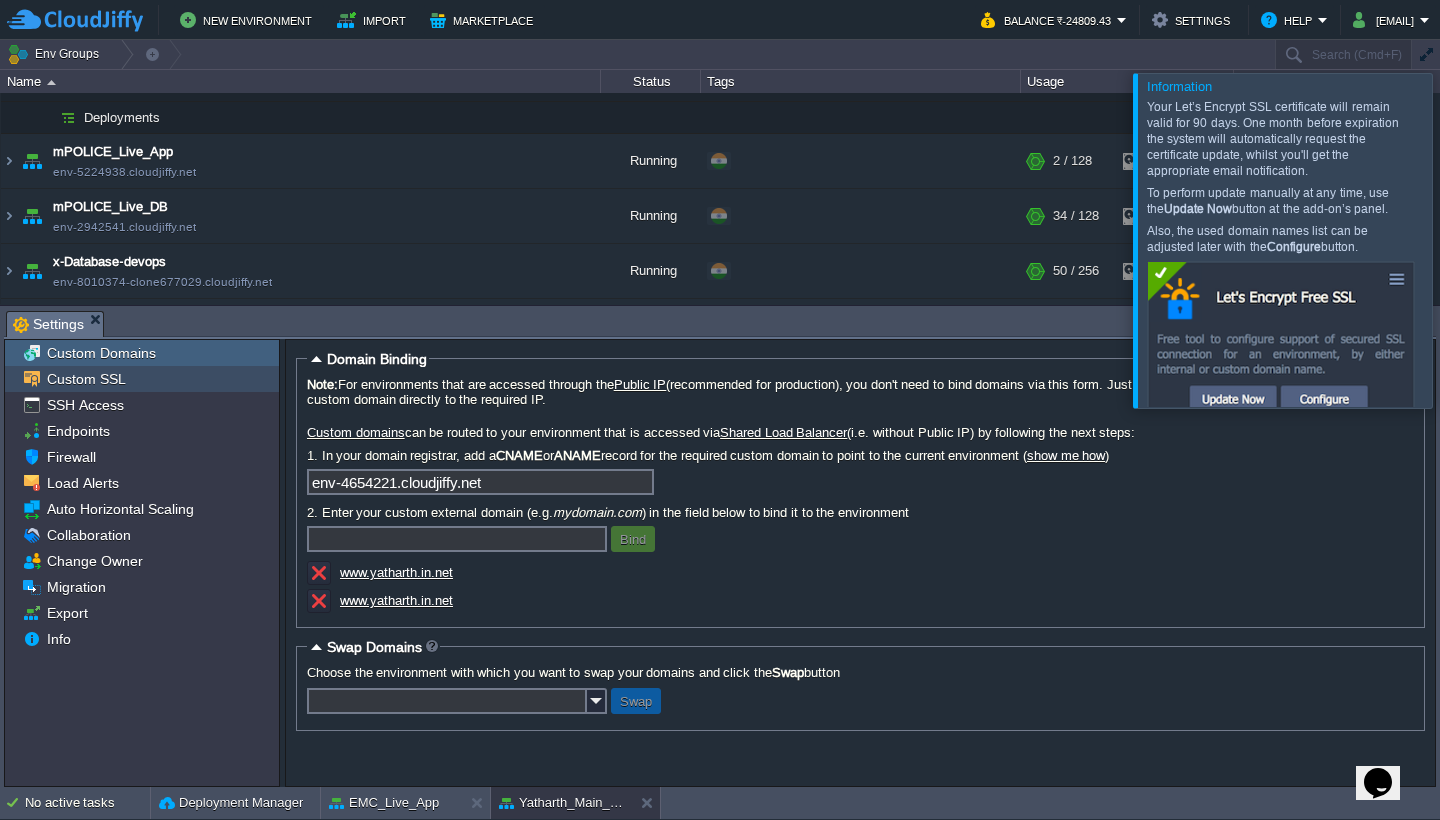 click on "Custom SSL" at bounding box center [86, 379] 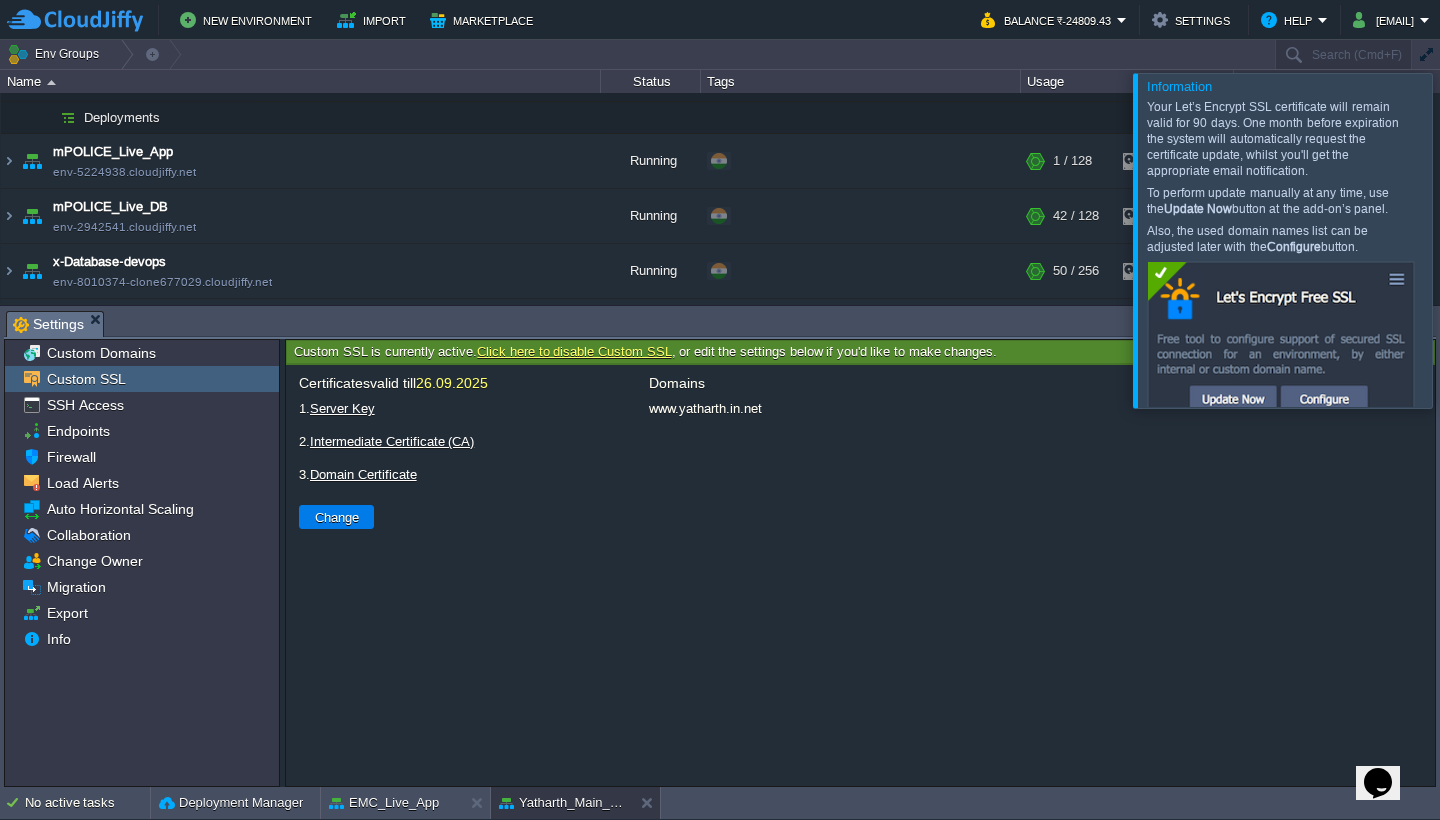 click at bounding box center [1464, 240] 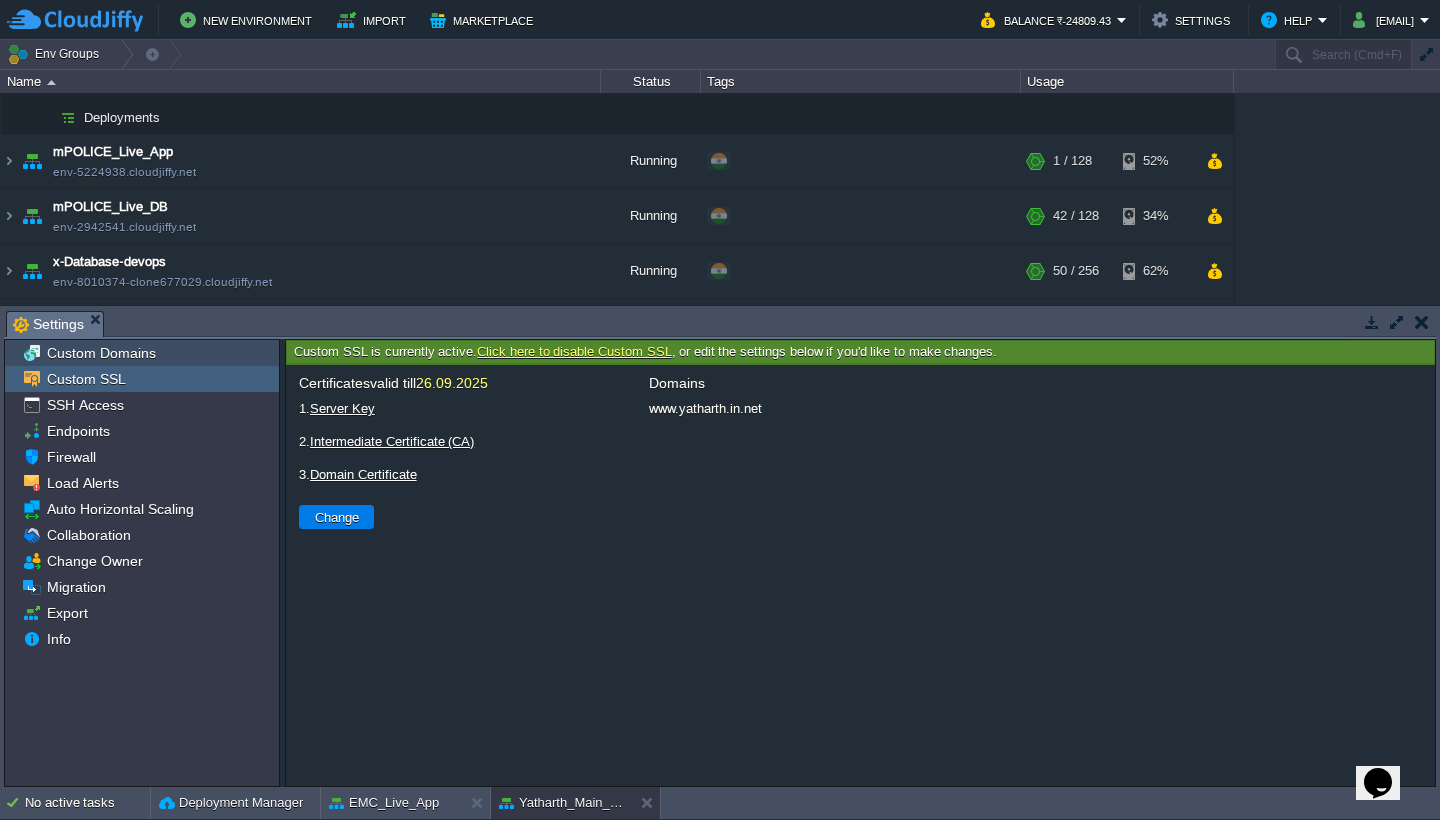 click on "Custom Domains" at bounding box center (101, 353) 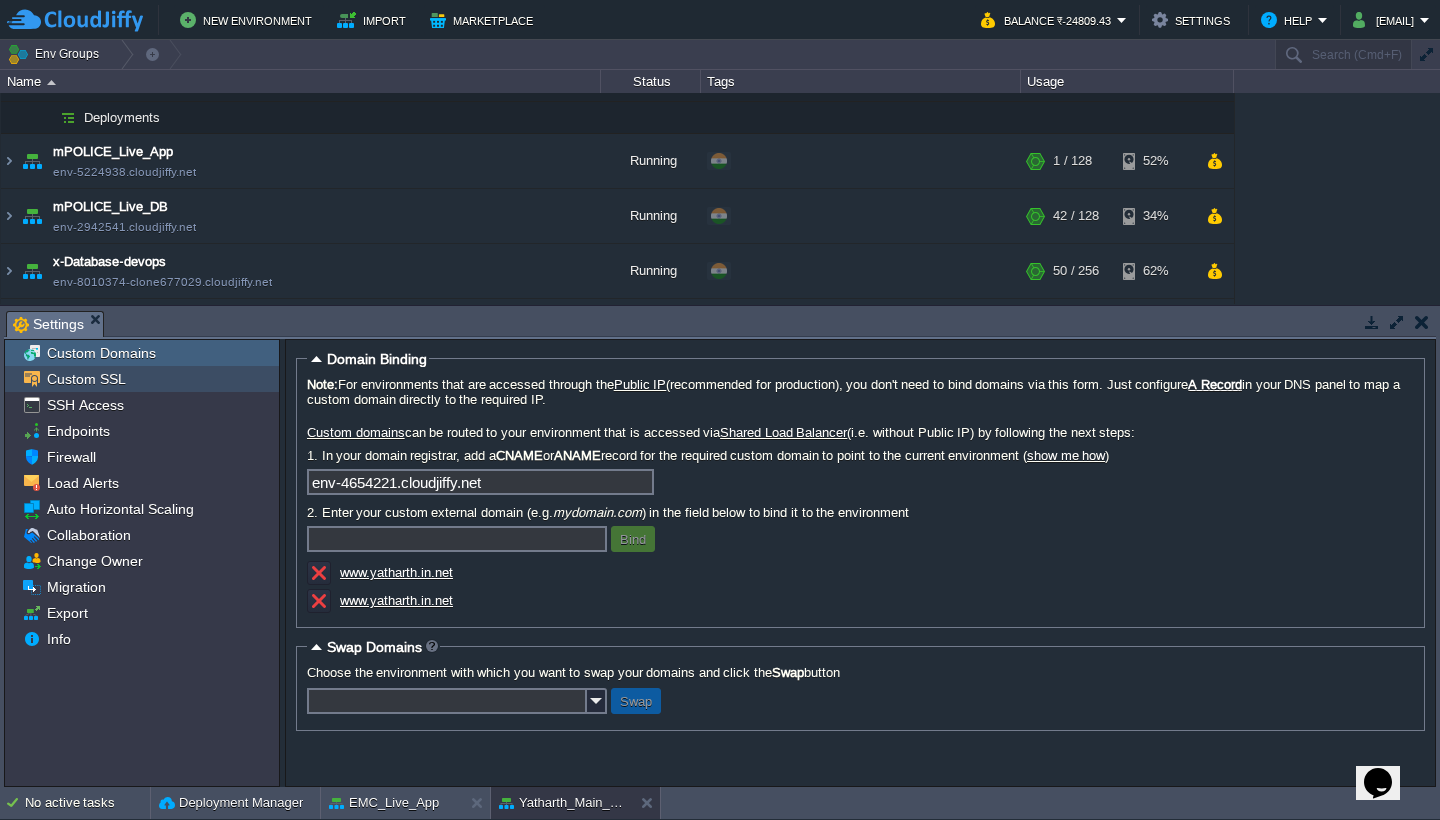 click on "Custom SSL" at bounding box center [86, 379] 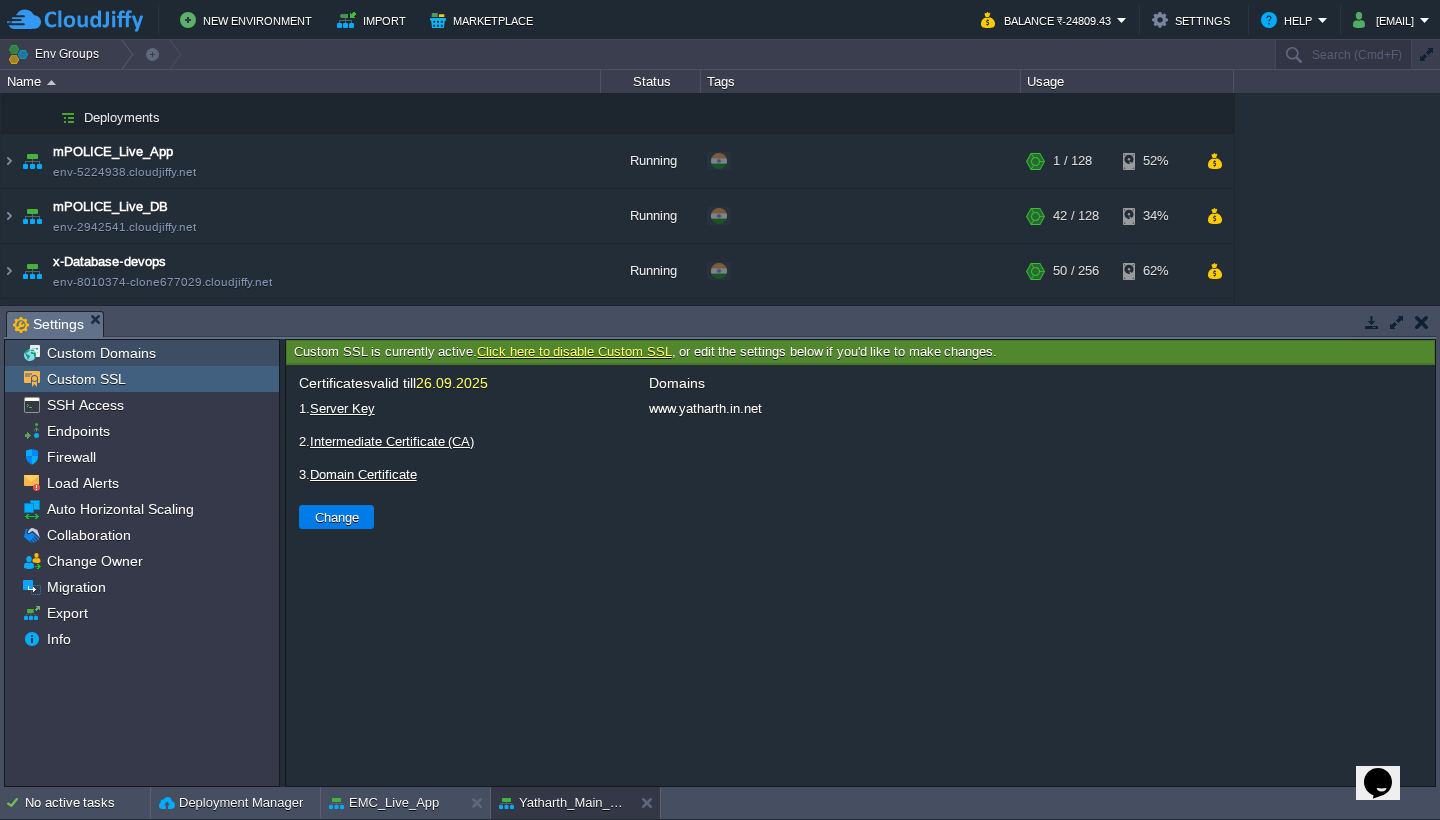 click on "Custom Domains" at bounding box center [101, 353] 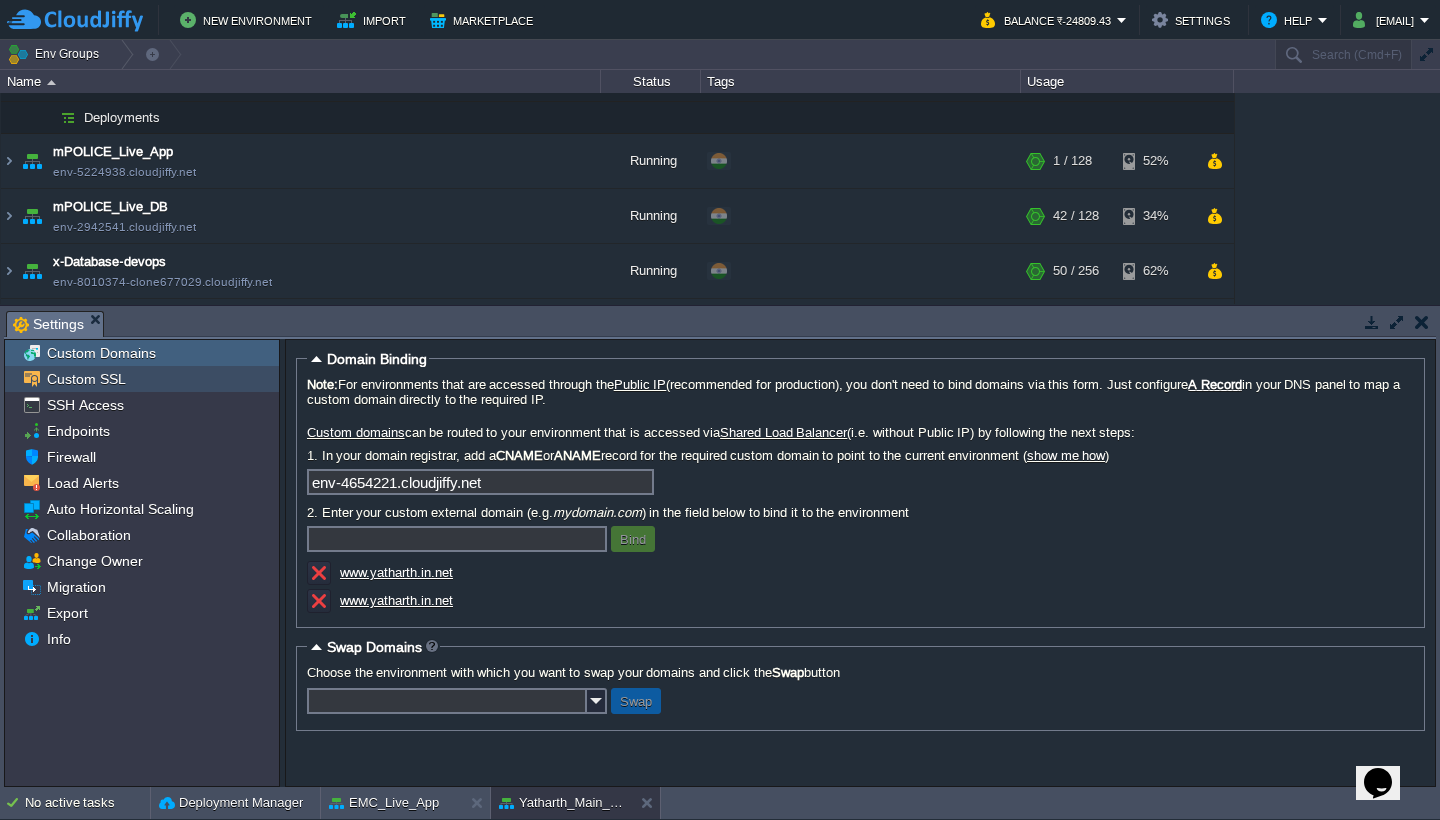 click on "Custom SSL" at bounding box center (86, 379) 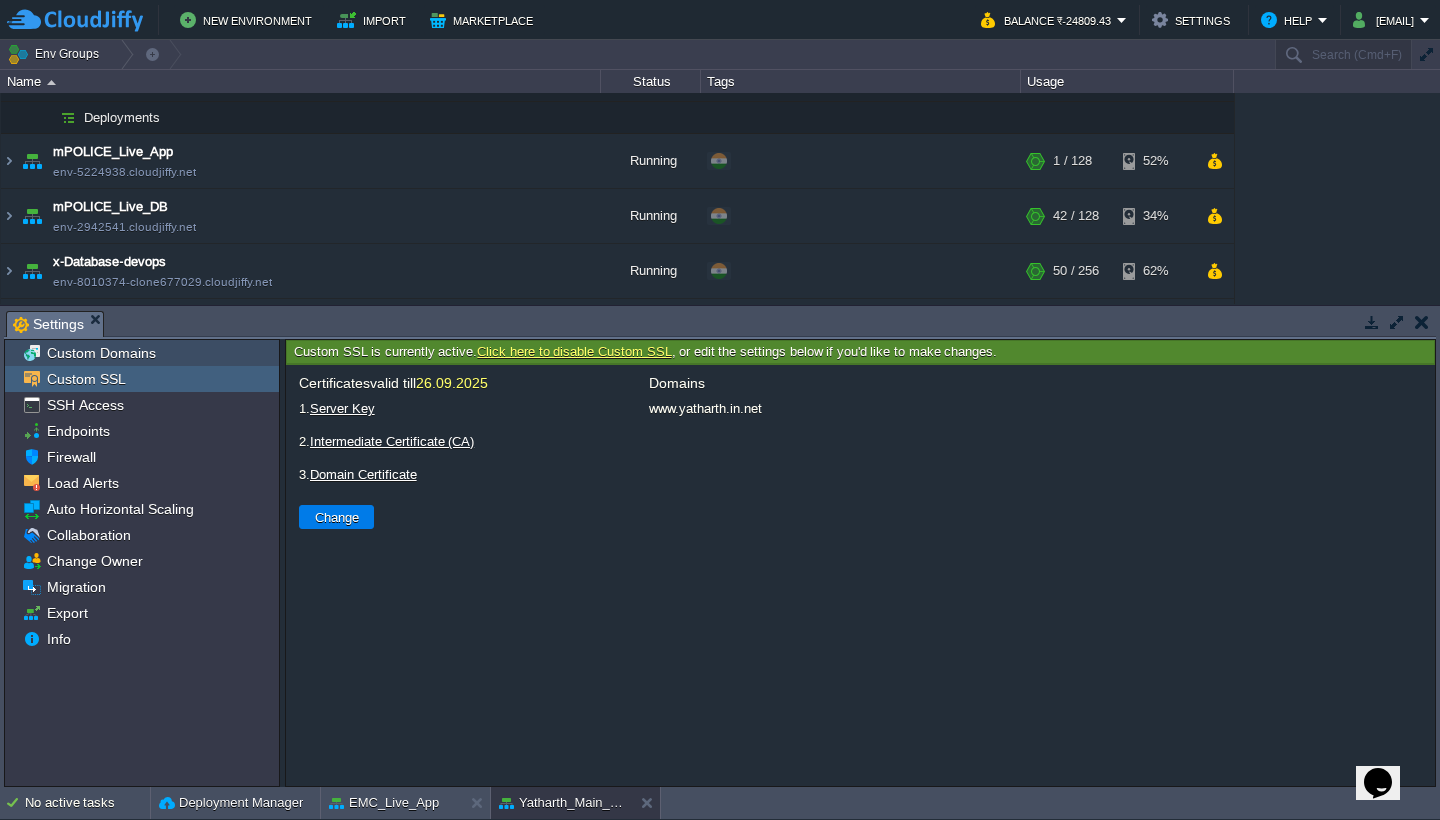 click on "Custom Domains" at bounding box center (101, 353) 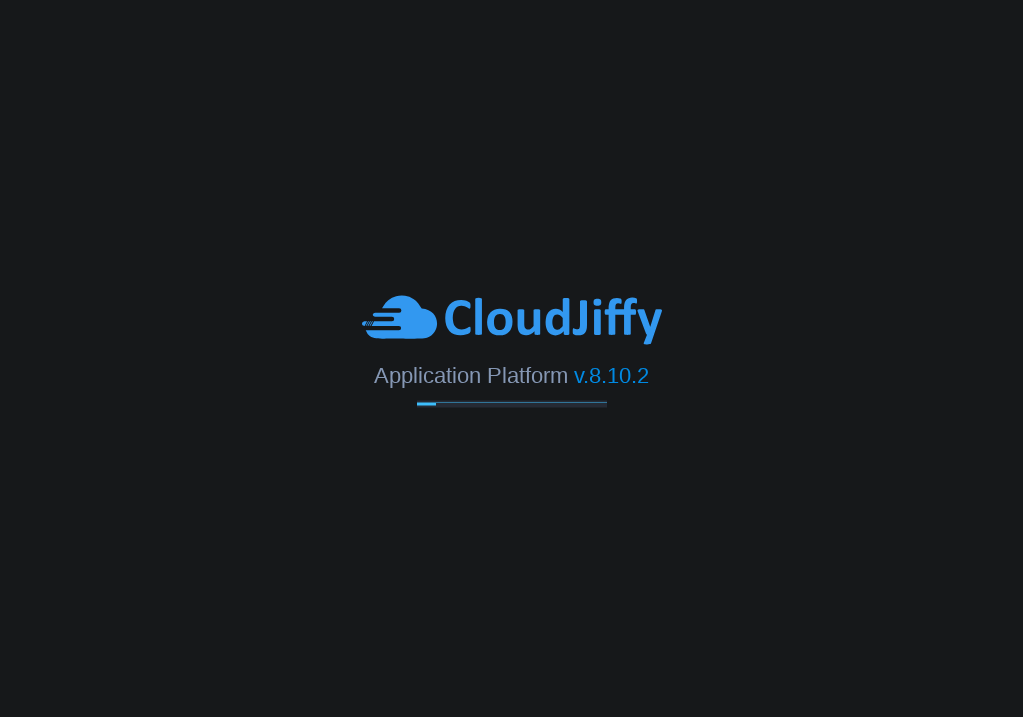 scroll, scrollTop: 0, scrollLeft: 0, axis: both 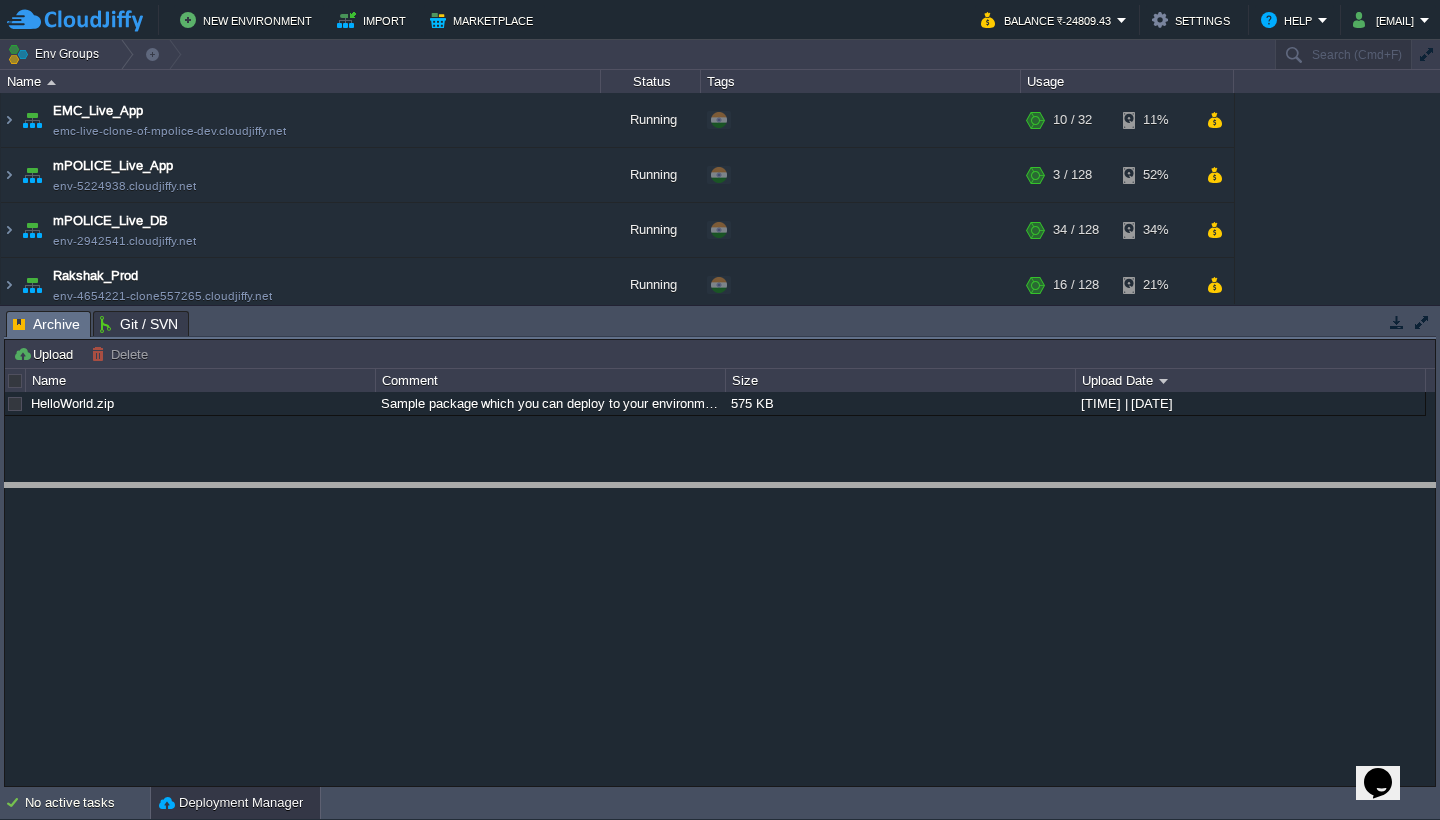 drag, startPoint x: 781, startPoint y: 334, endPoint x: 729, endPoint y: 502, distance: 175.86359 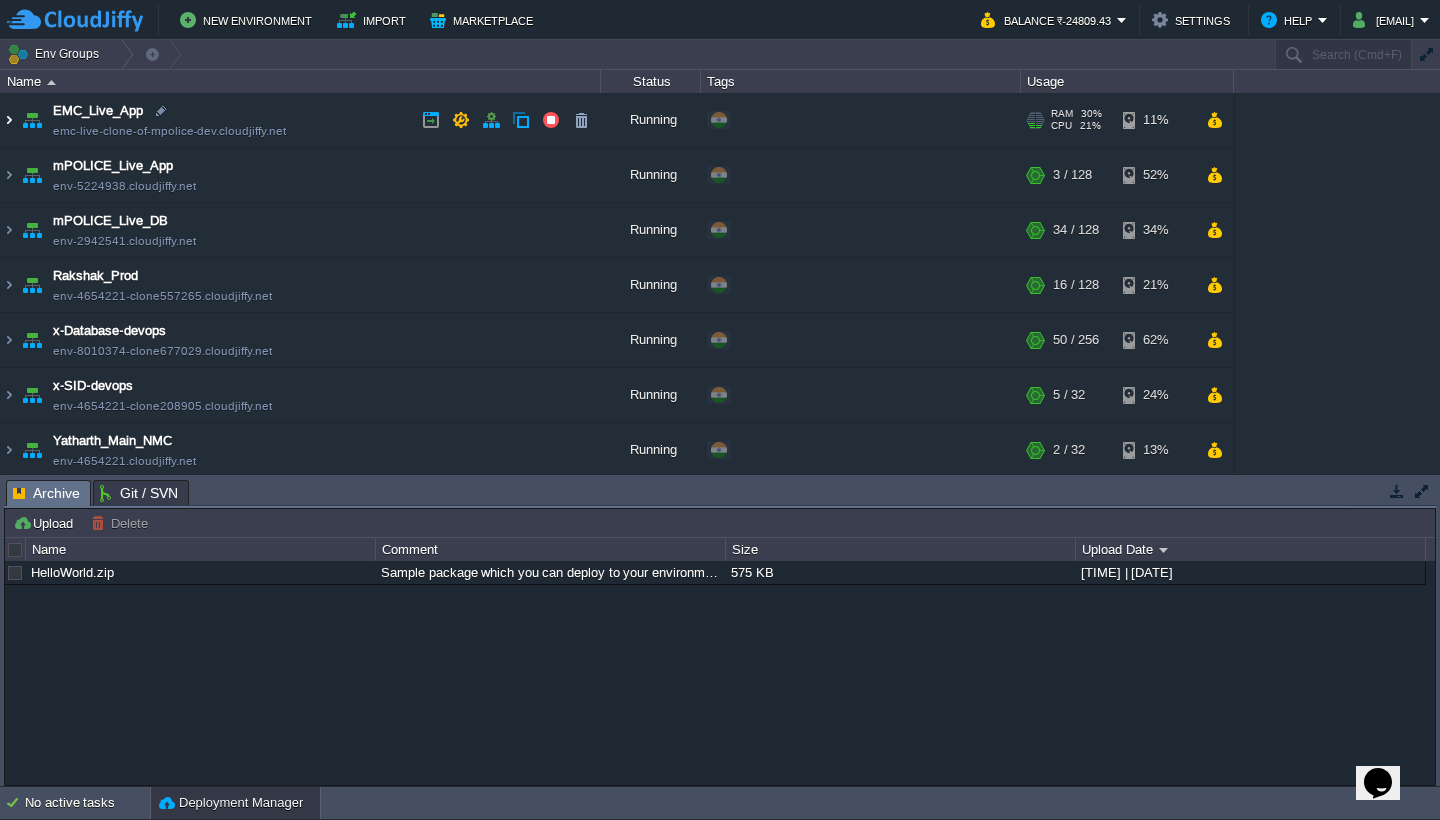 click at bounding box center [9, 120] 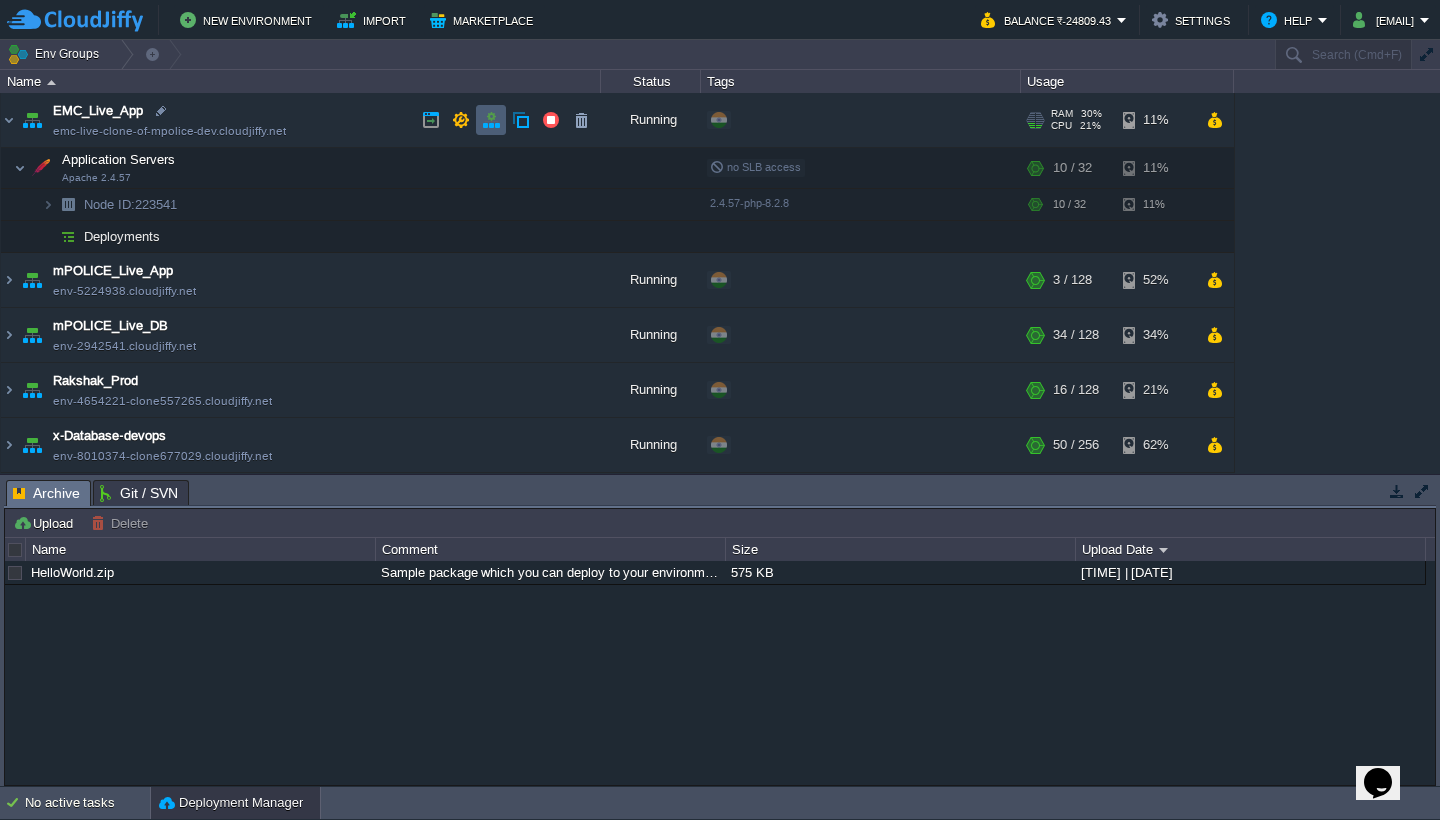click at bounding box center [491, 120] 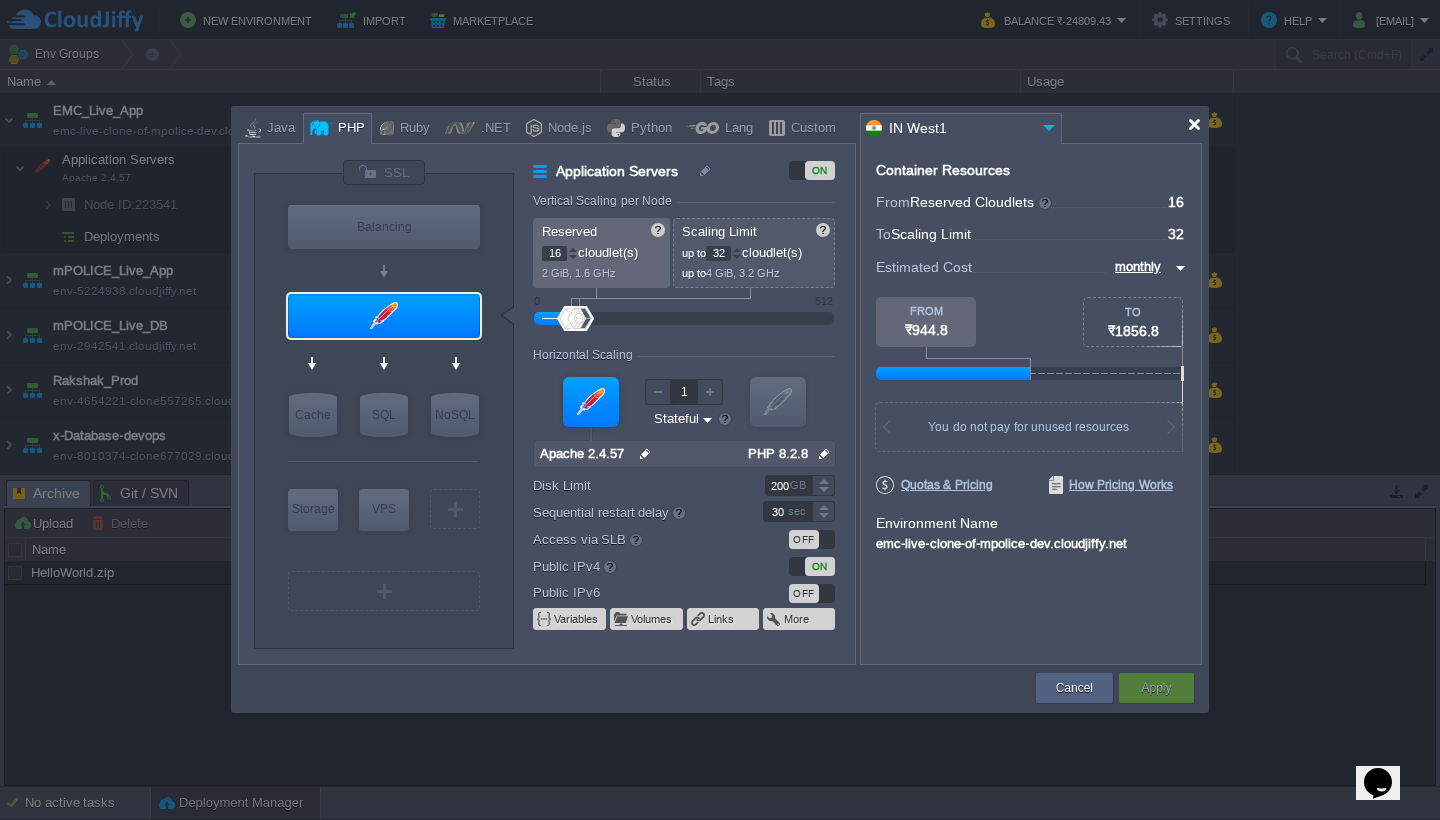 click at bounding box center (1194, 124) 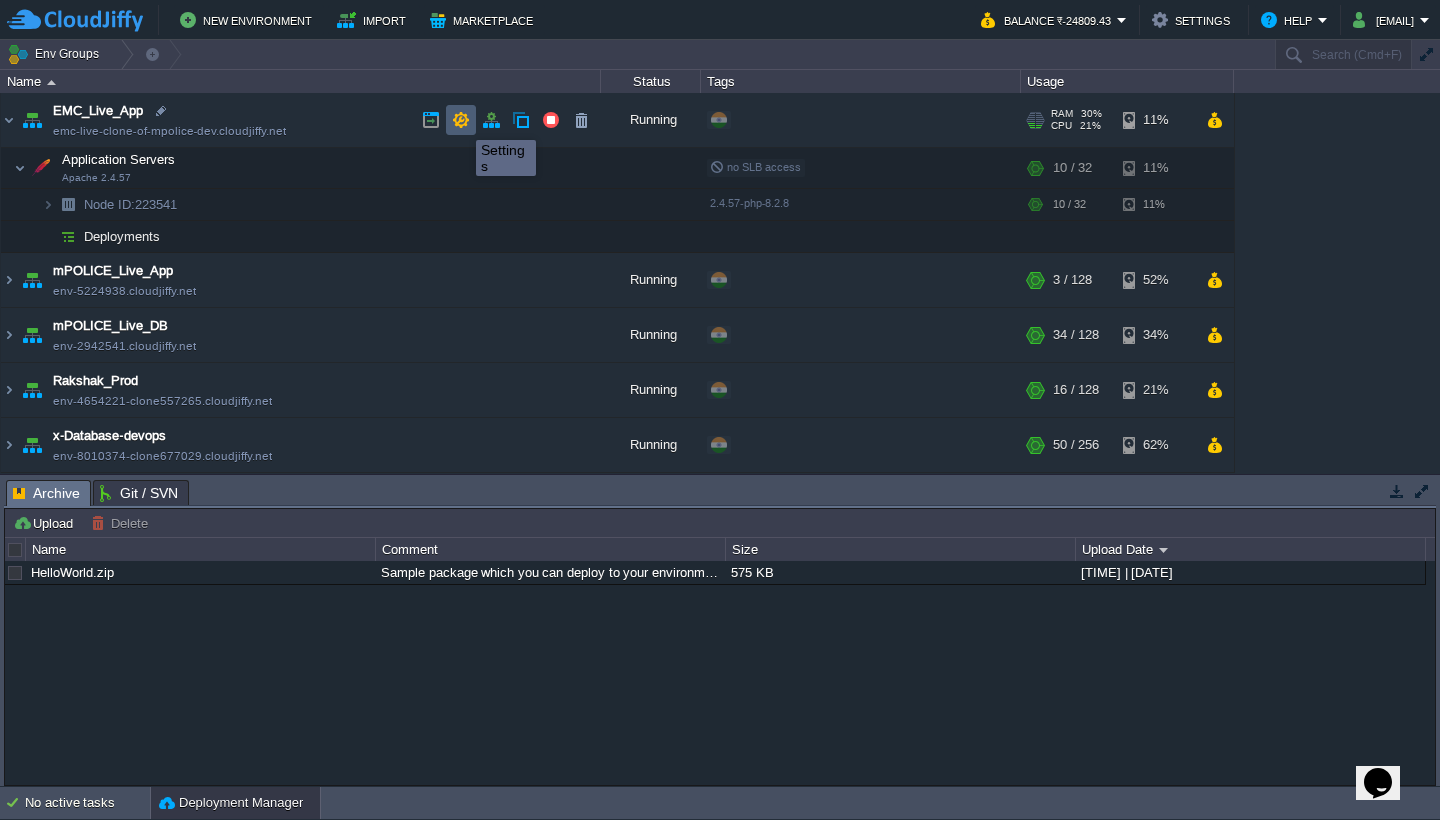 click at bounding box center (461, 120) 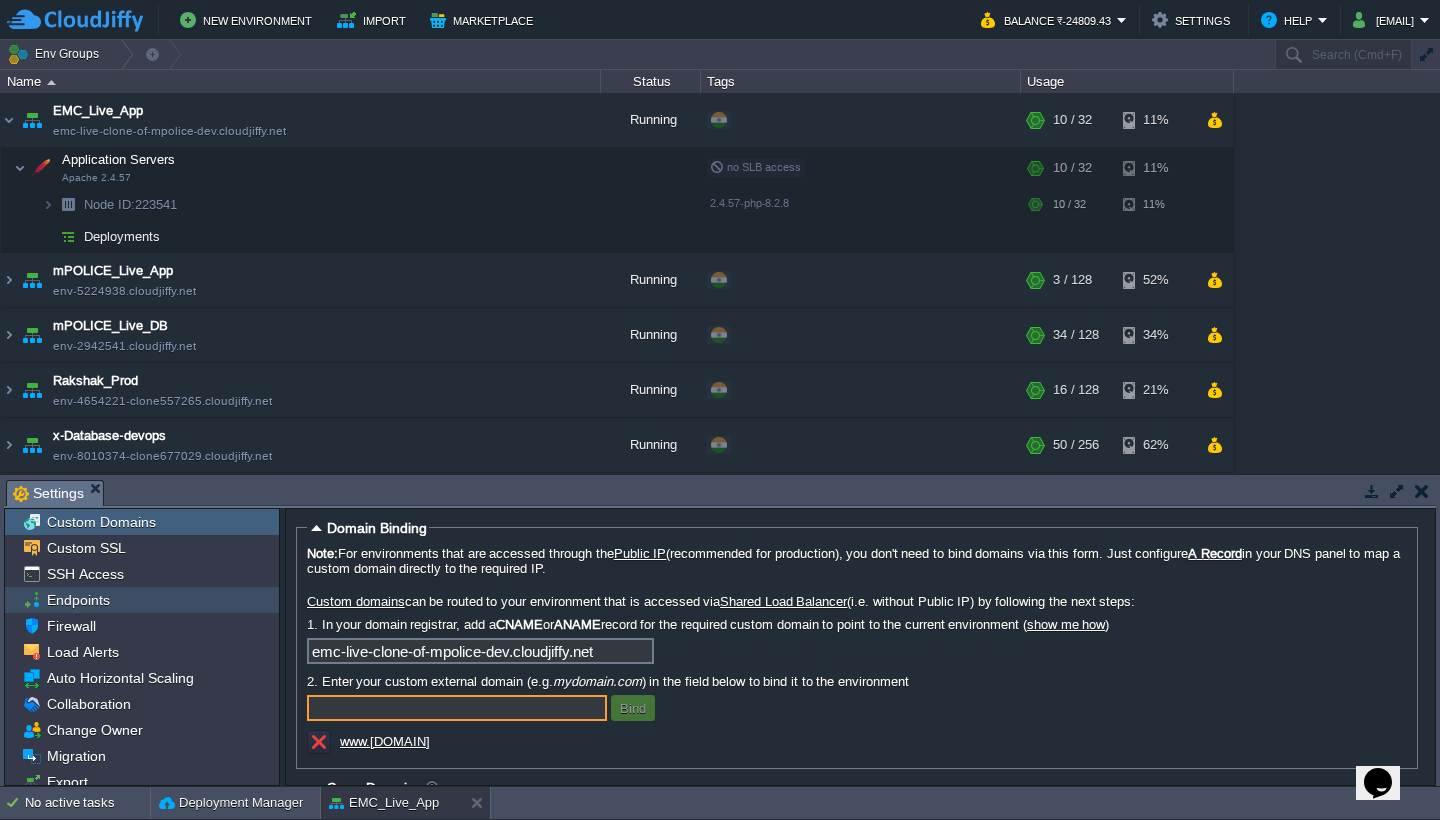 click on "Endpoints" at bounding box center [78, 600] 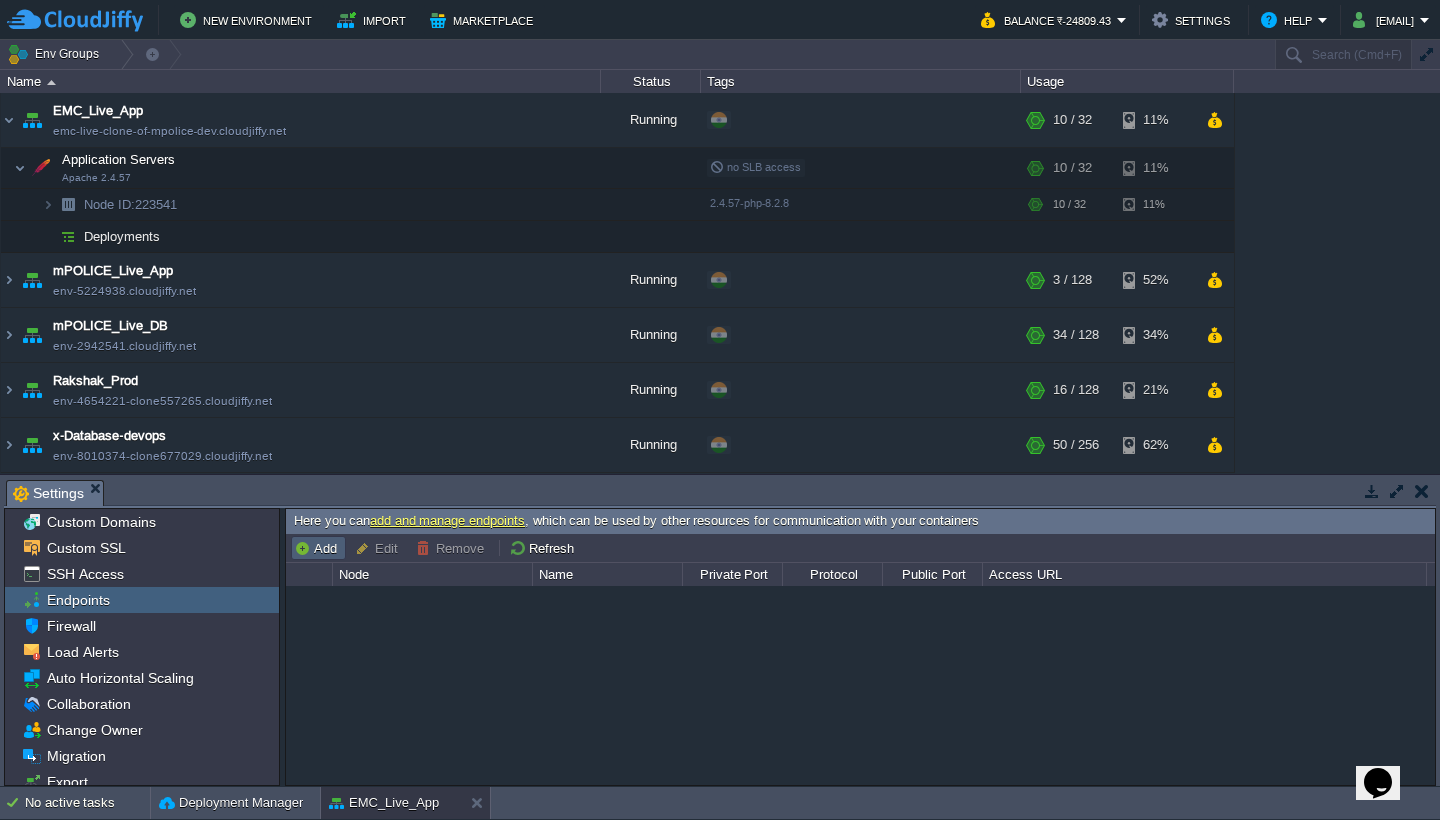 click on "Add" at bounding box center (318, 548) 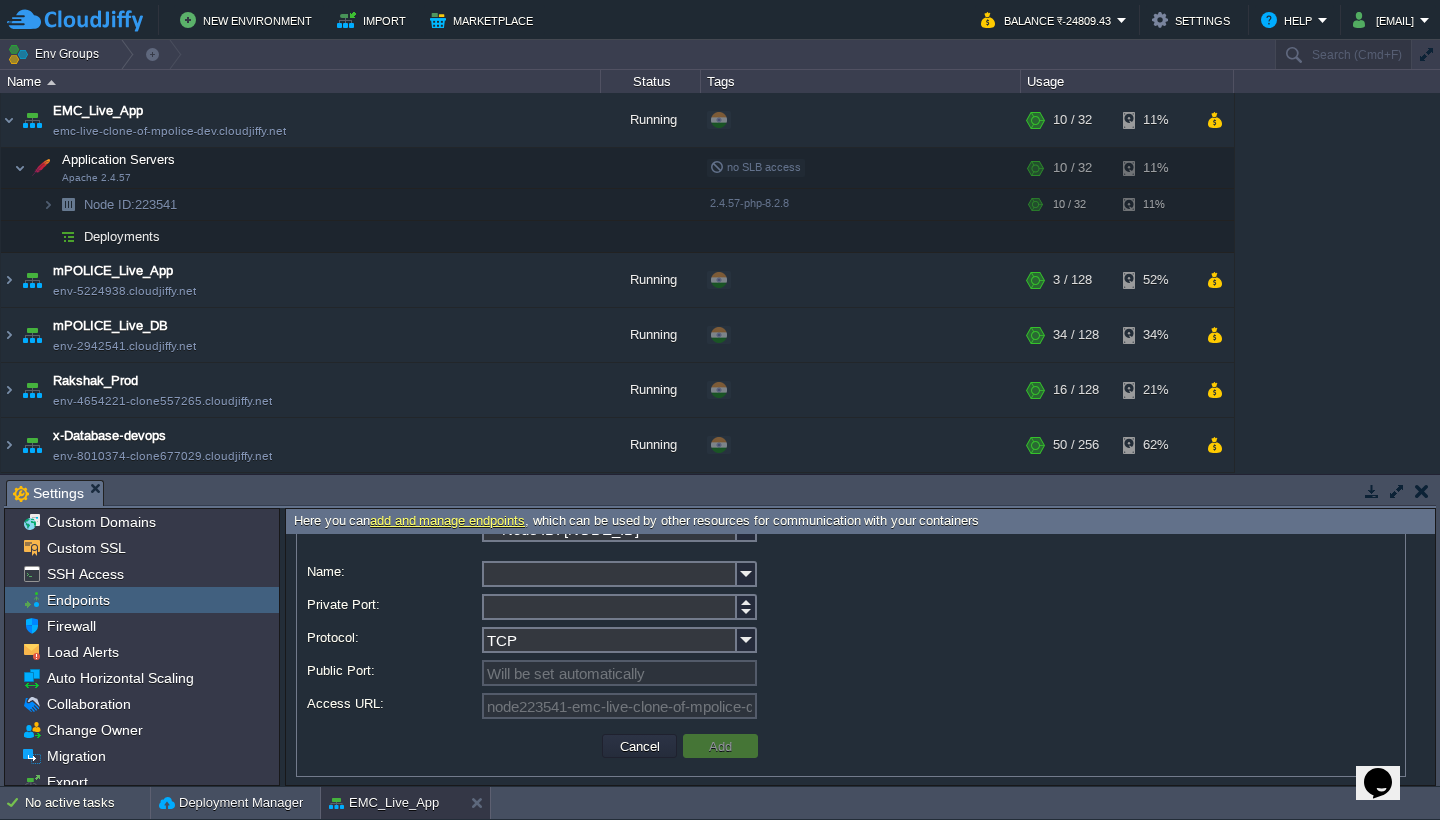 scroll, scrollTop: 44, scrollLeft: 0, axis: vertical 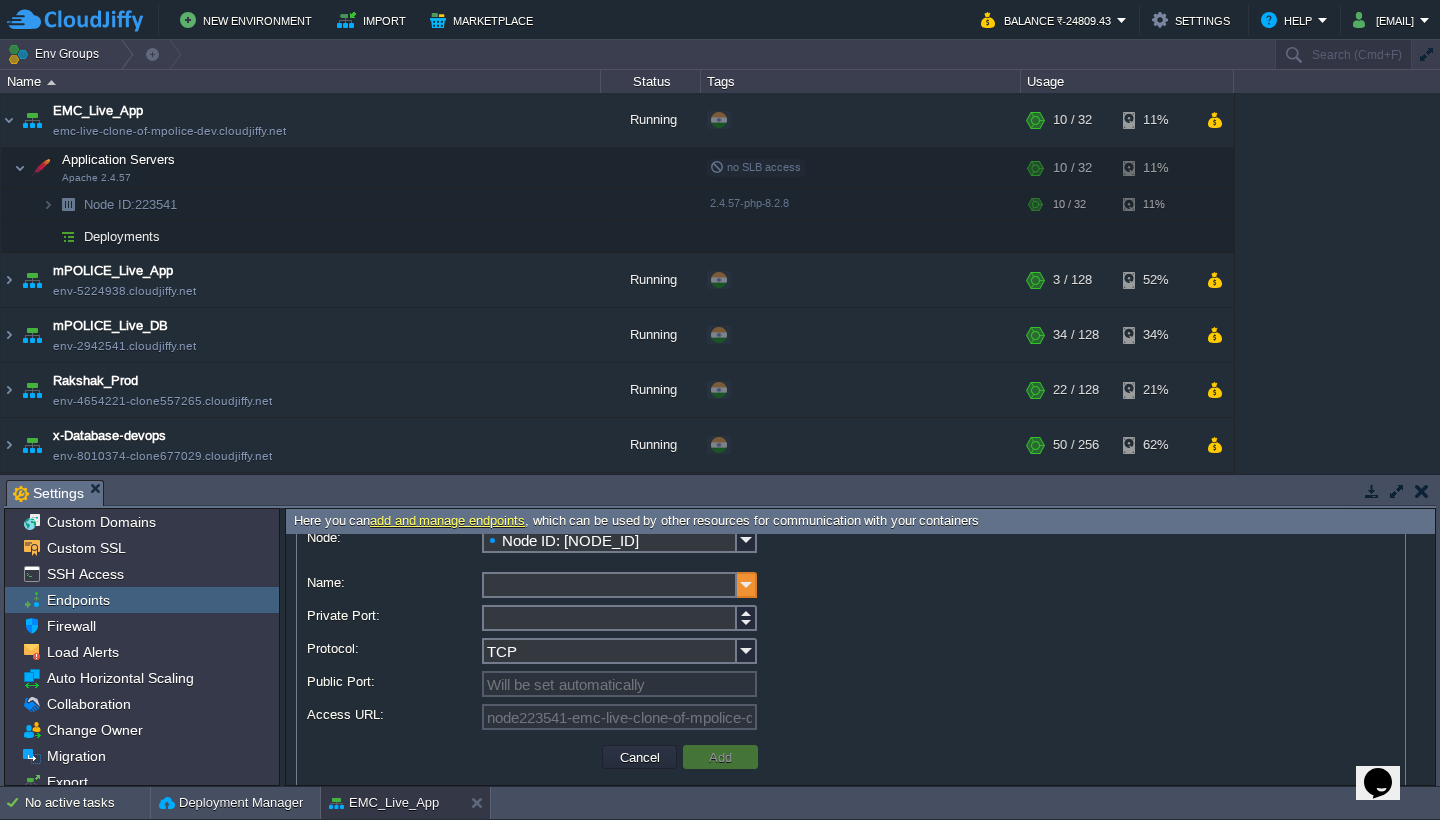 click at bounding box center [747, 585] 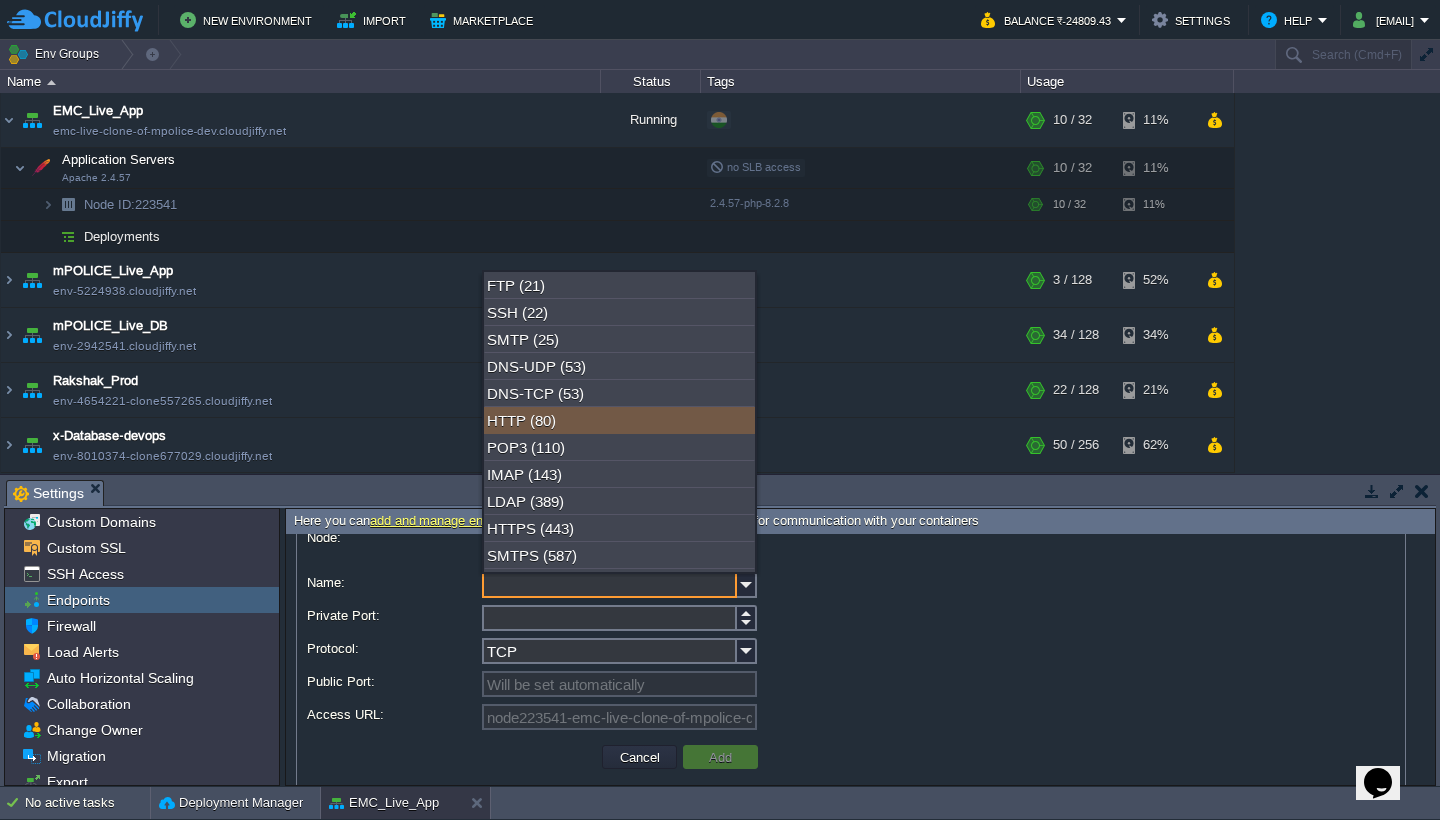 click on "HTTP (80)" at bounding box center (619, 420) 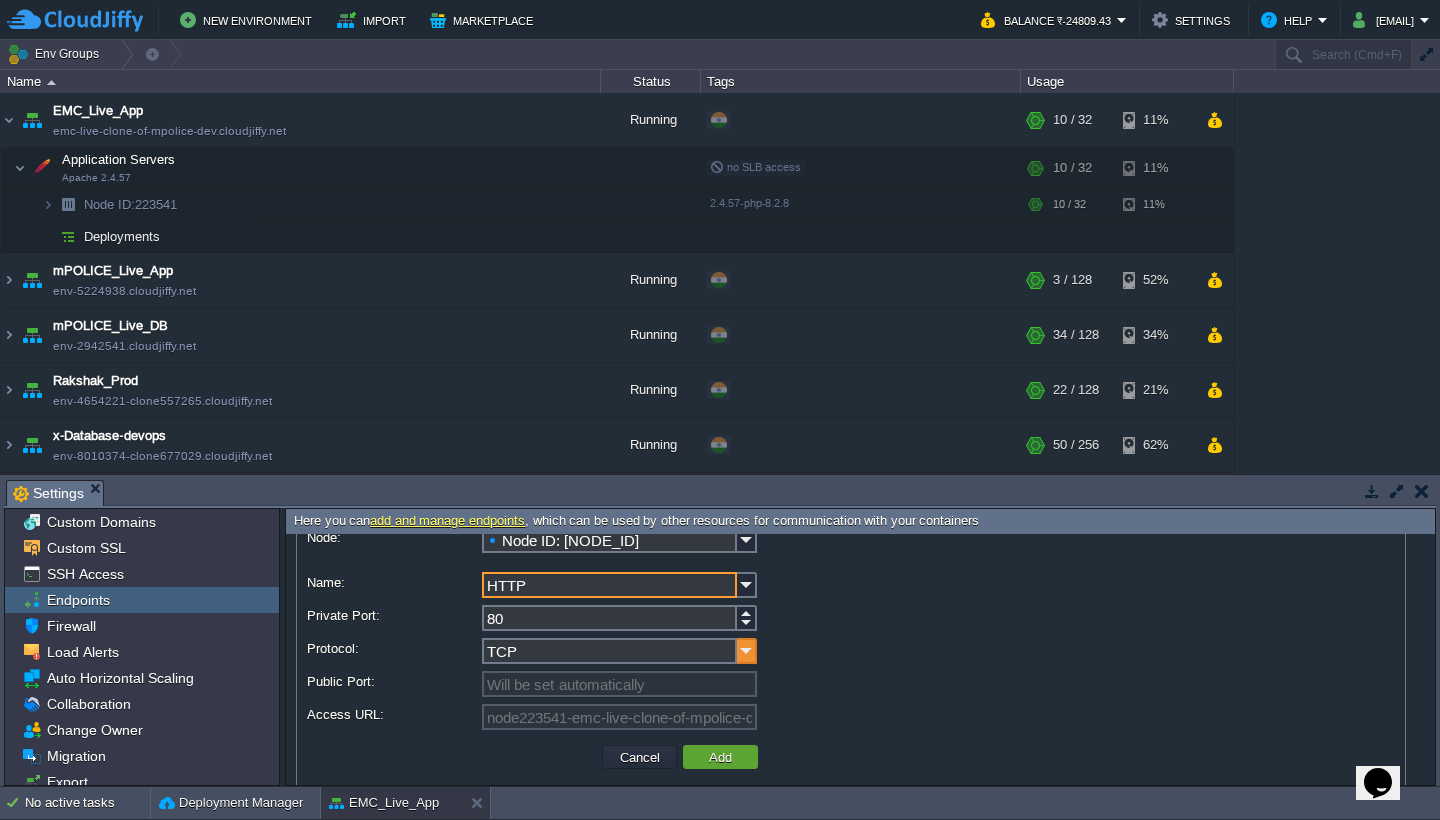 click at bounding box center [747, 651] 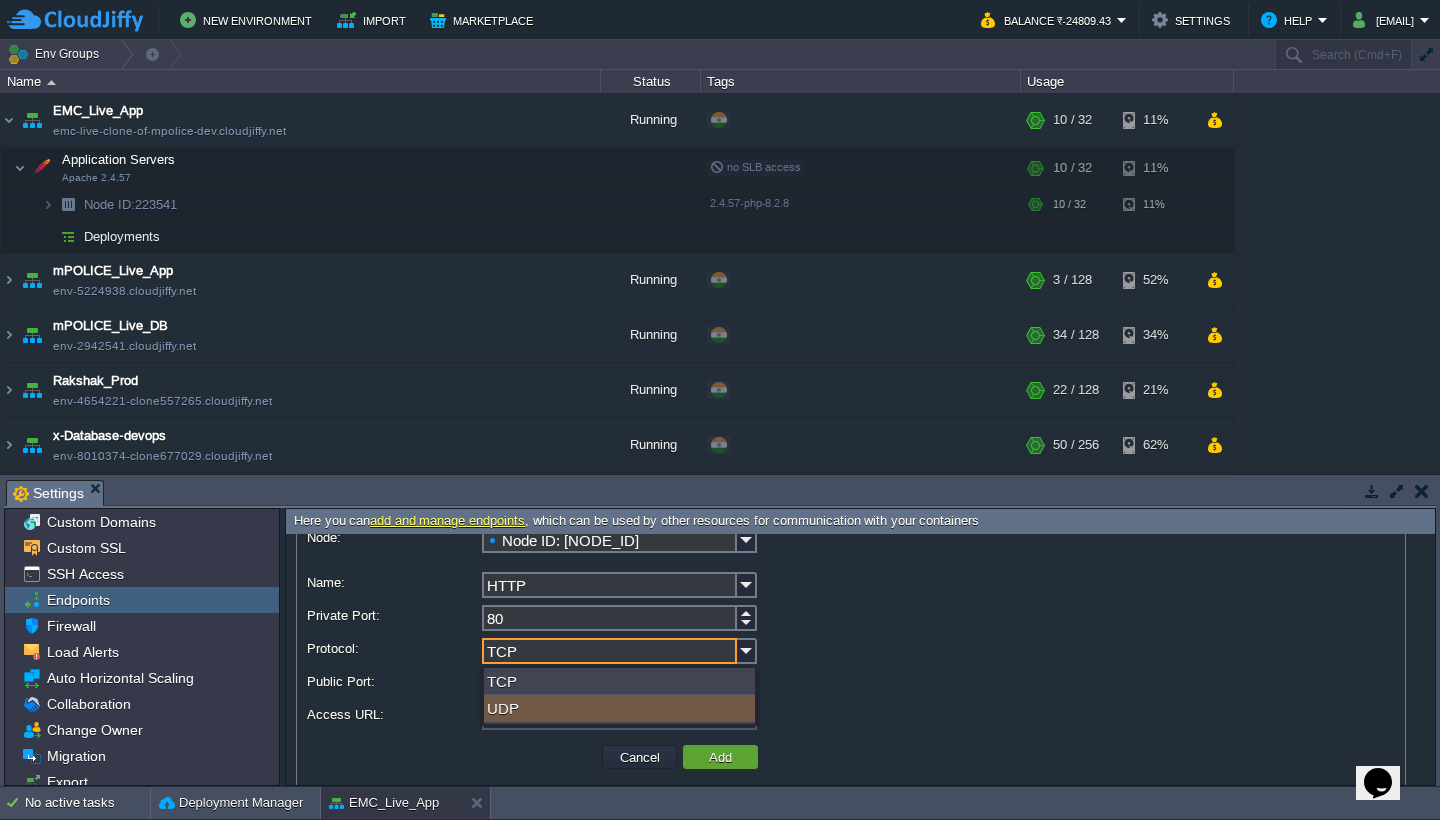 click on "UDP" at bounding box center [619, 708] 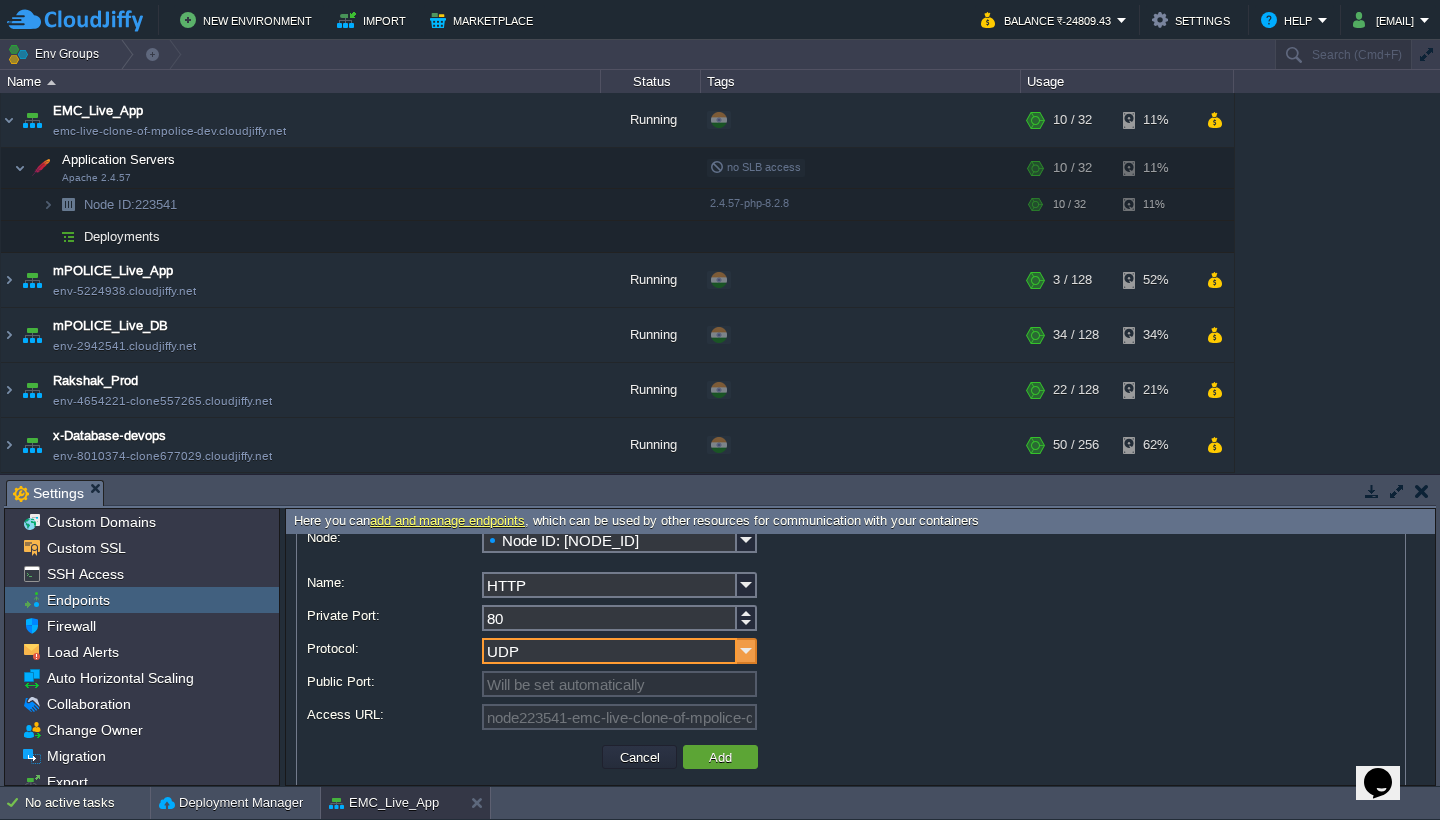 click at bounding box center (747, 651) 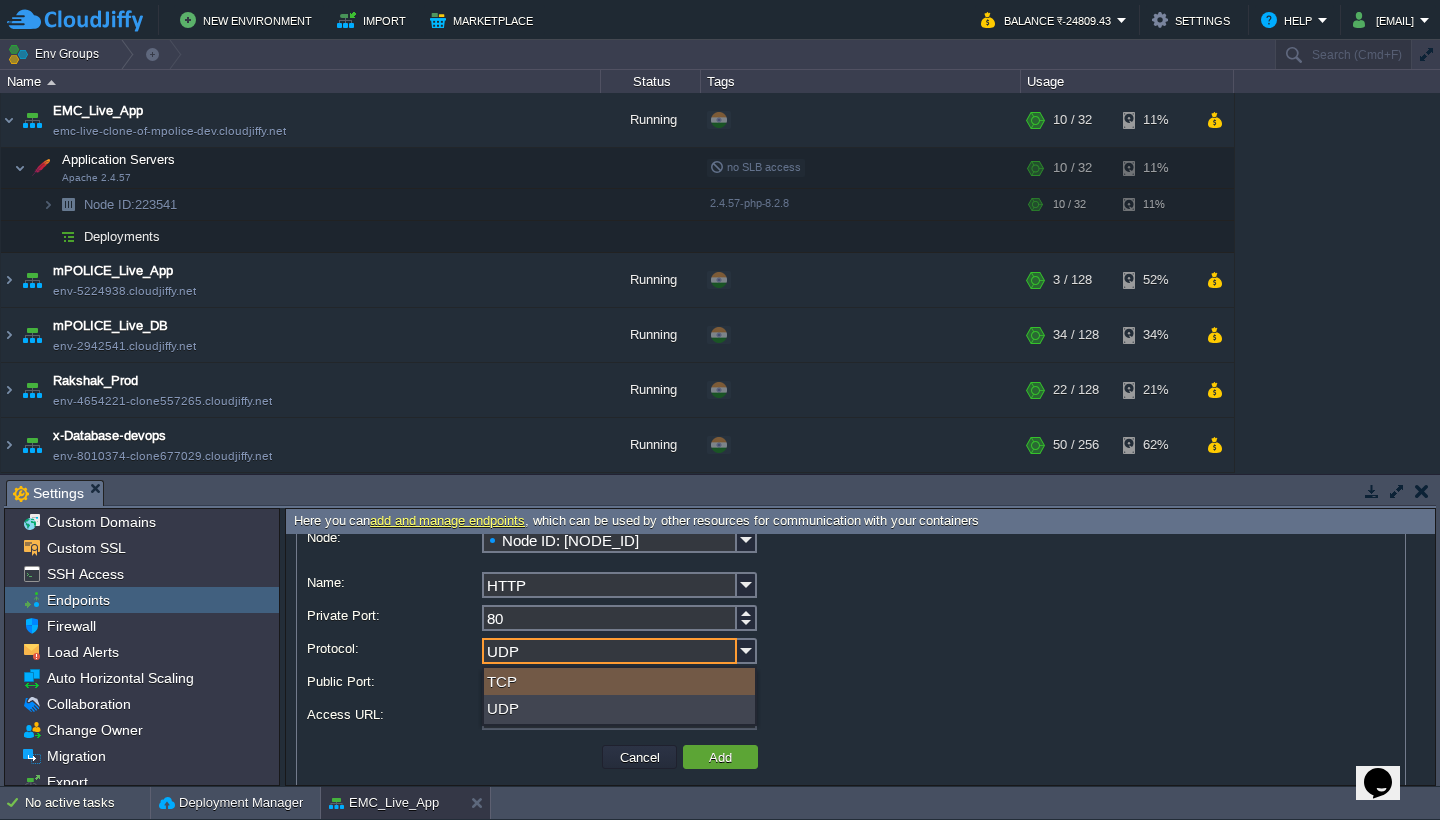 click on "TCP" at bounding box center (619, 681) 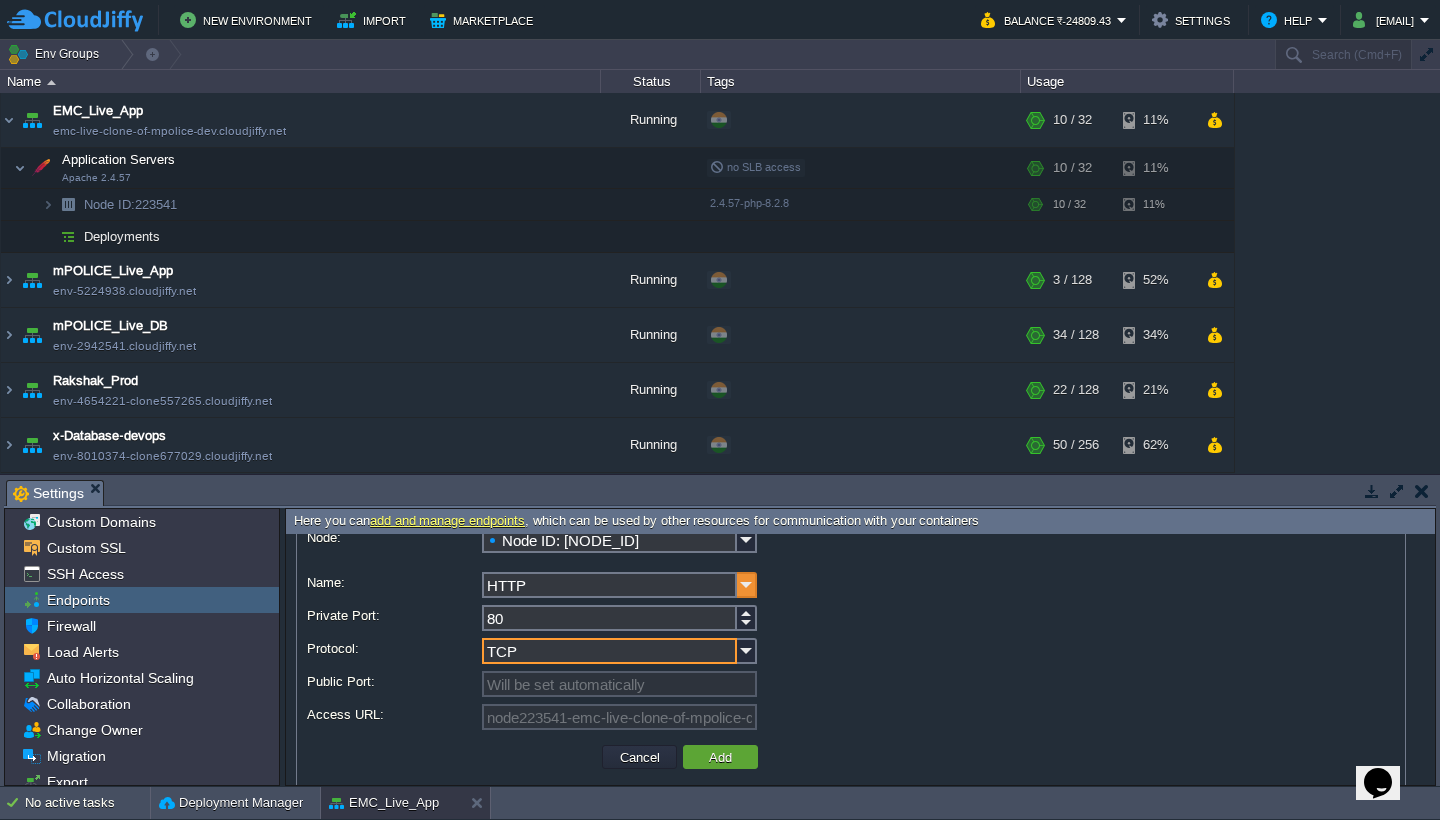 click at bounding box center (747, 585) 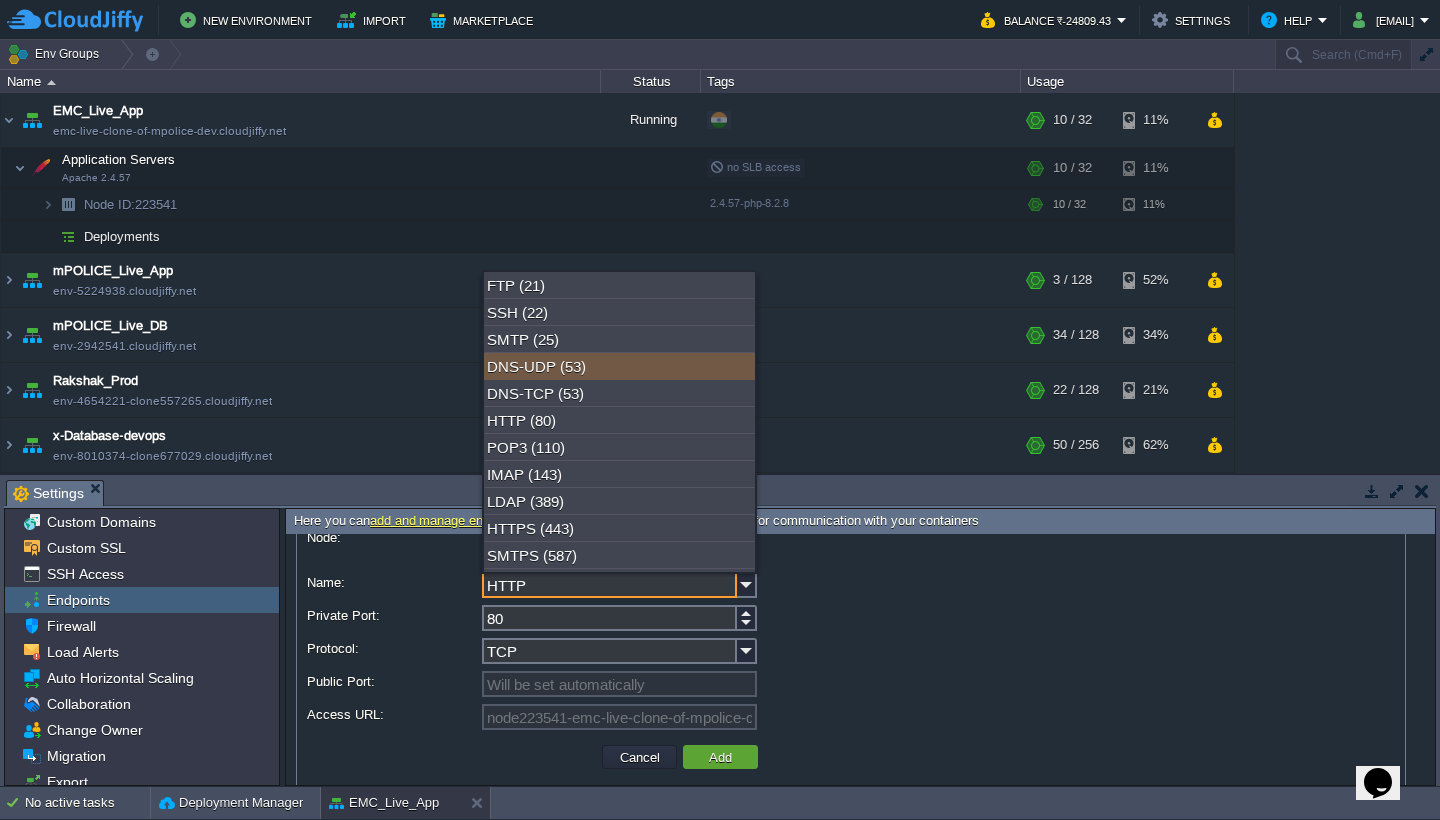 scroll, scrollTop: 143, scrollLeft: 0, axis: vertical 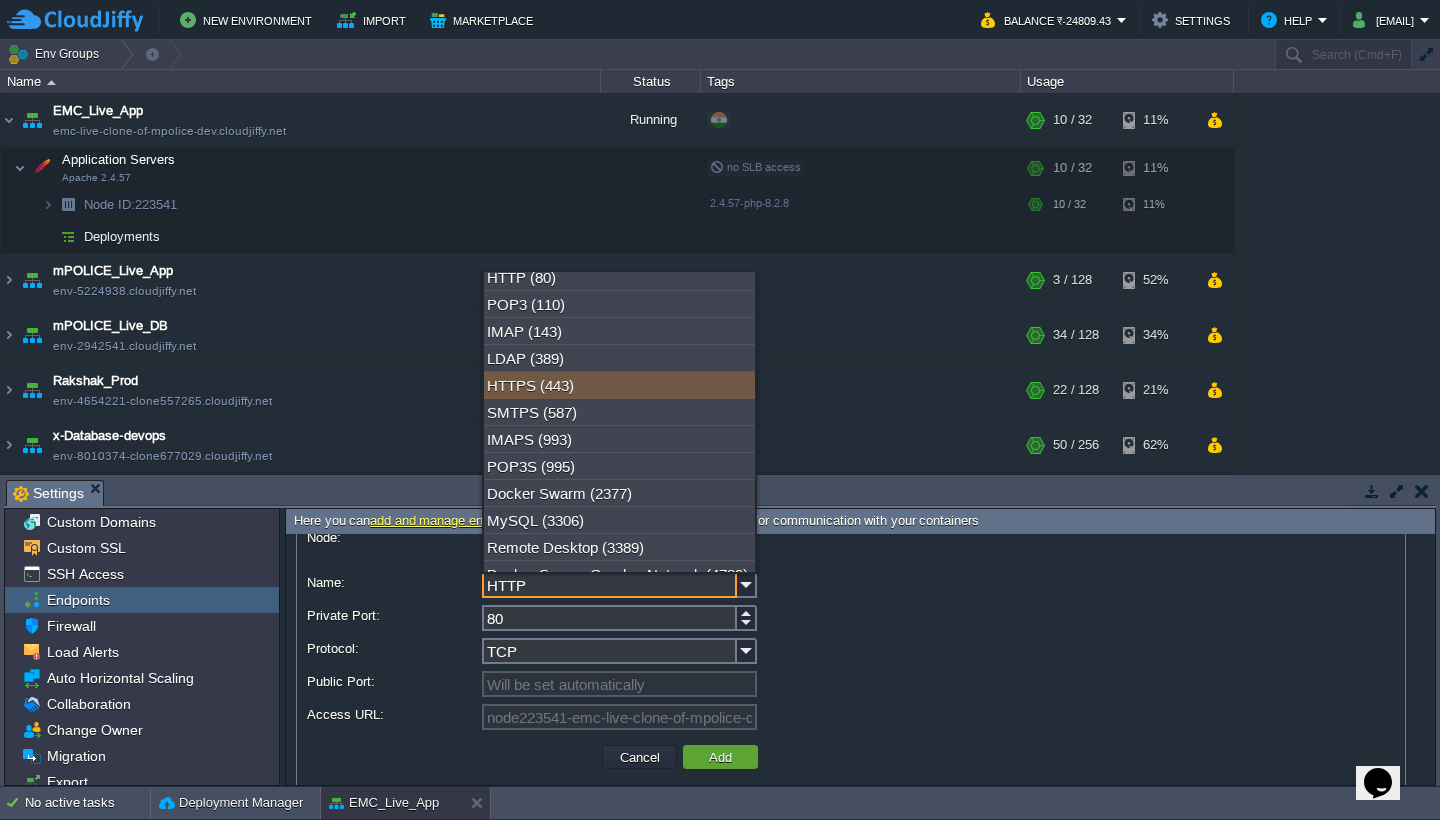 click on "HTTPS (443)" at bounding box center (619, 385) 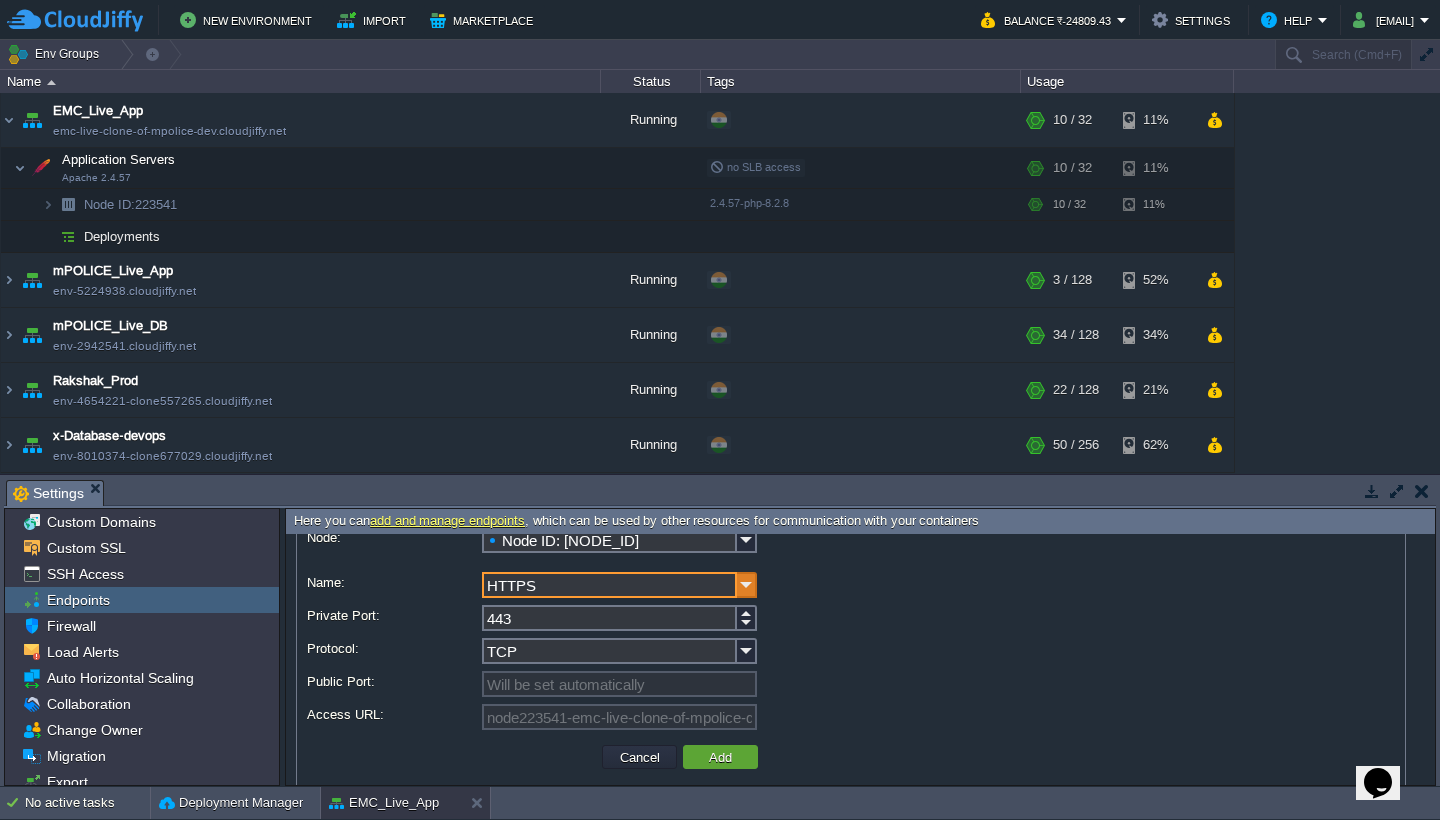 click at bounding box center (747, 585) 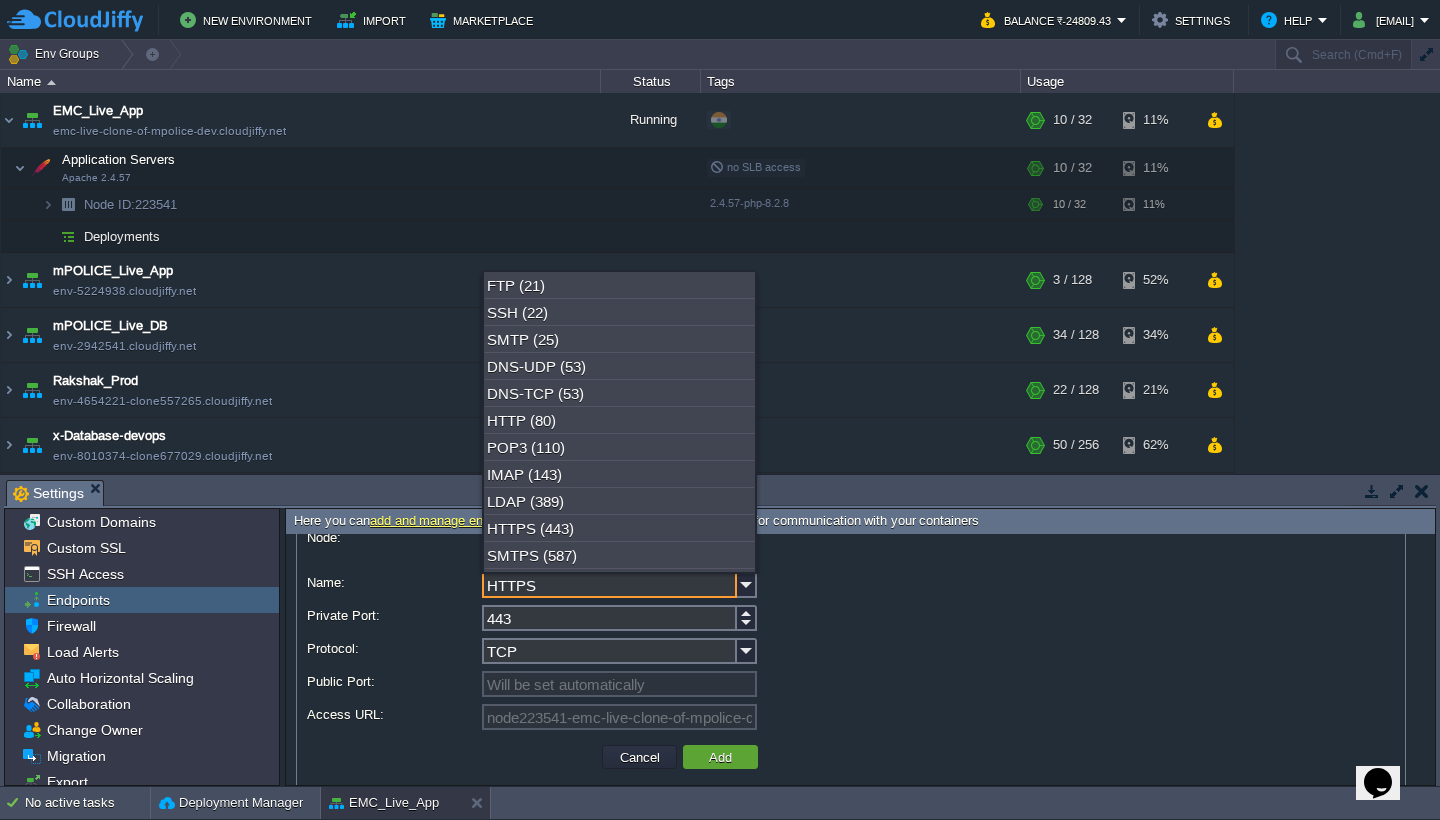 scroll, scrollTop: 0, scrollLeft: 0, axis: both 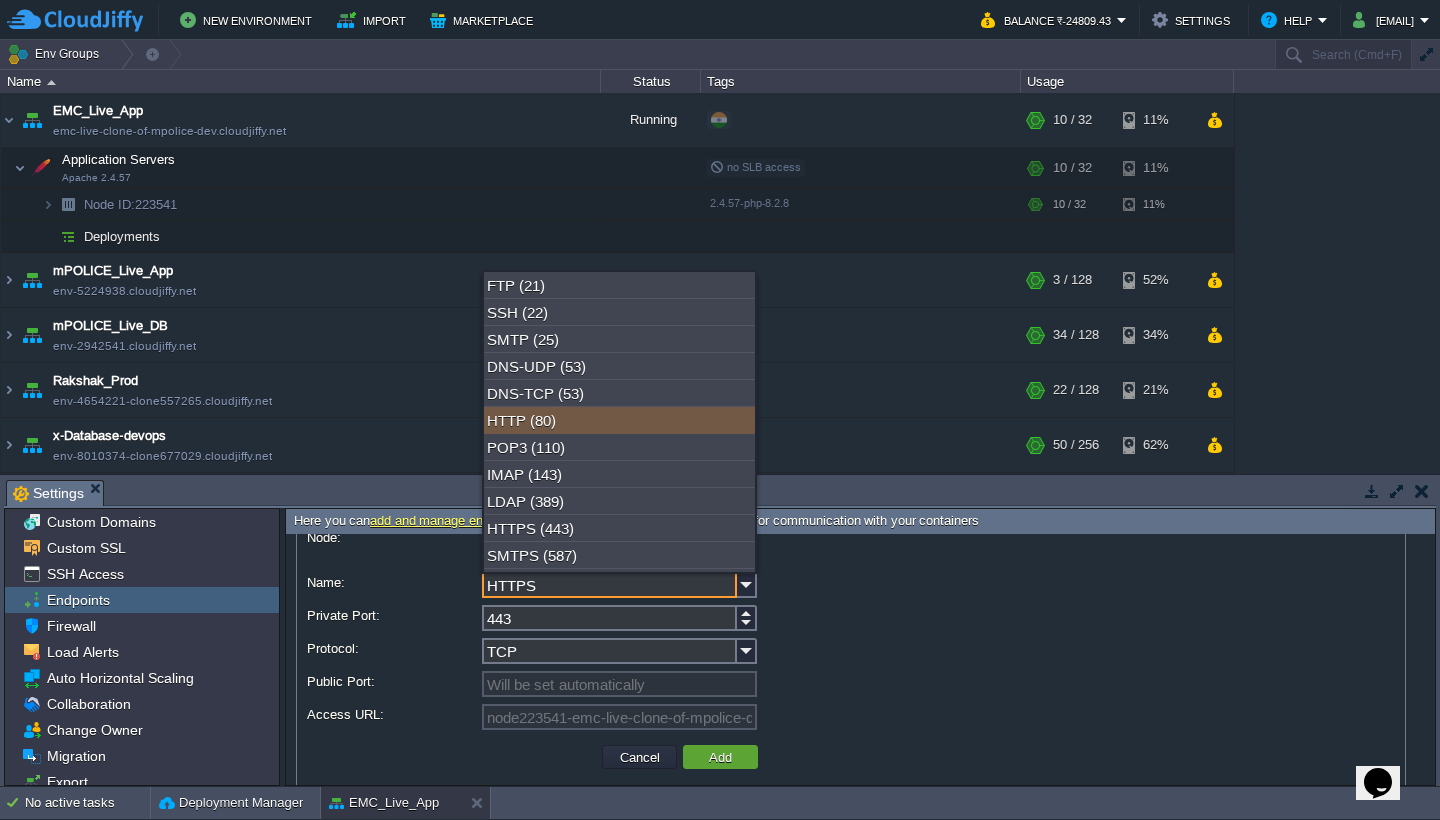 click on "HTTP (80)" at bounding box center [619, 420] 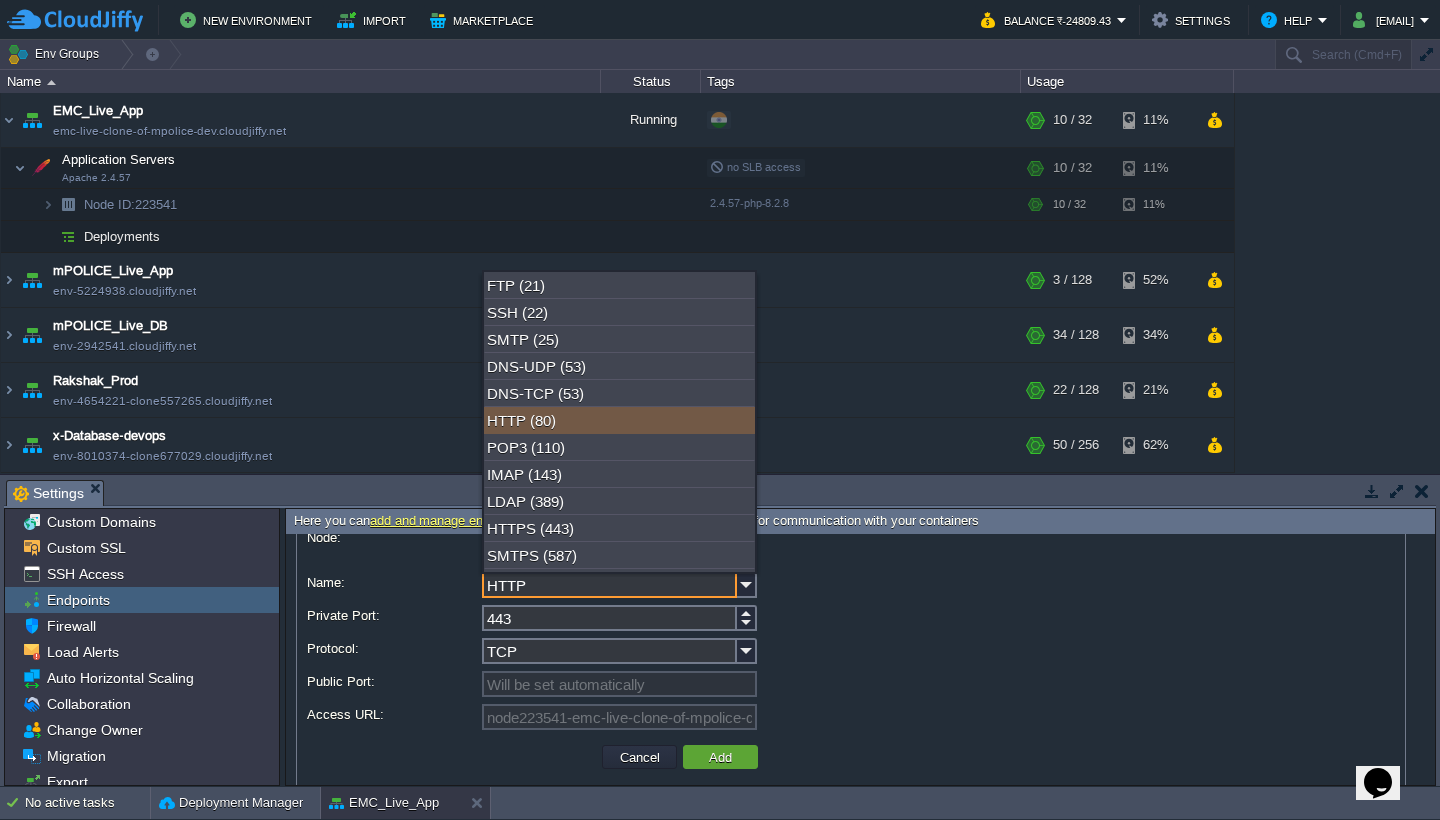 type on "80" 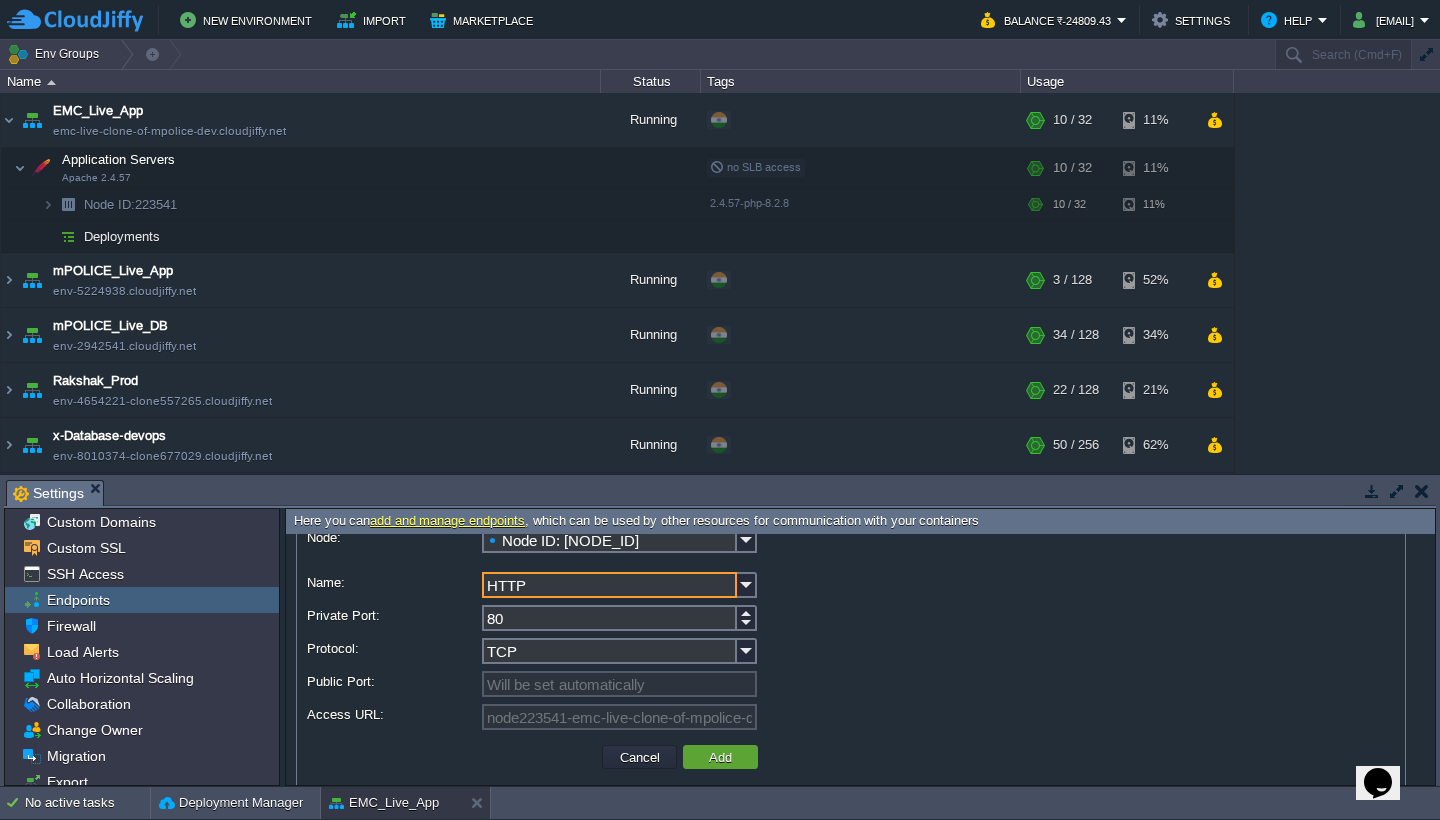 click on "TCP" at bounding box center (609, 651) 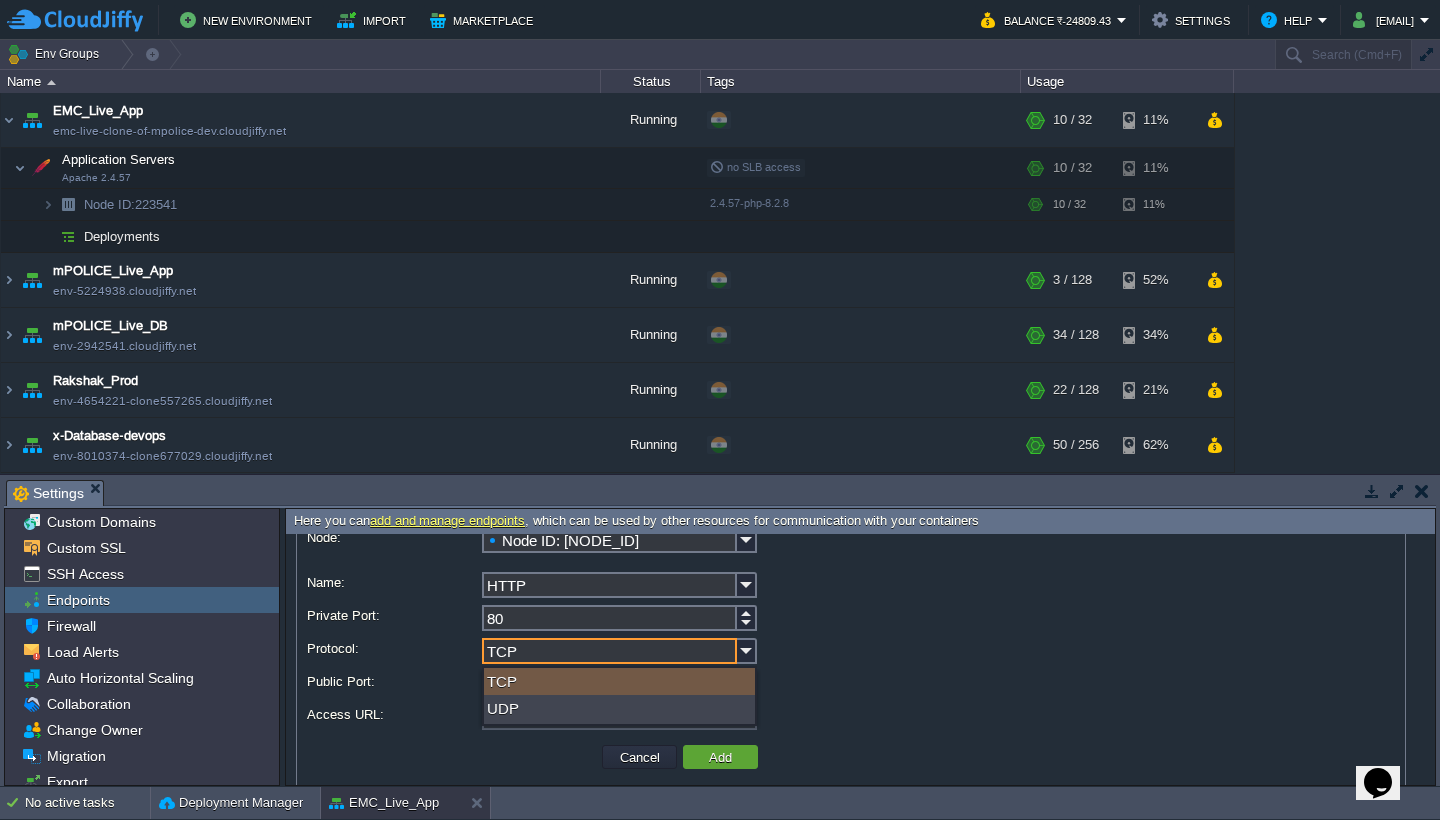click on "TCP" at bounding box center [609, 651] 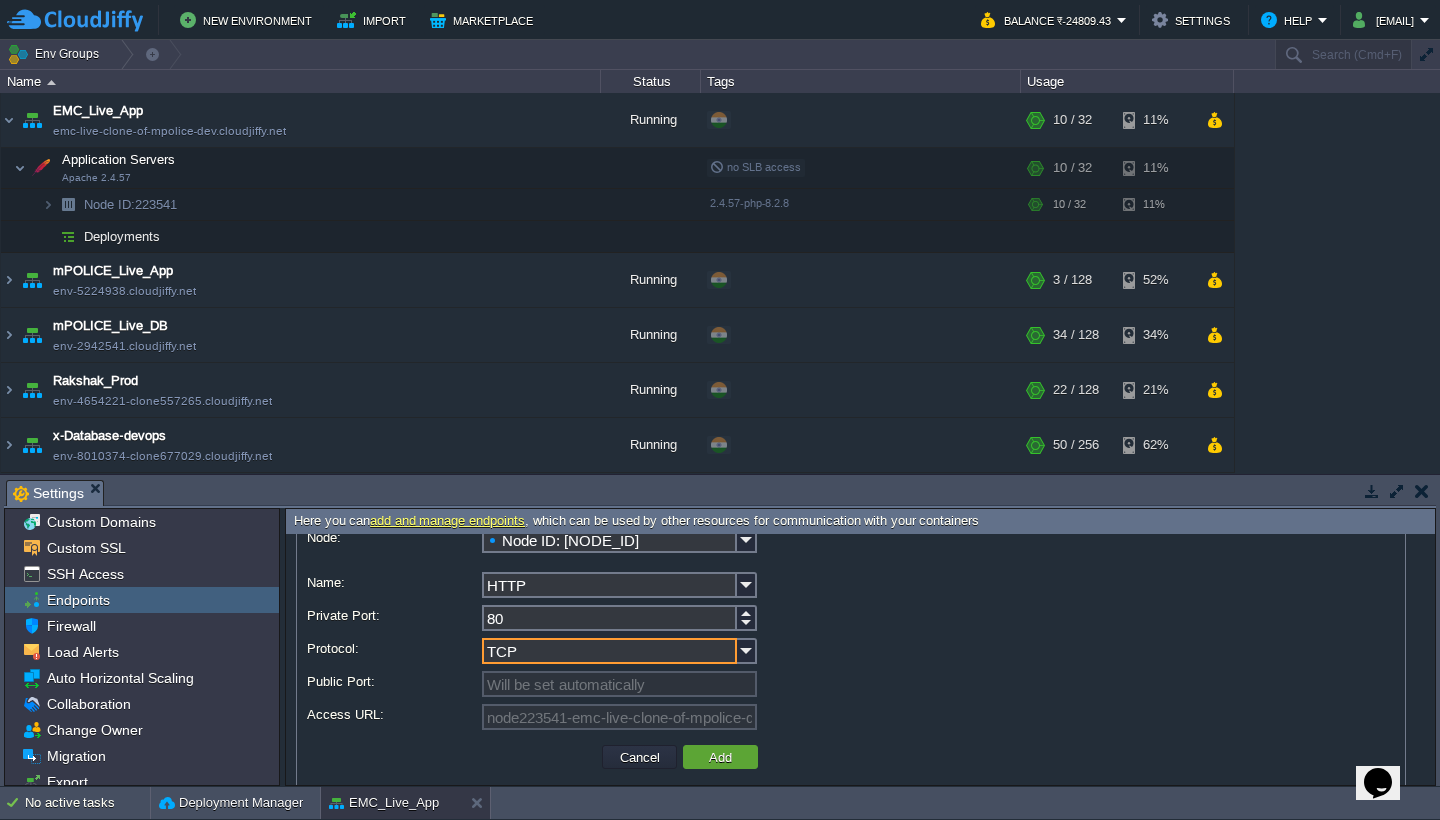 click on "add and manage endpoints" at bounding box center (447, 520) 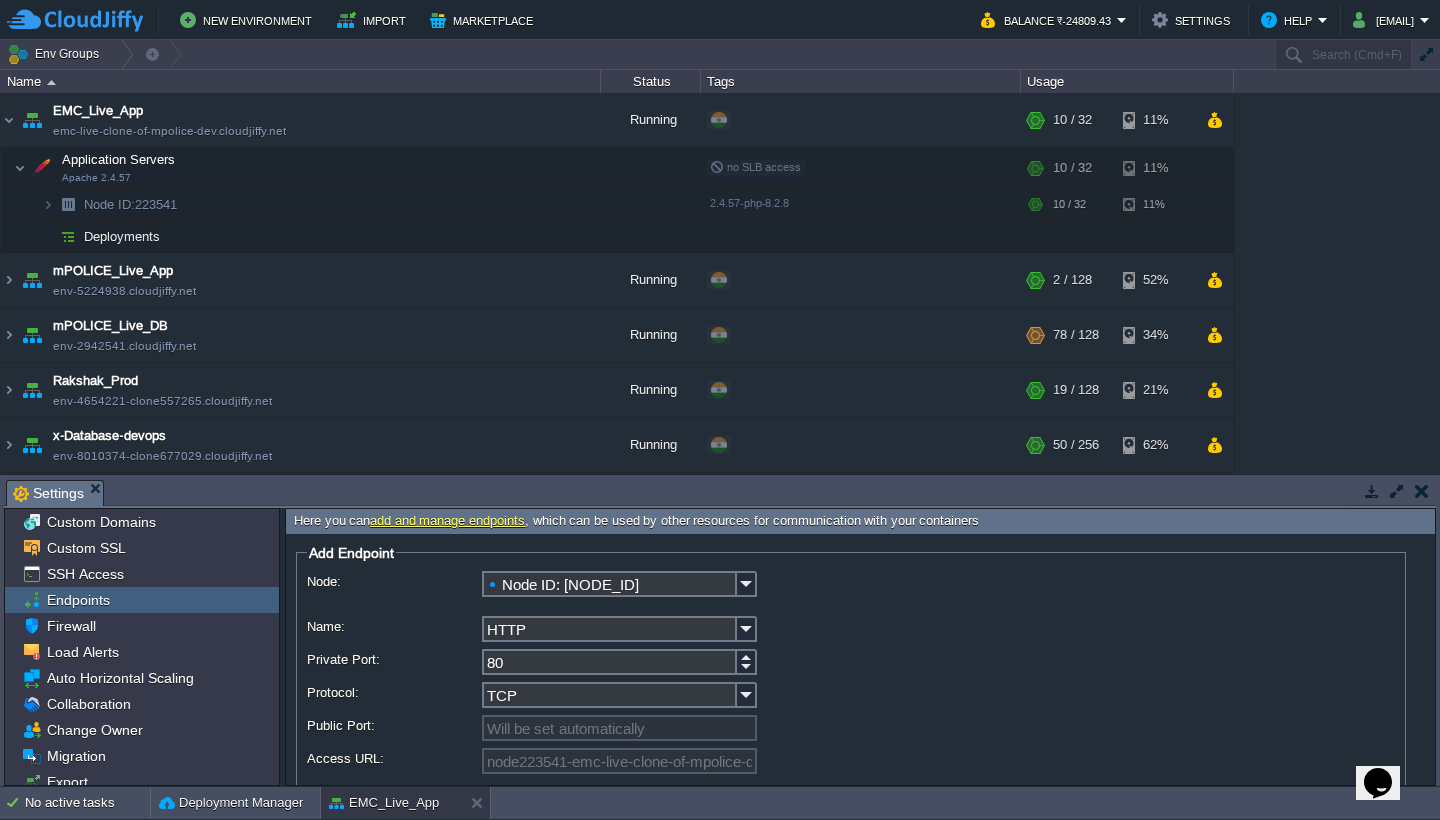 scroll, scrollTop: 0, scrollLeft: 0, axis: both 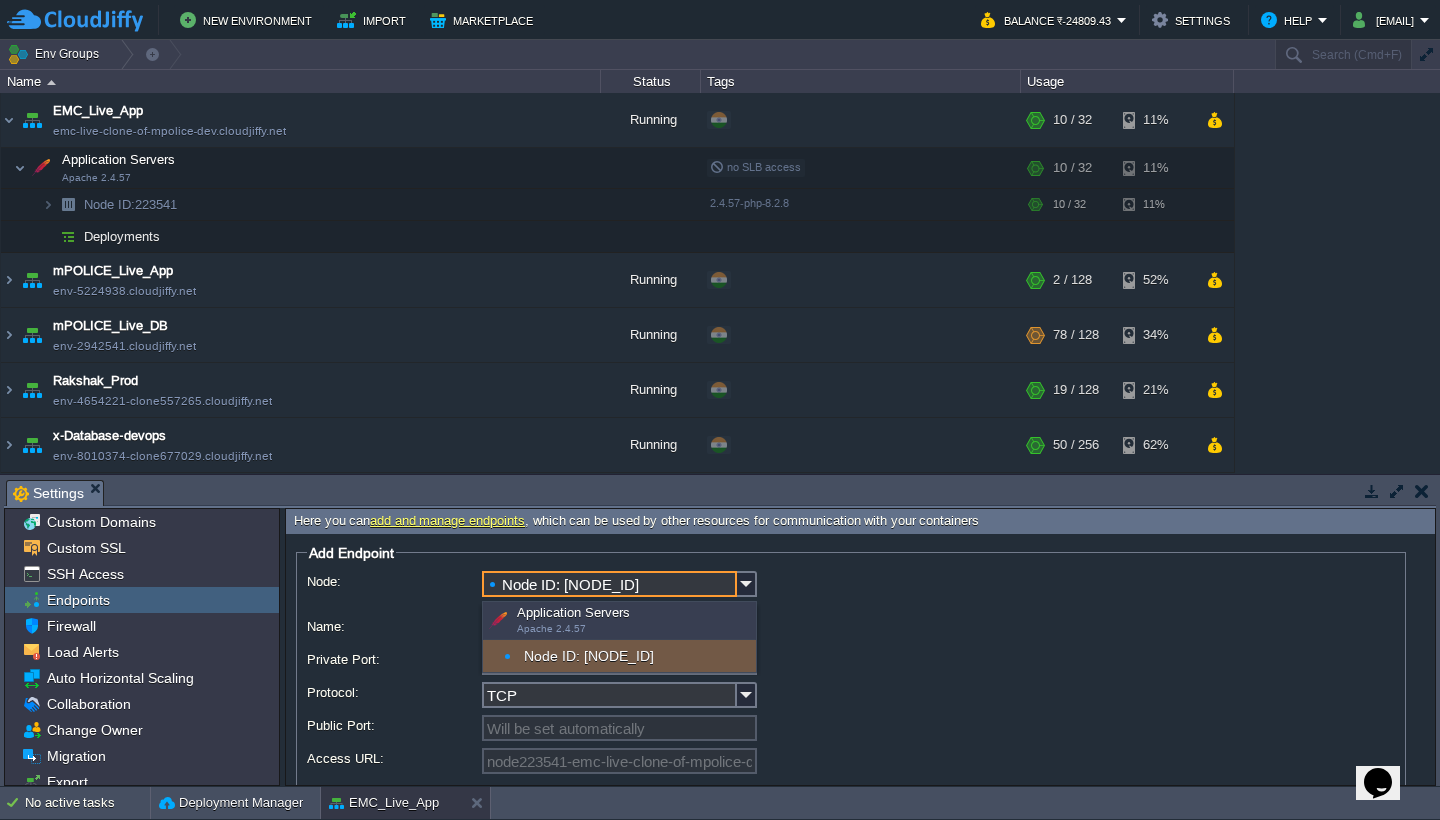 click on "Node ID: [NODE_ID]" at bounding box center (609, 584) 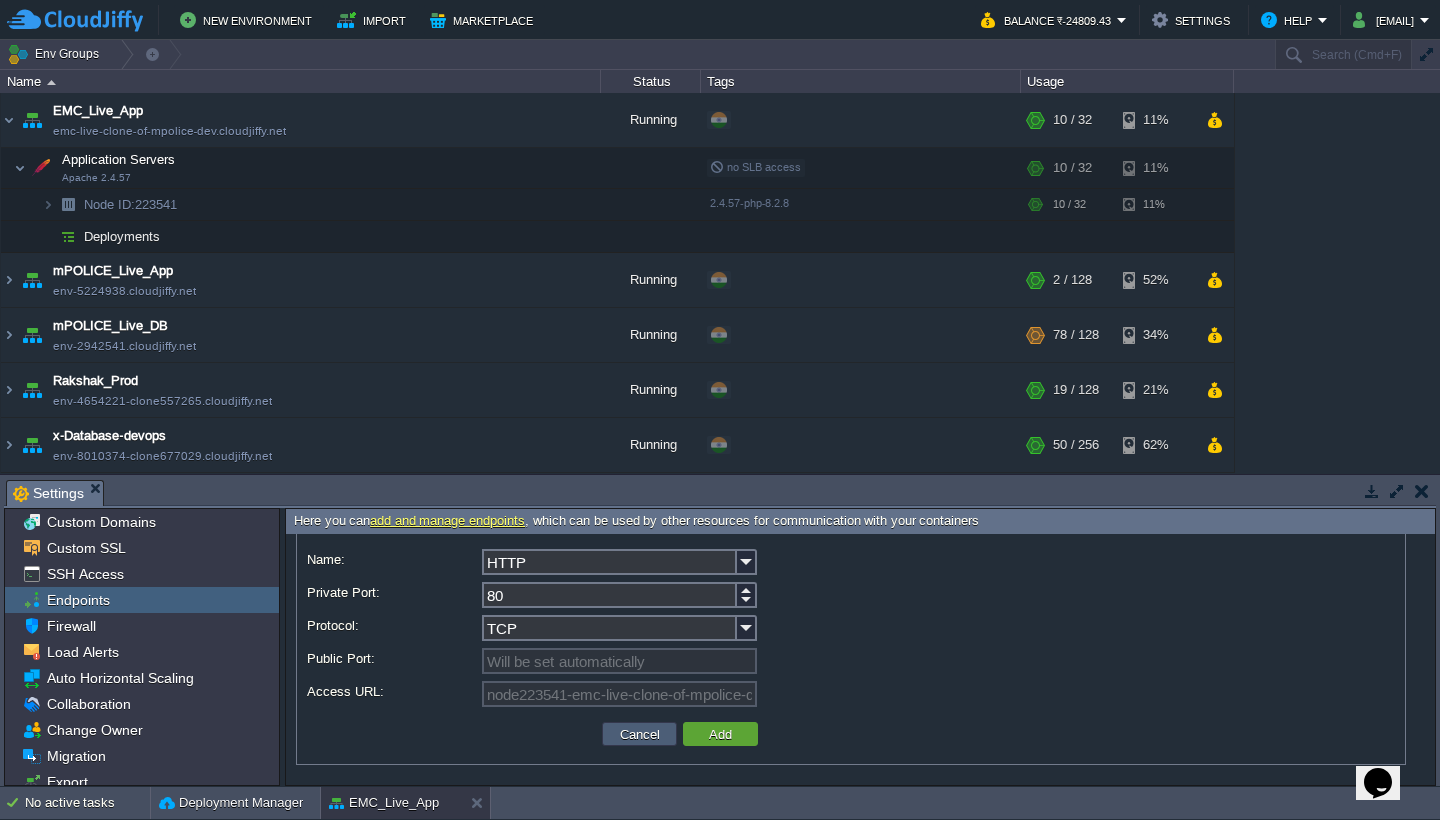 scroll, scrollTop: 68, scrollLeft: 0, axis: vertical 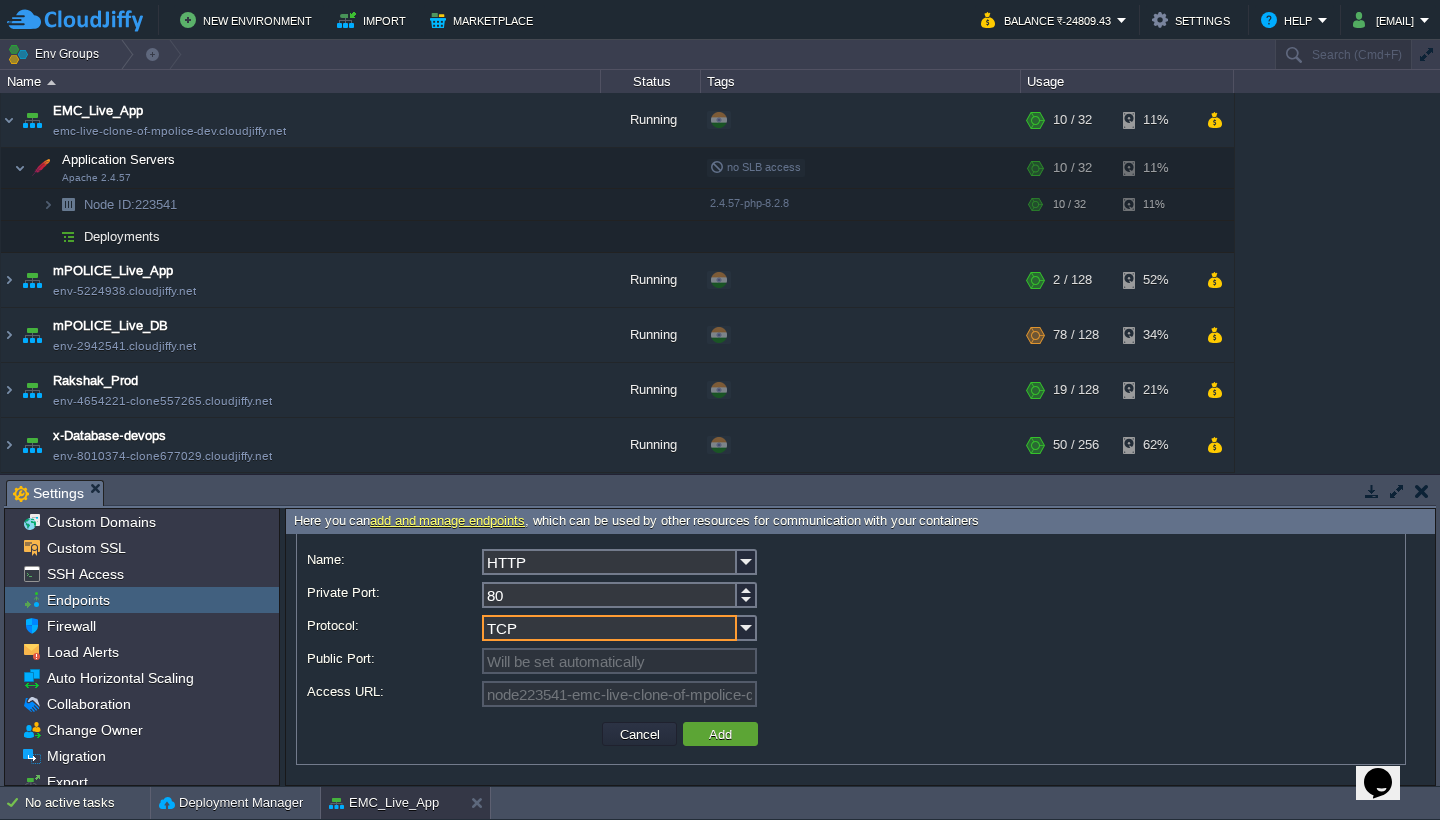 click on "TCP" at bounding box center [609, 628] 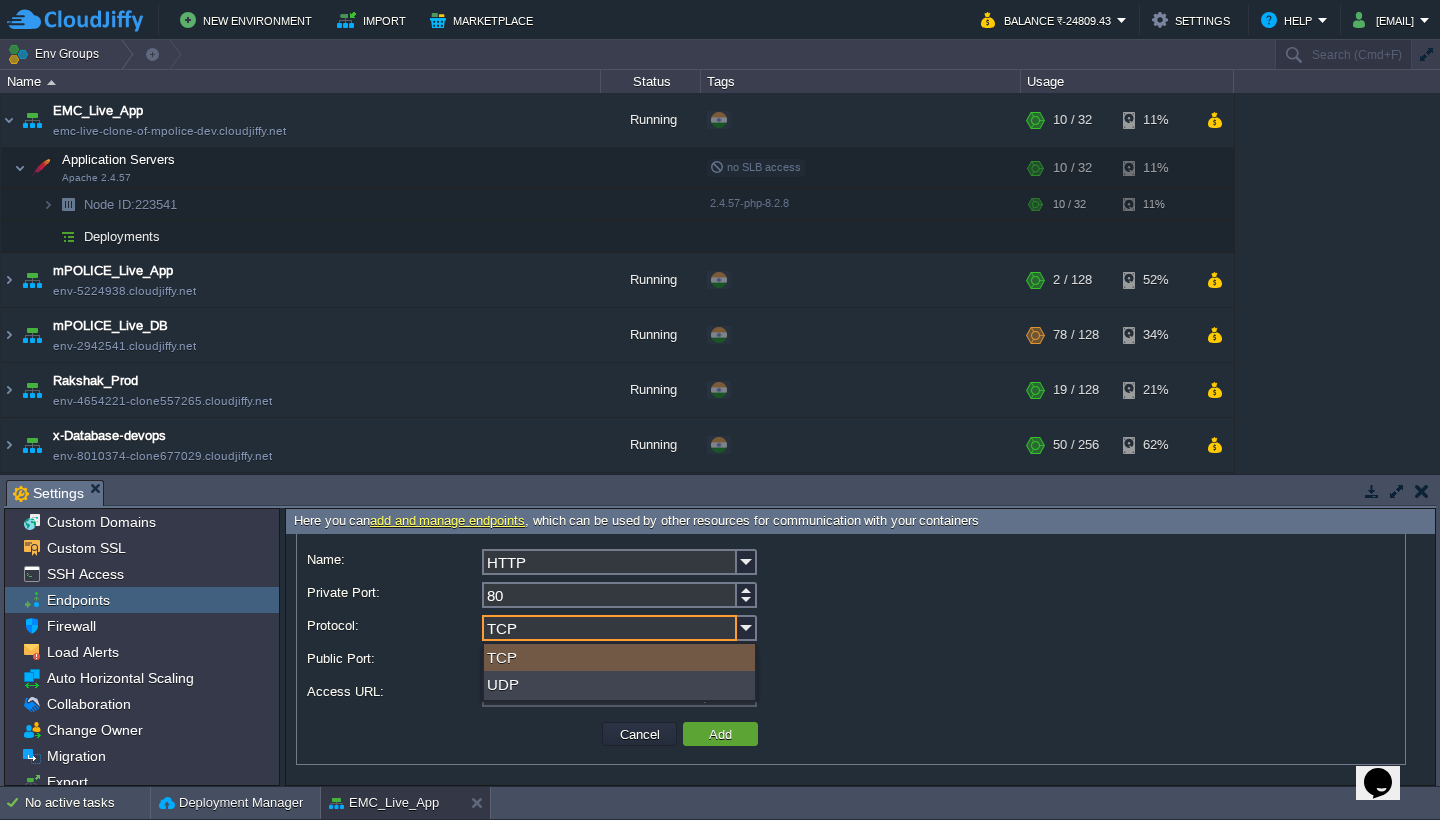 click on "TCP" at bounding box center (609, 628) 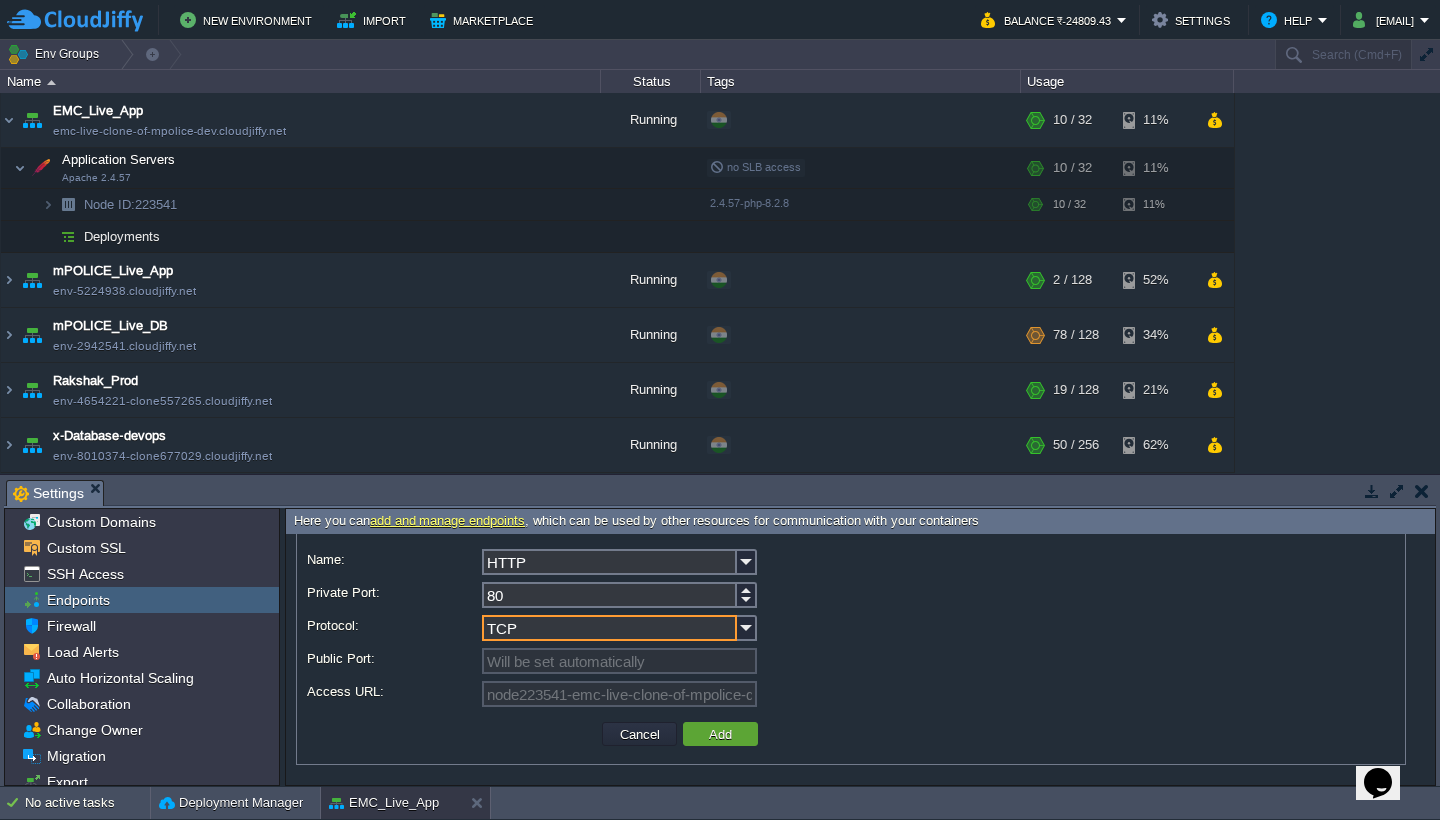 click on "Endpoints" at bounding box center (142, 600) 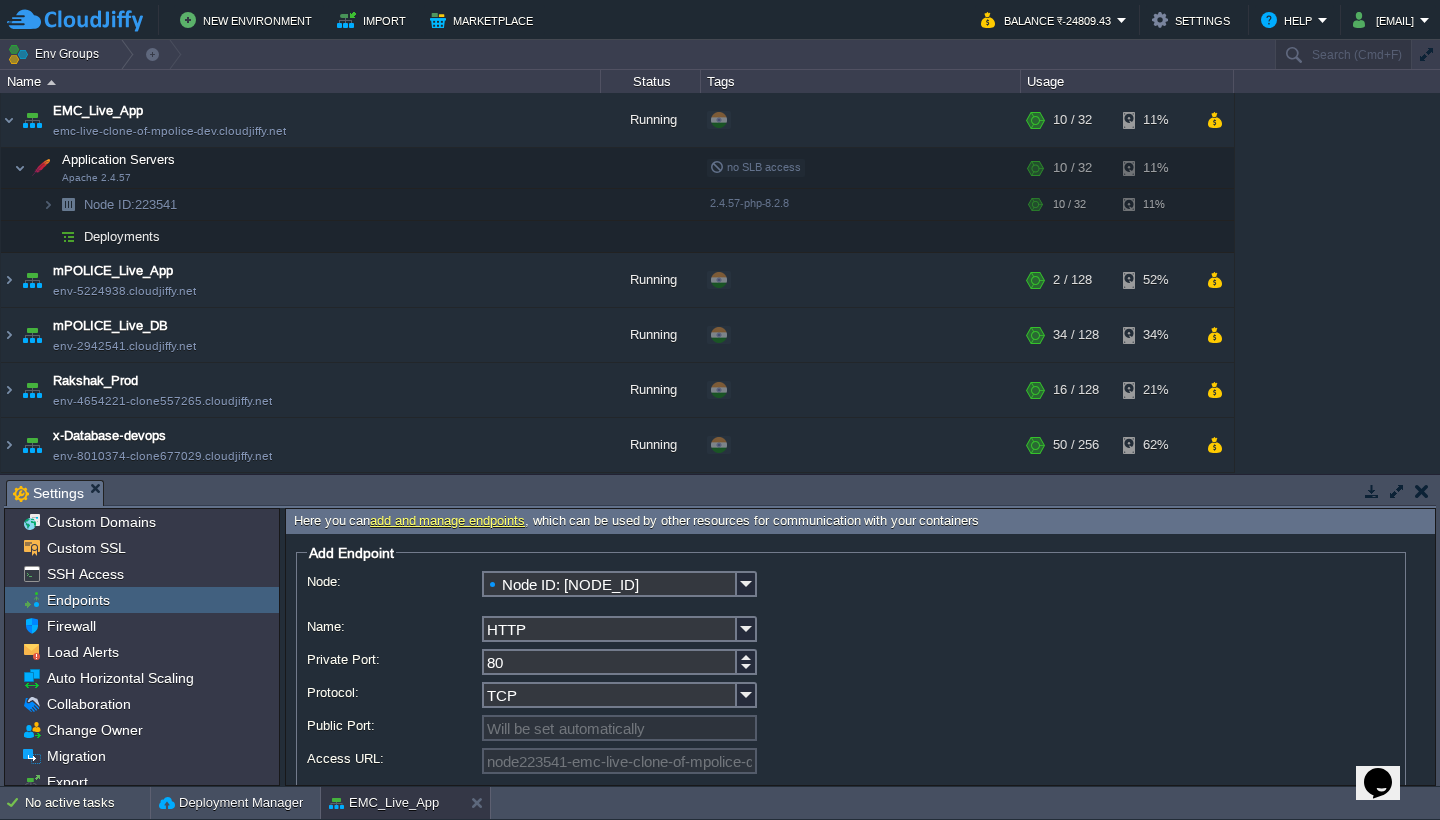 scroll, scrollTop: 0, scrollLeft: 0, axis: both 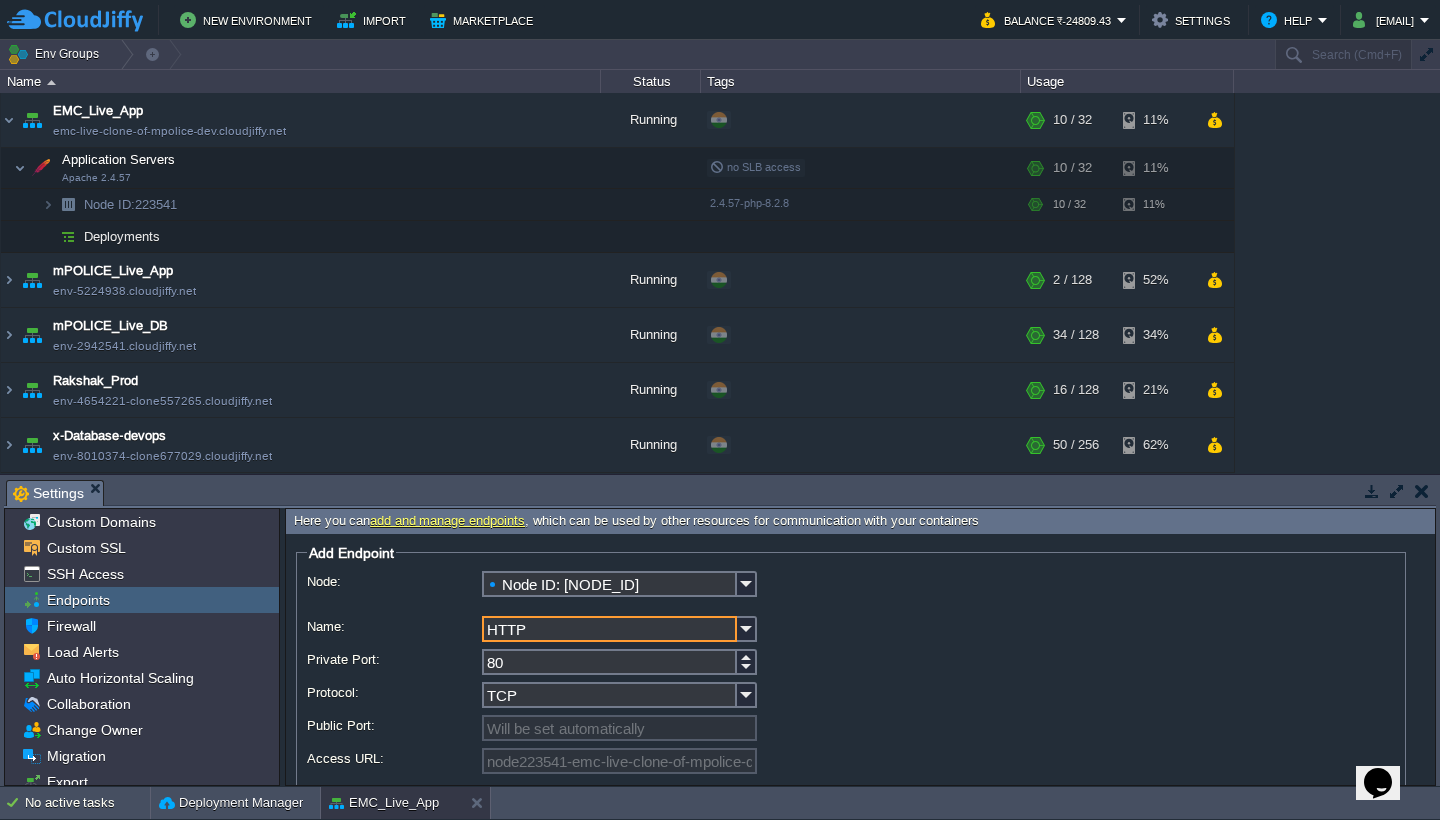 drag, startPoint x: 538, startPoint y: 633, endPoint x: 393, endPoint y: 618, distance: 145.7738 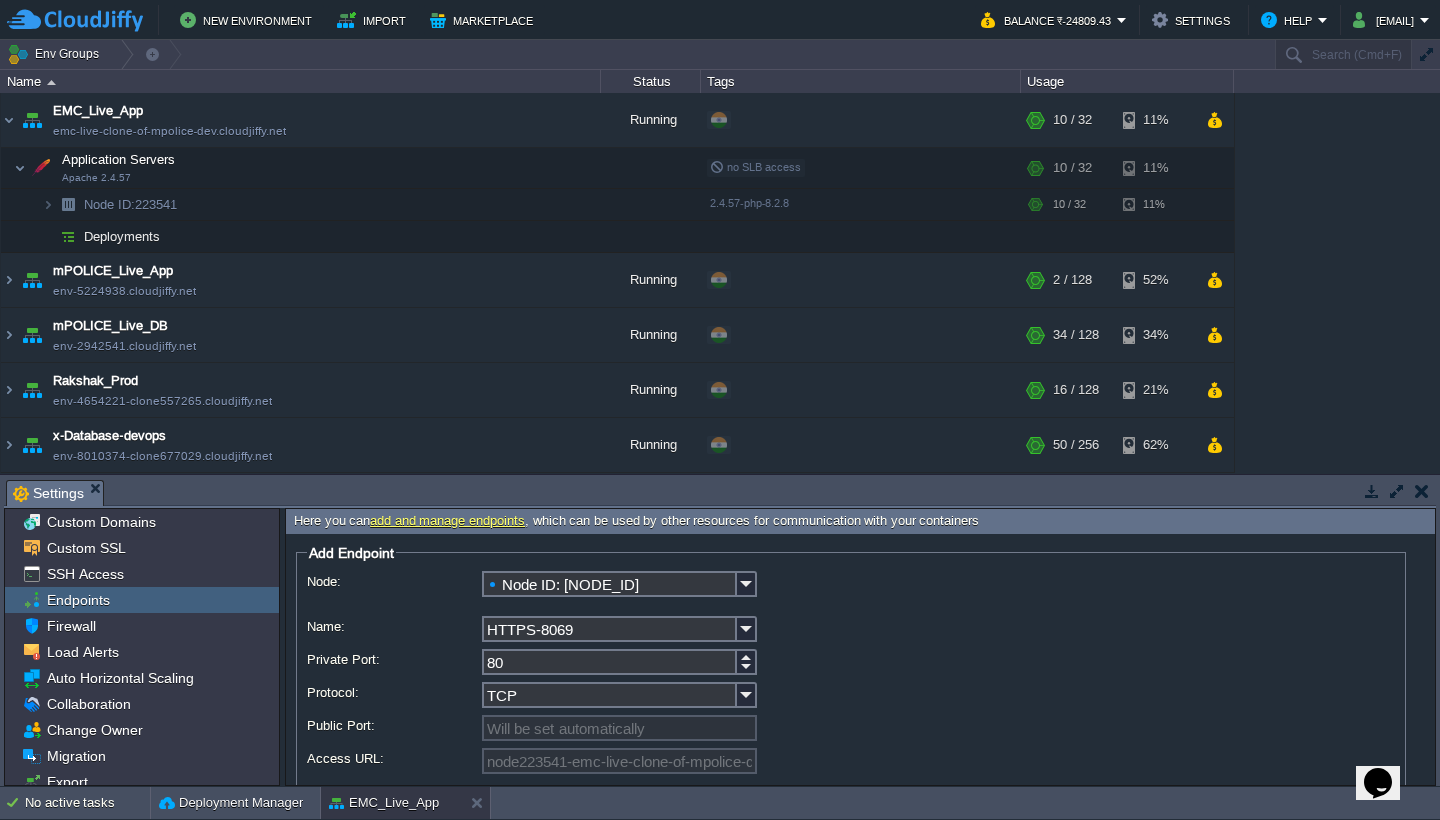 type on "HTTPS-8069" 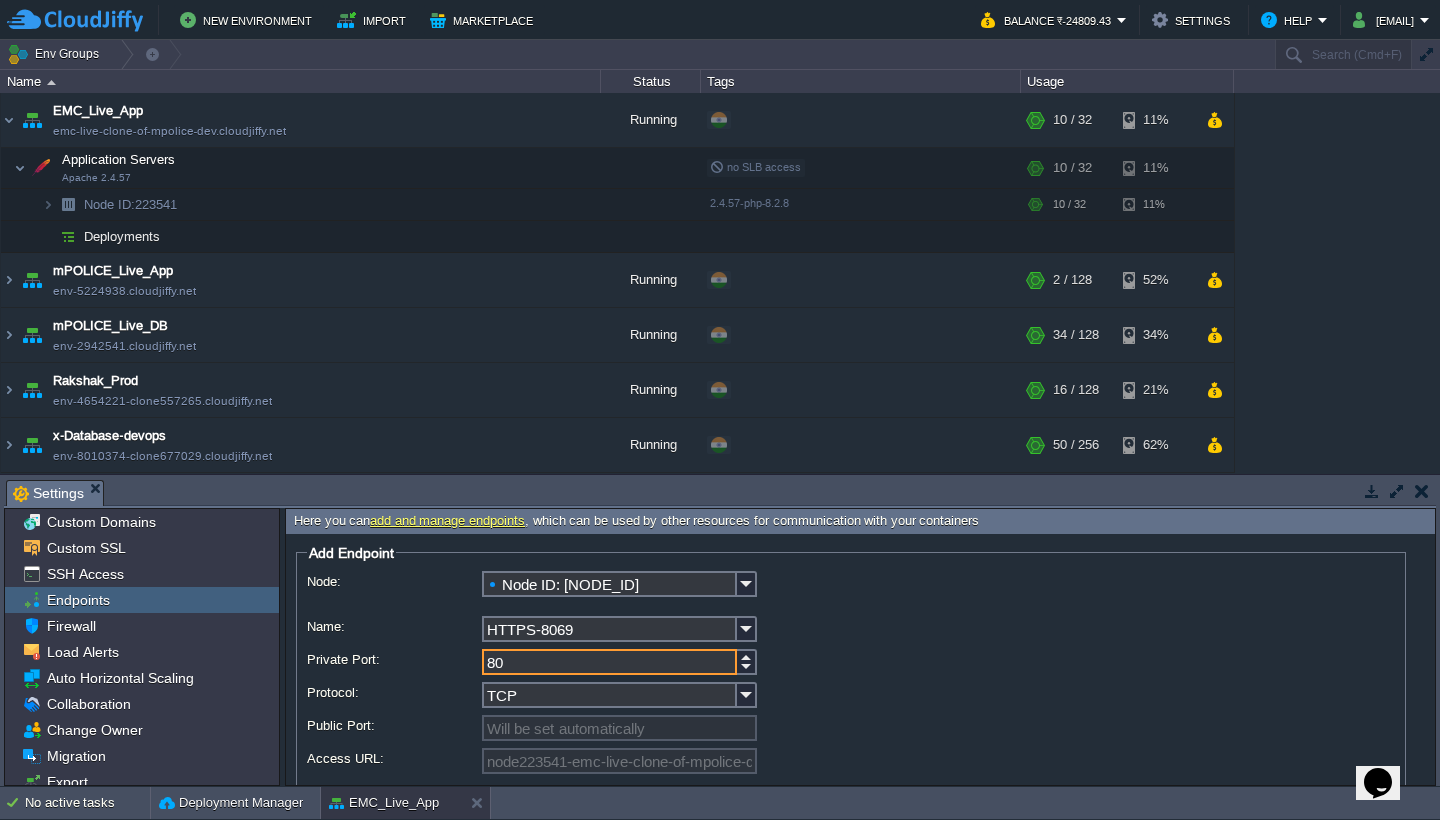 click on "80" at bounding box center [609, 662] 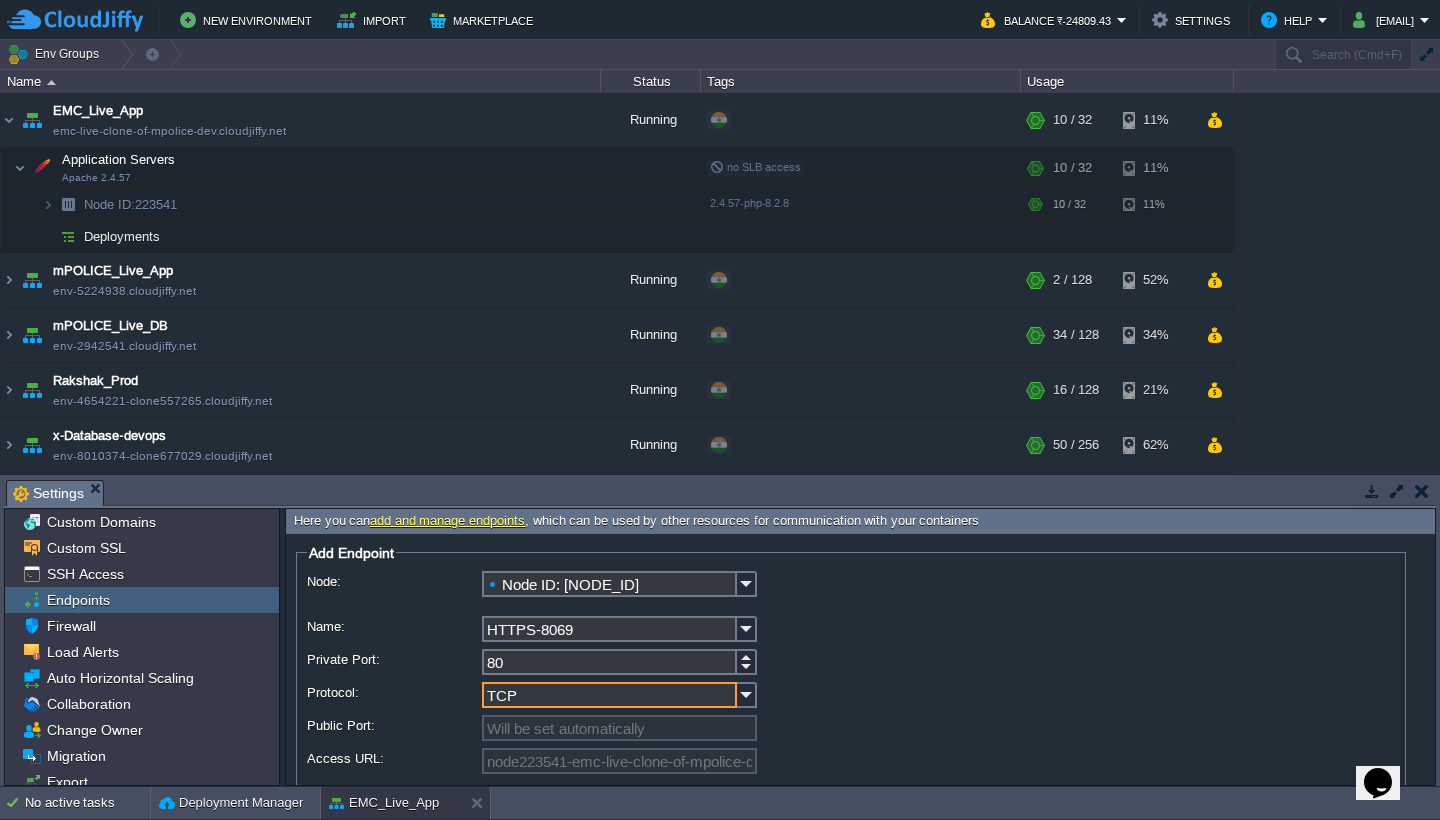 click on "TCP" at bounding box center (609, 695) 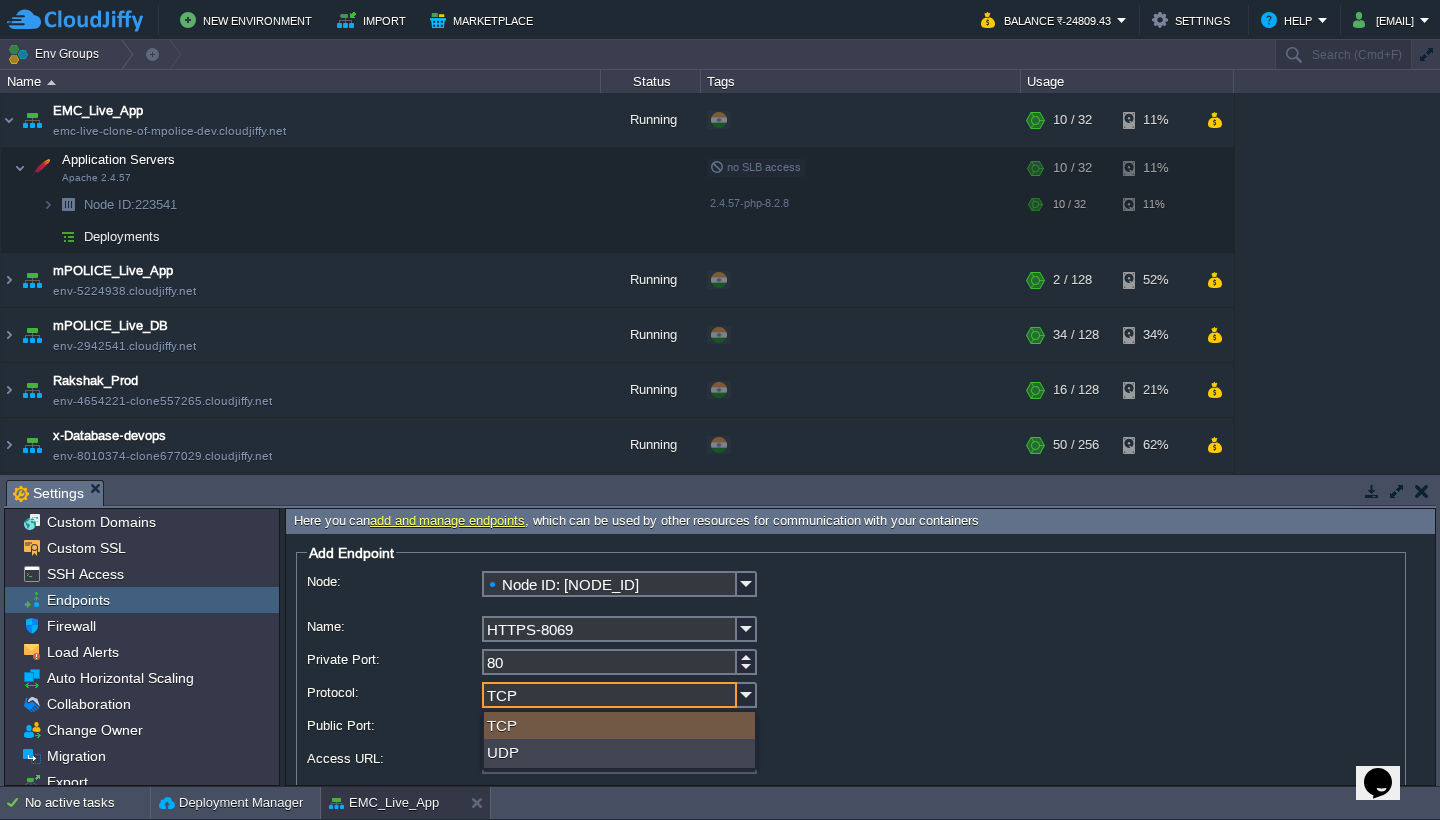click on "TCP" at bounding box center [609, 695] 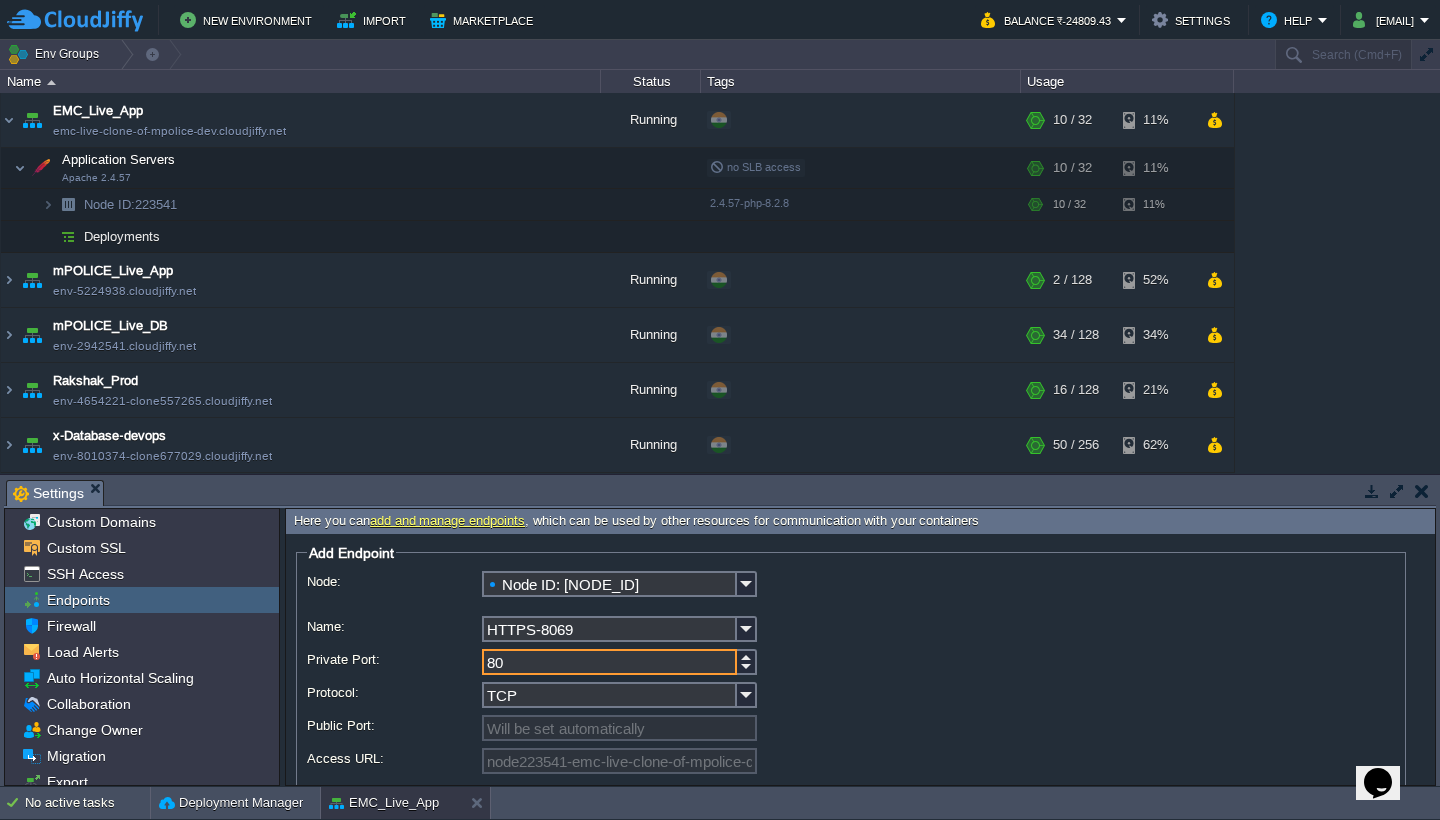 click on "80" at bounding box center [609, 662] 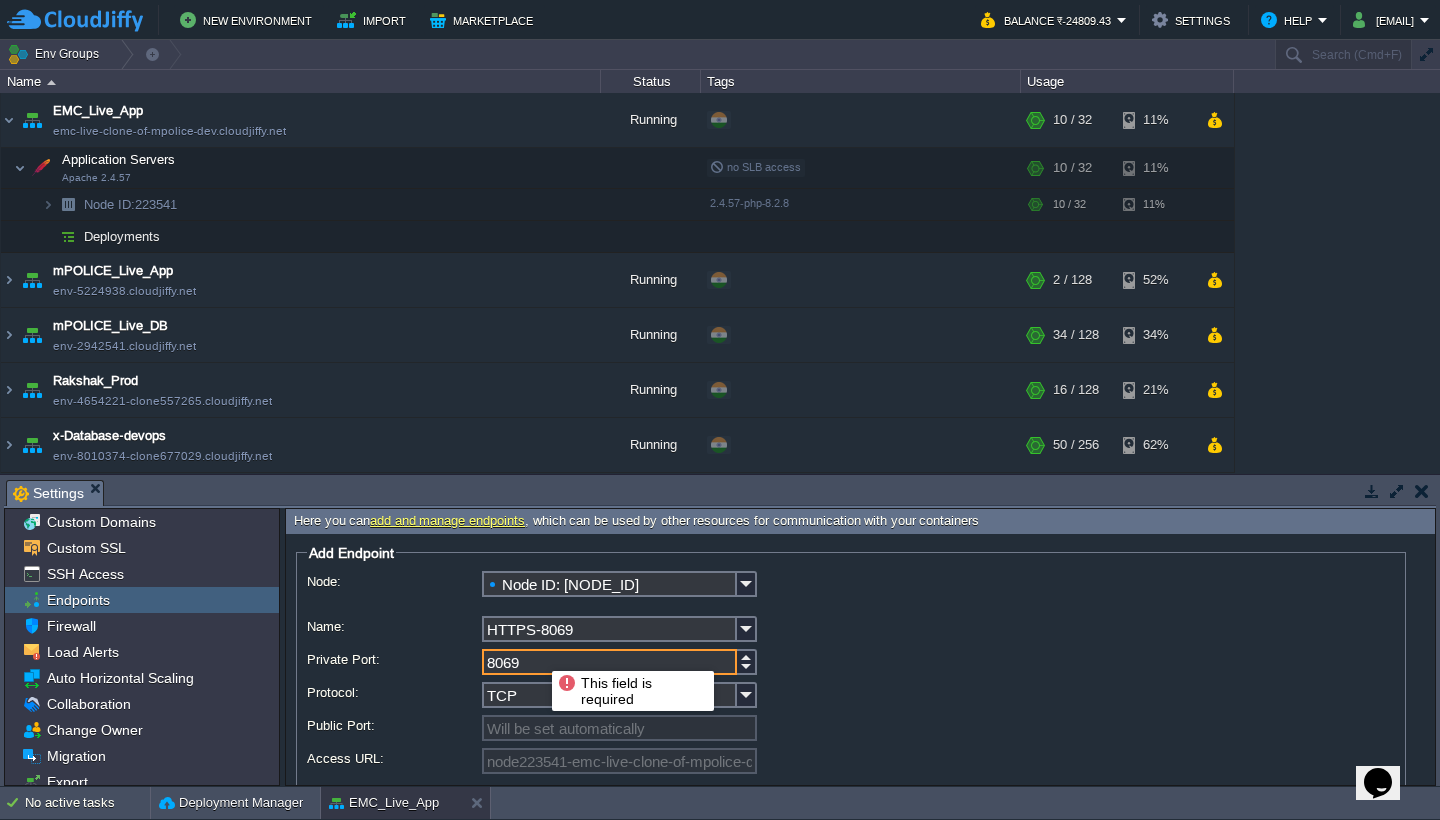 type on "8069" 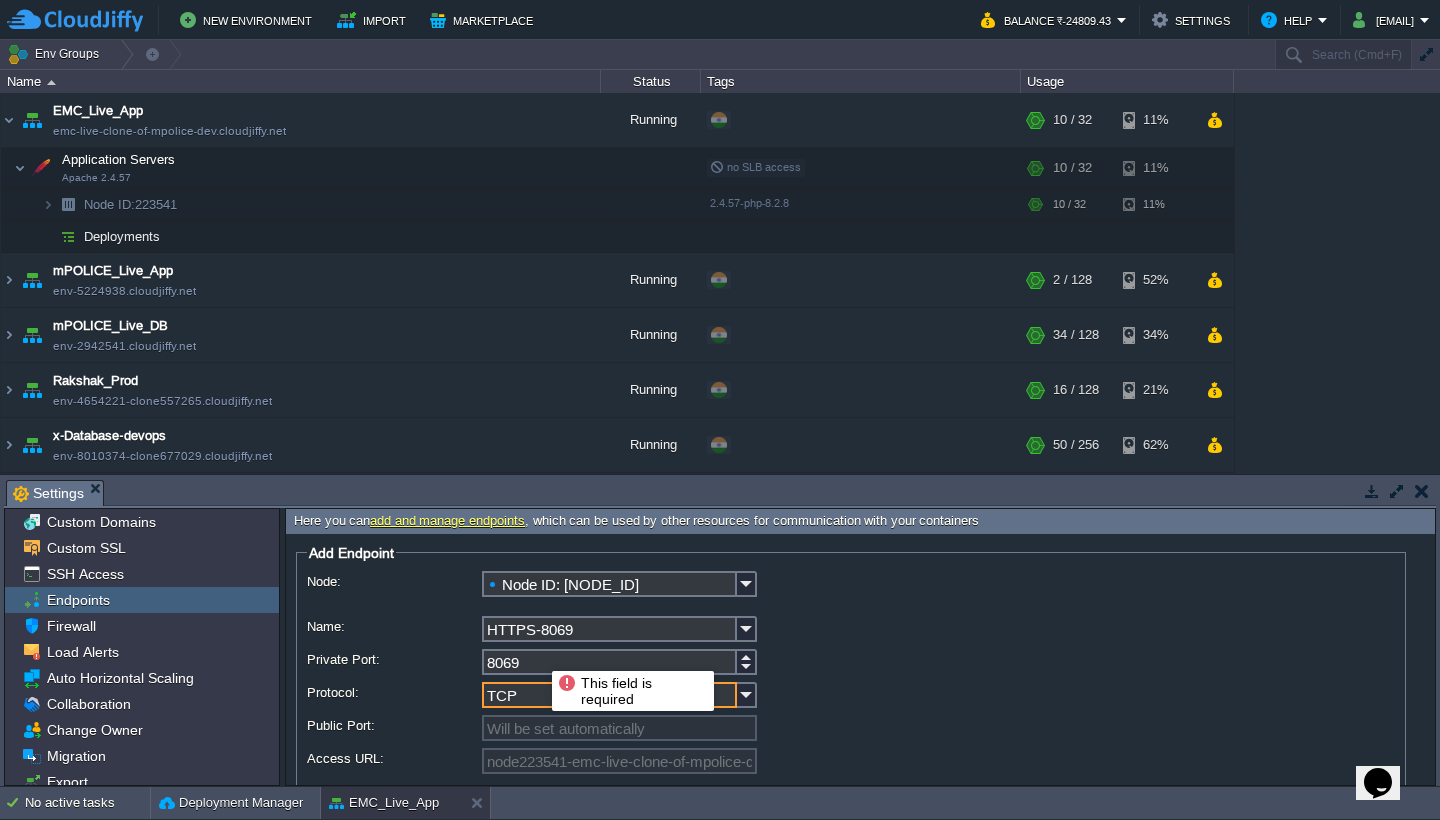 type 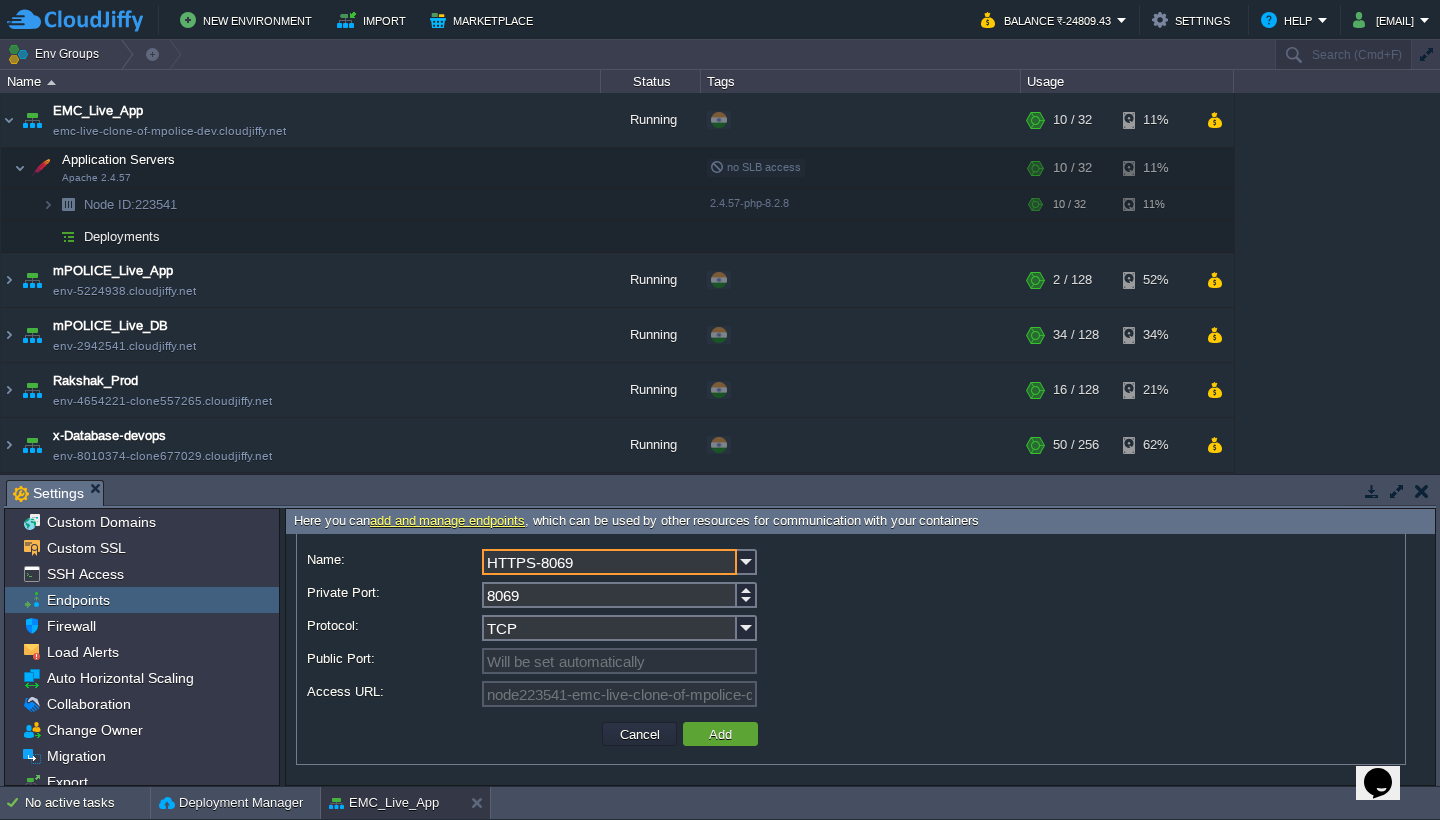 click on "HTTPS-8069" at bounding box center (609, 562) 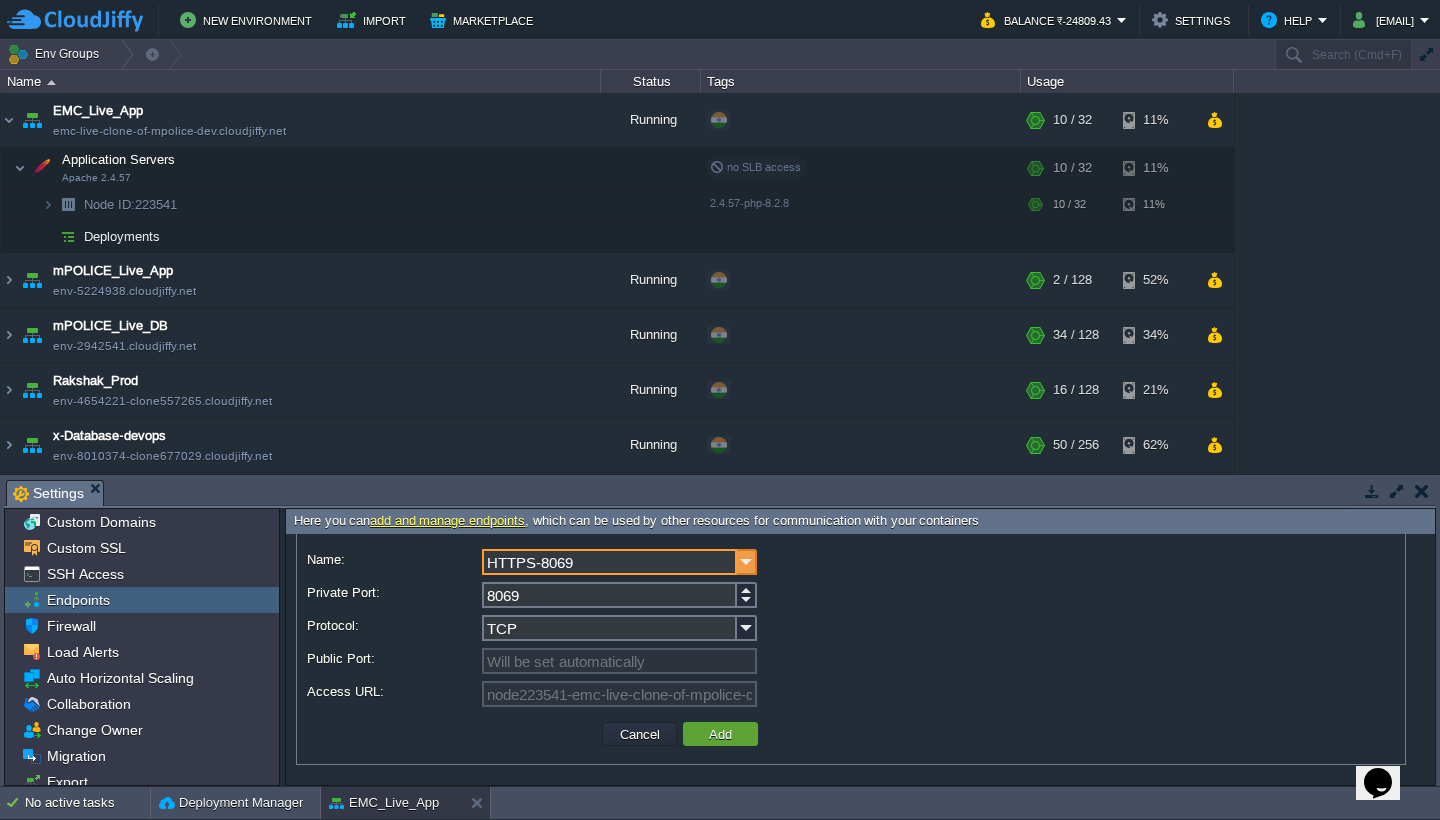 click at bounding box center [747, 562] 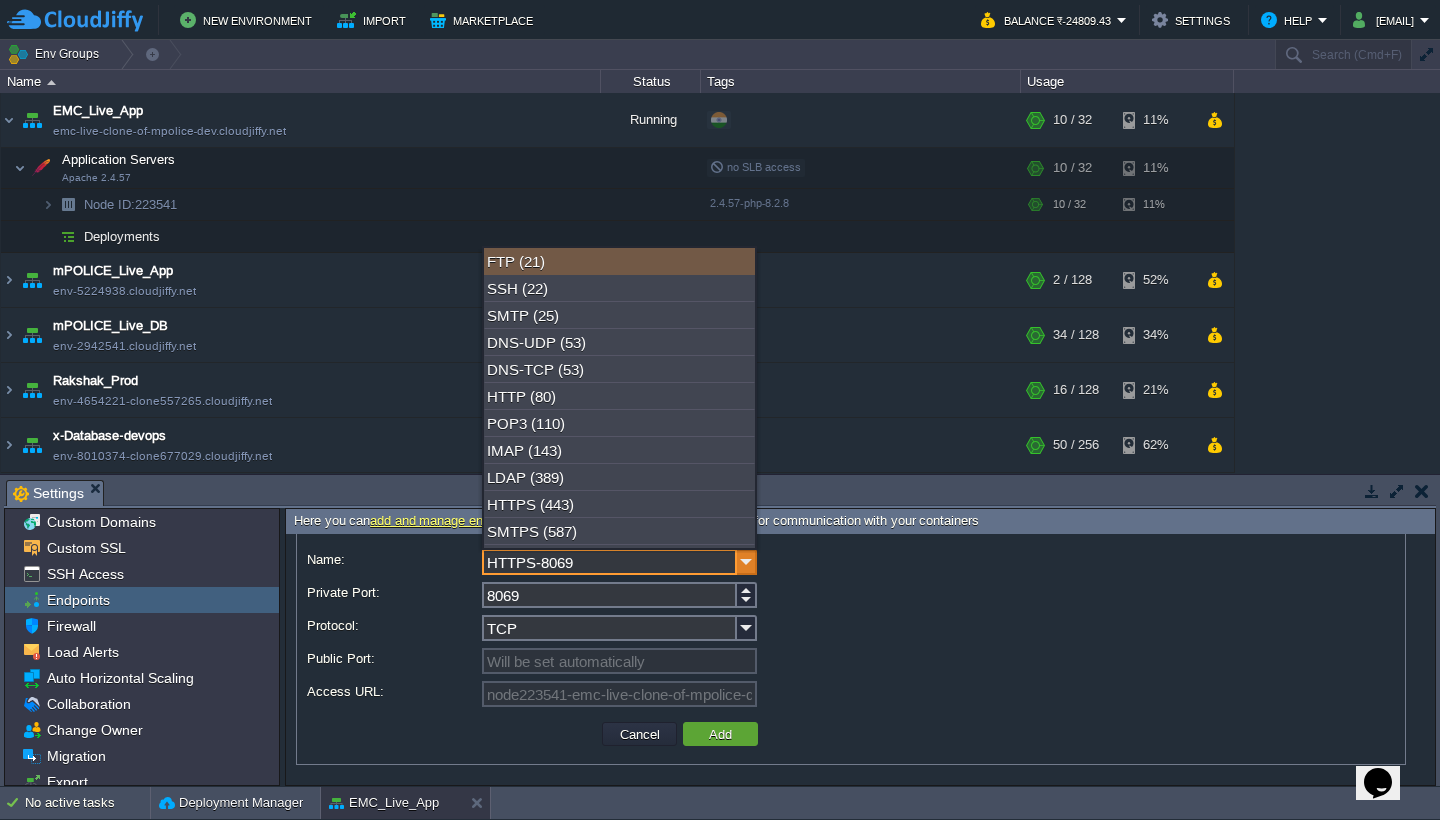 click at bounding box center (747, 562) 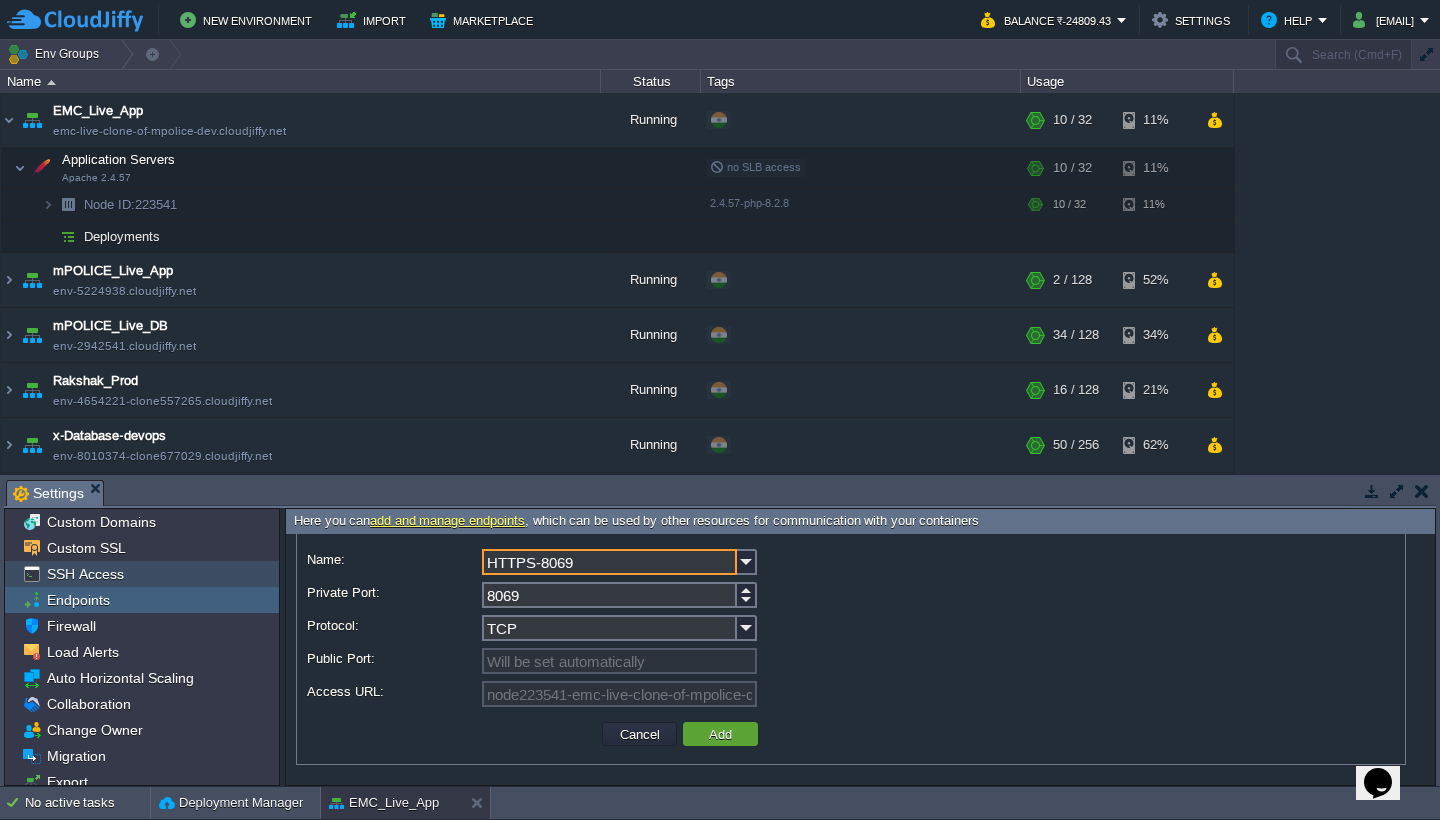 click on "SSH Access" at bounding box center (142, 574) 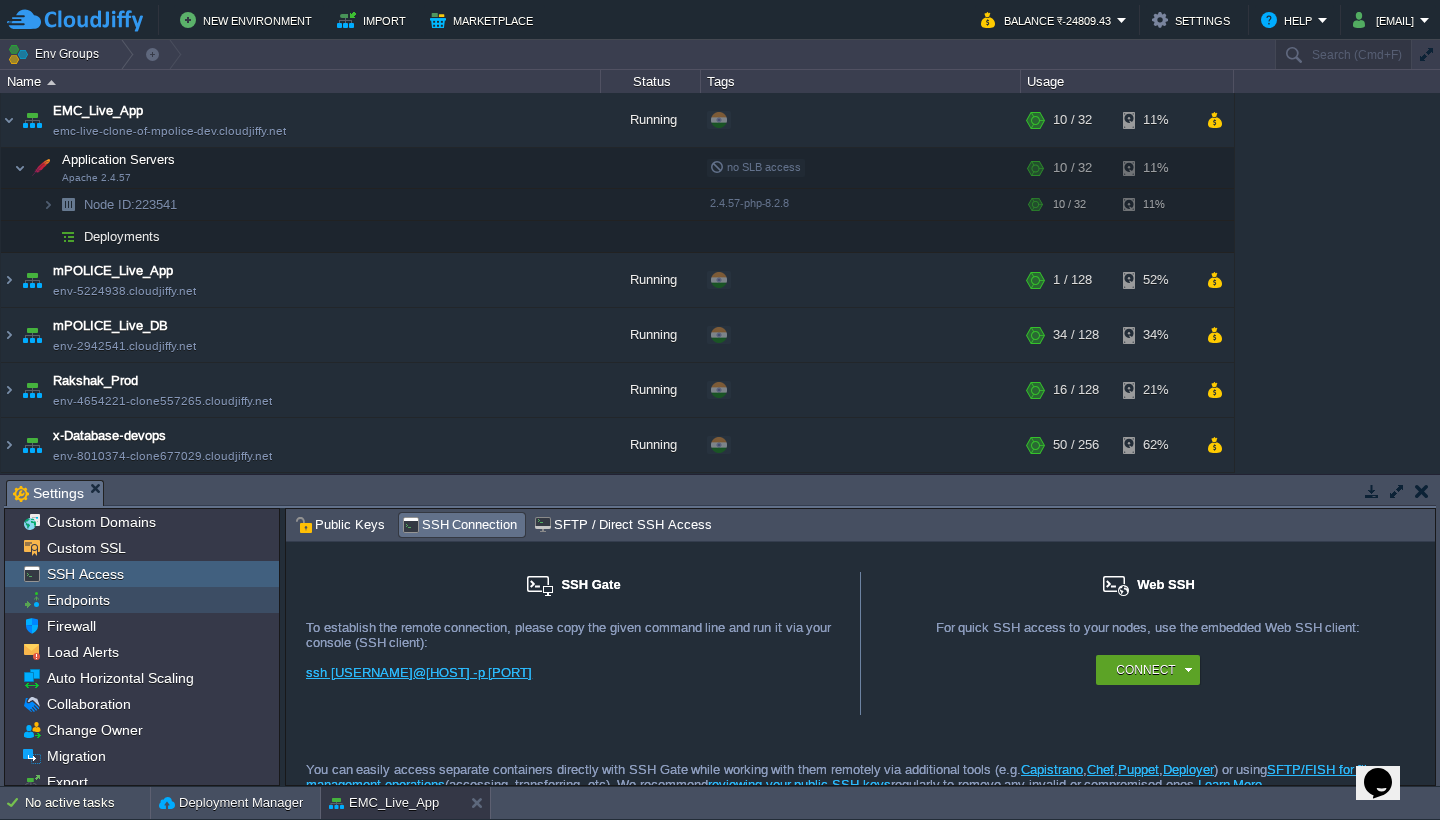 click on "Endpoints" at bounding box center [142, 600] 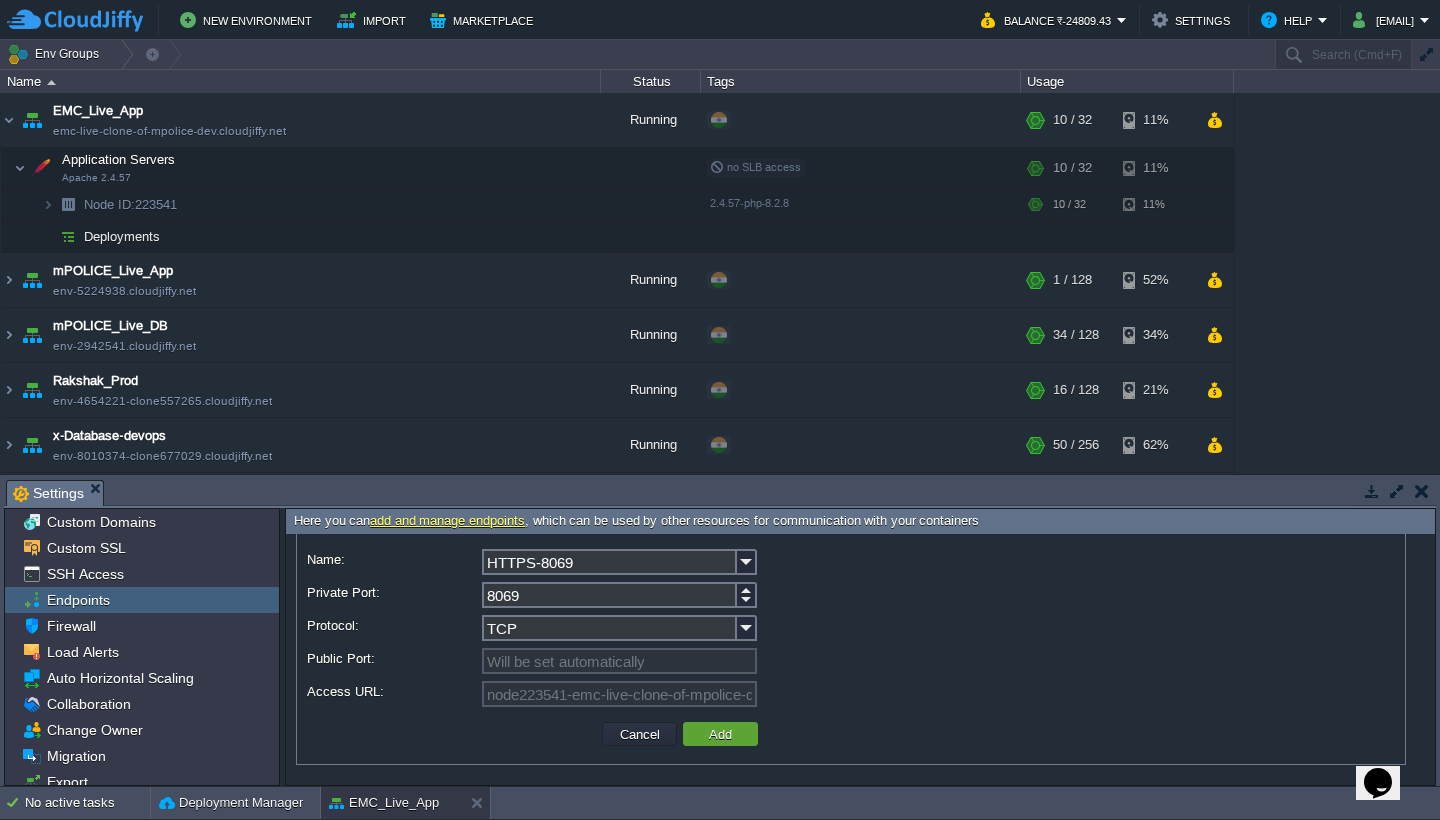 click on "add and manage endpoints" at bounding box center (447, 520) 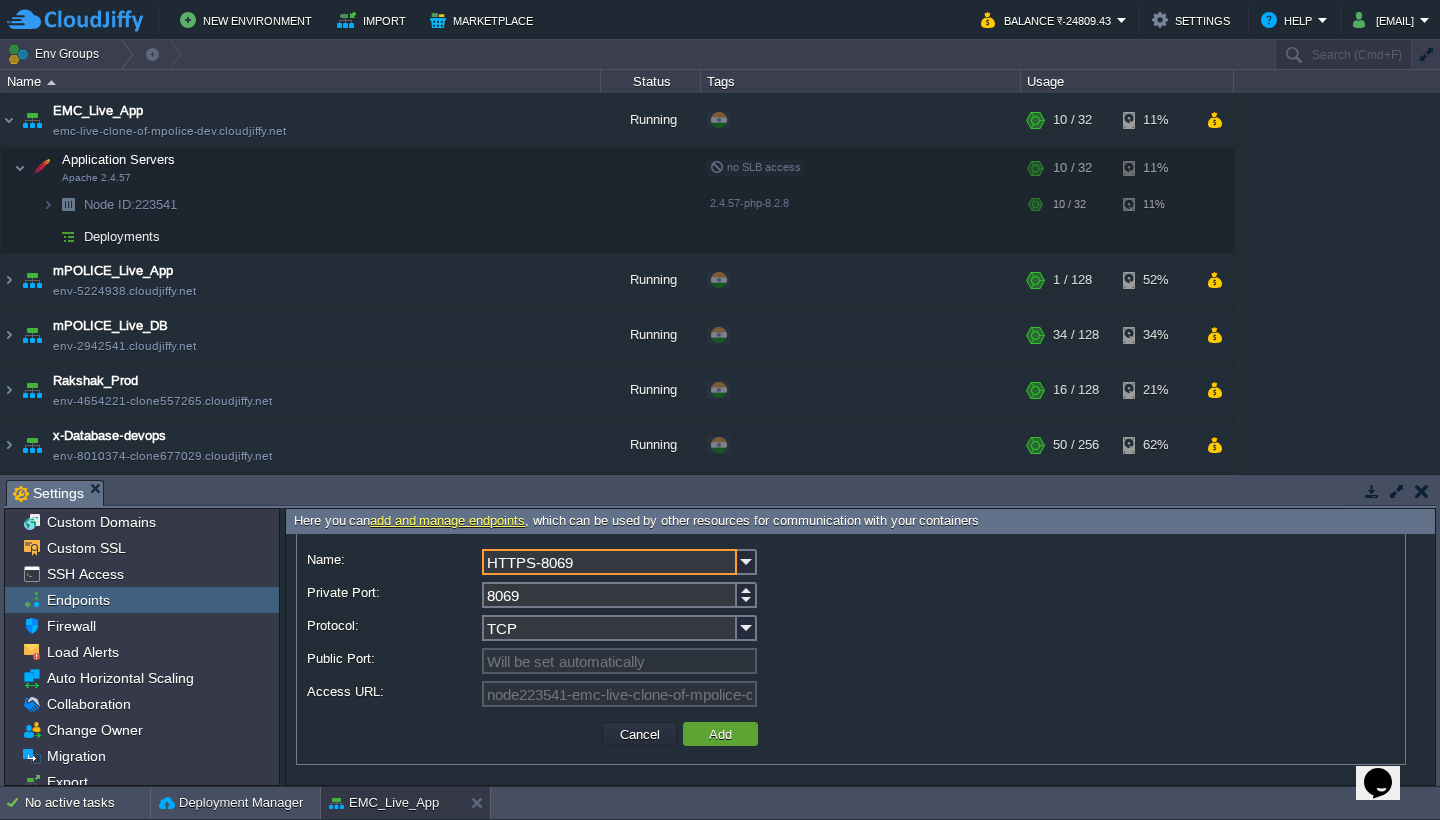click on "HTTPS-8069" at bounding box center (609, 562) 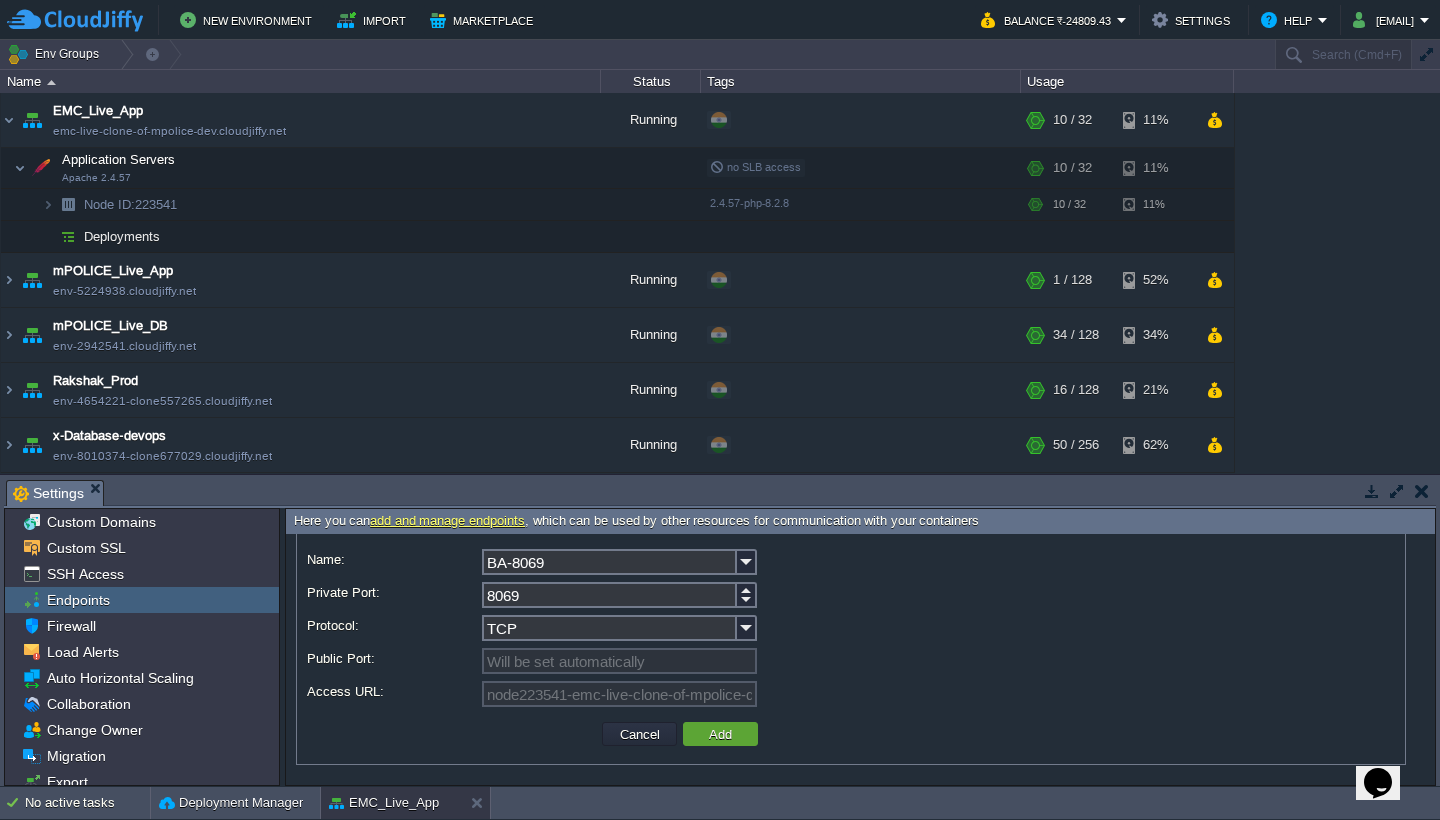 type on "BA-8069" 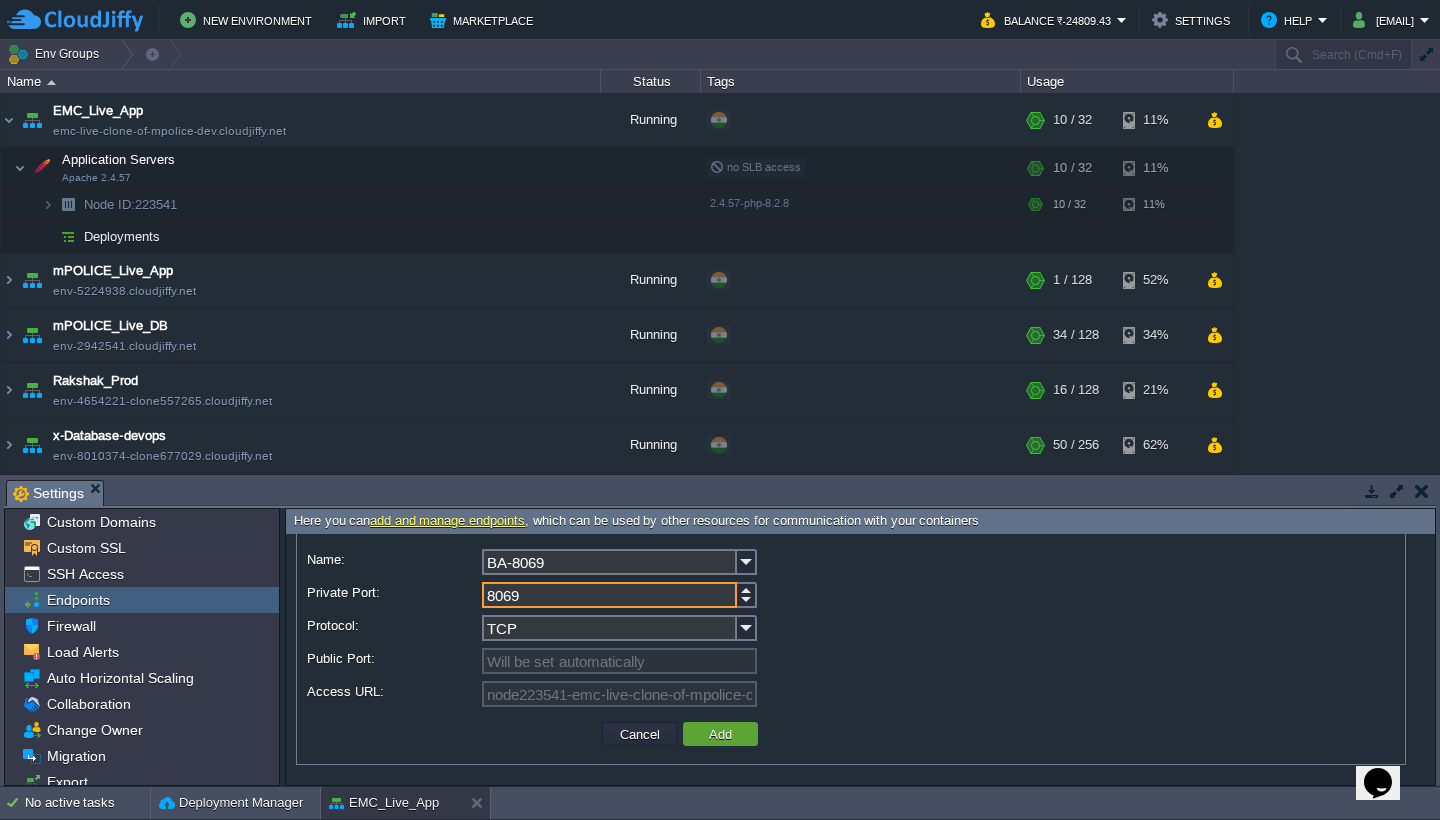 click on "TCP" at bounding box center [609, 628] 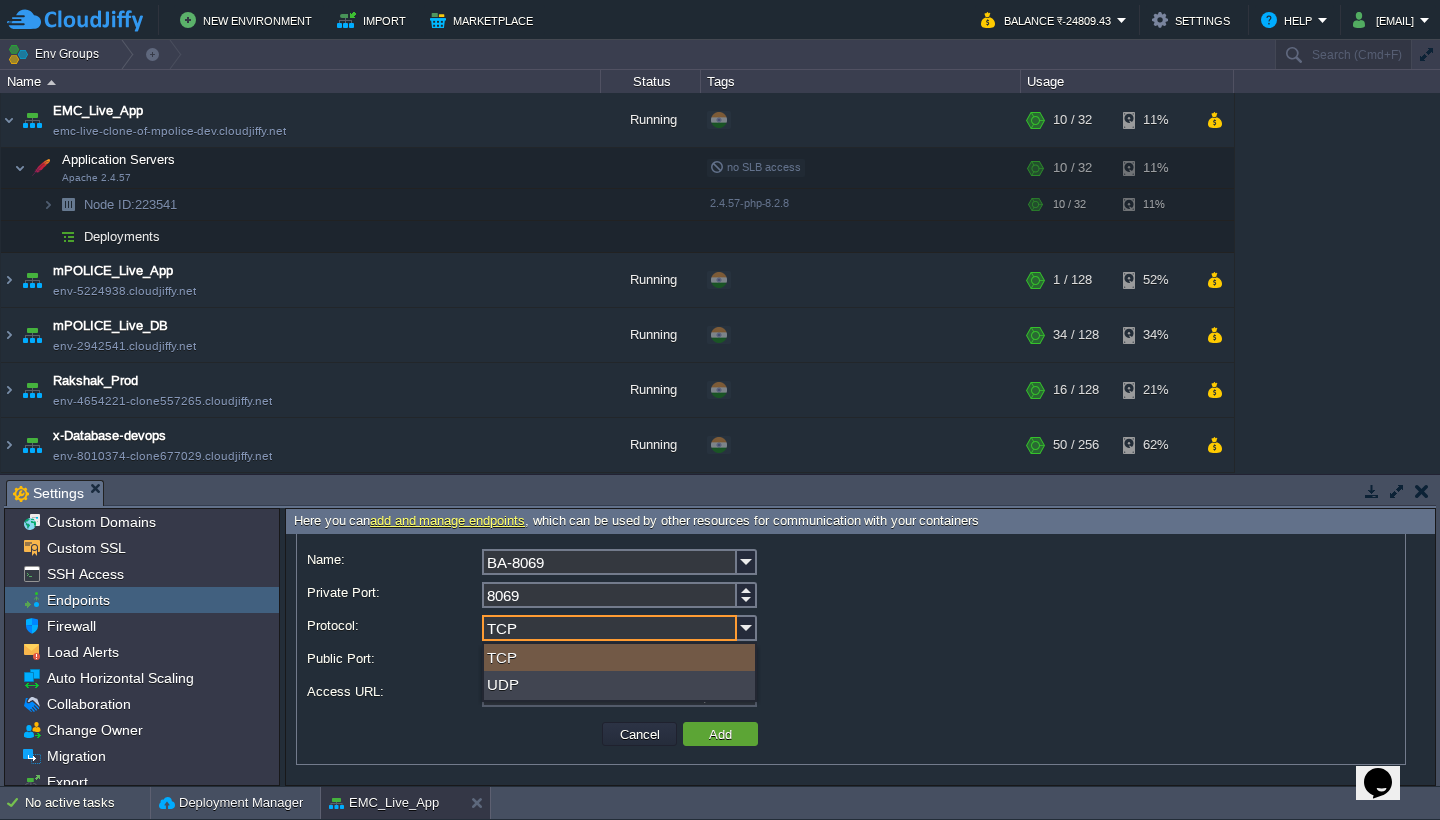 click on "TCP" at bounding box center [609, 628] 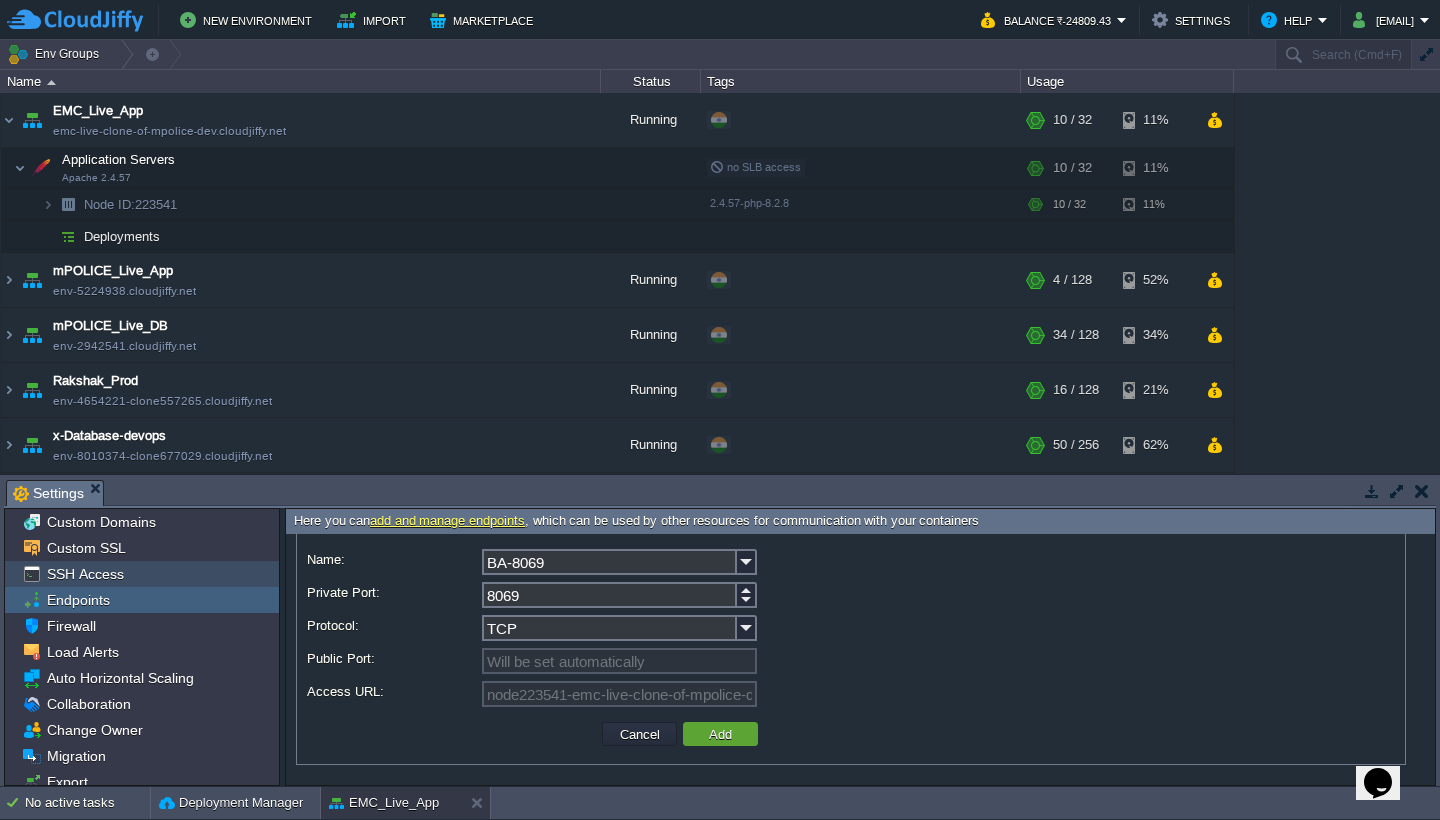 click on "SSH Access" at bounding box center [142, 574] 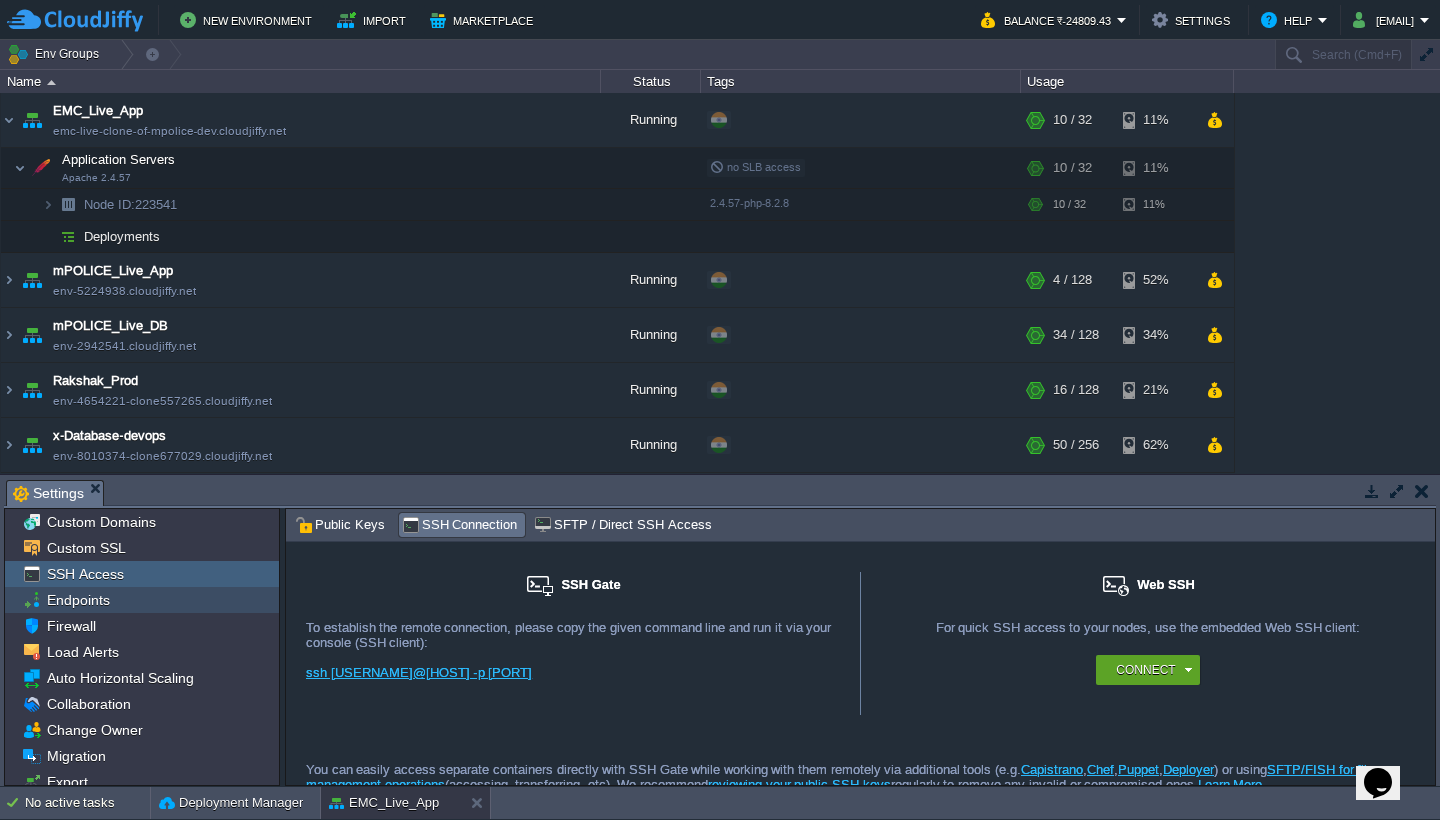 click on "Endpoints" at bounding box center (142, 600) 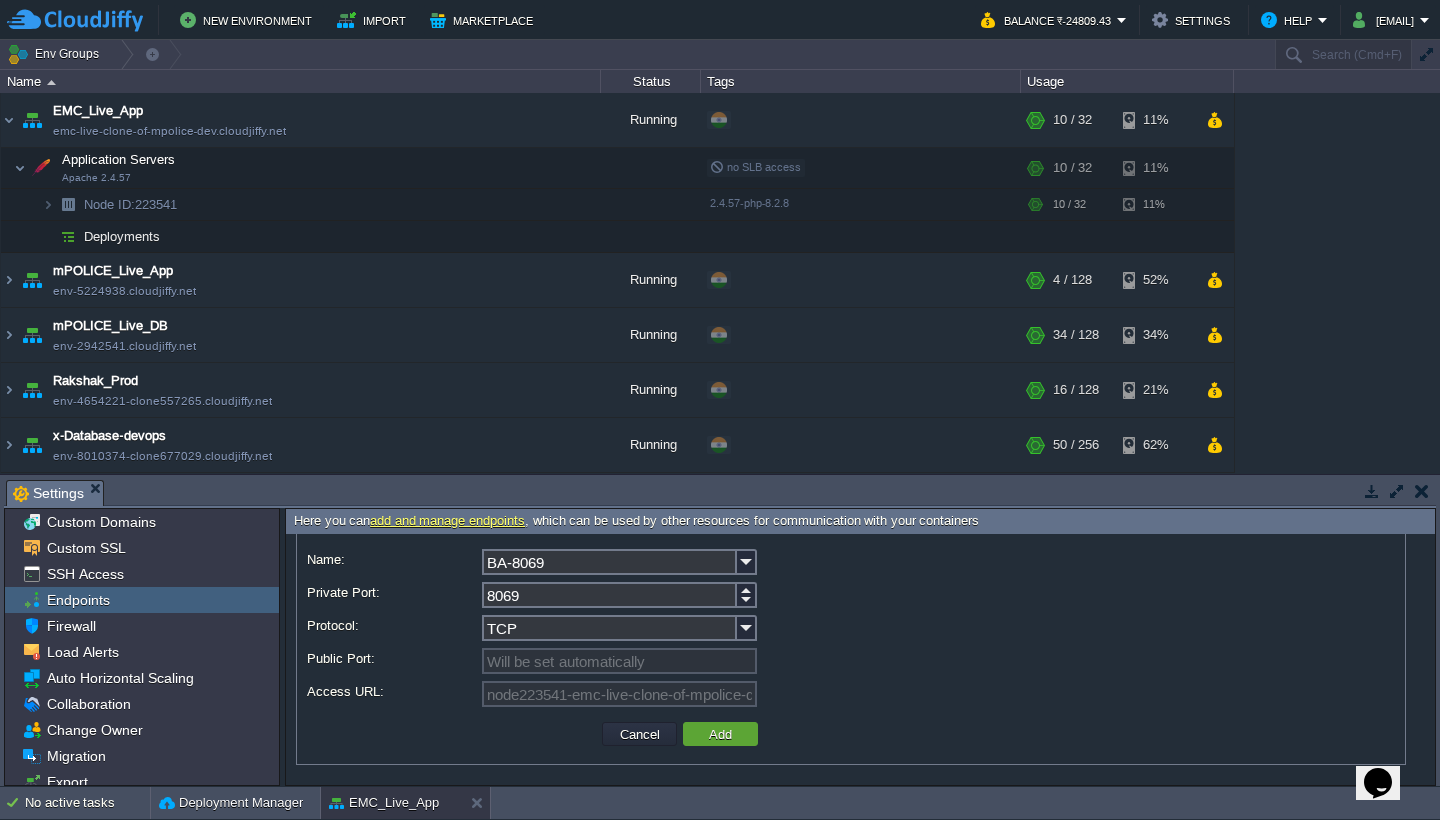 scroll, scrollTop: 68, scrollLeft: 0, axis: vertical 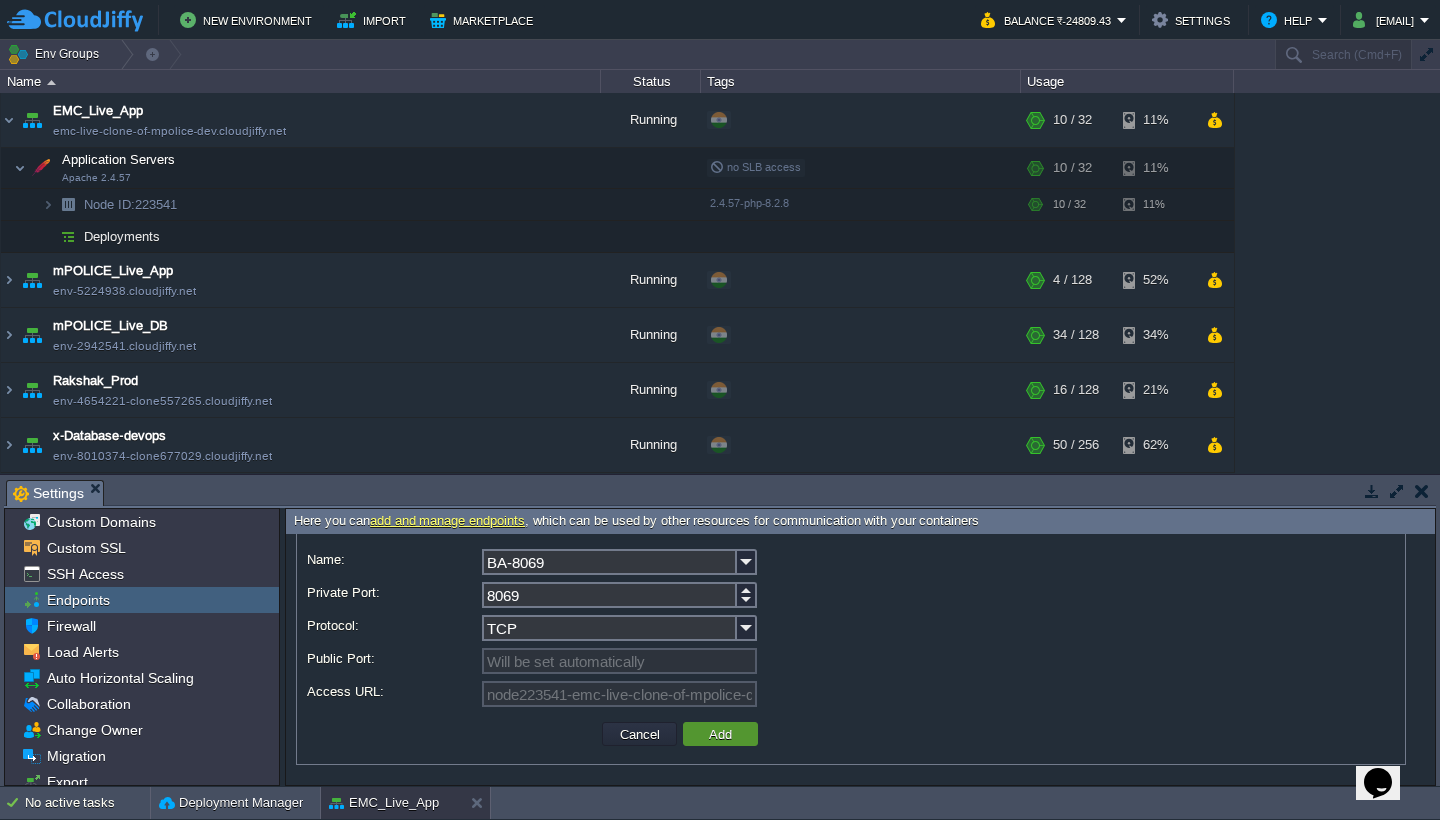click on "Add" at bounding box center (720, 734) 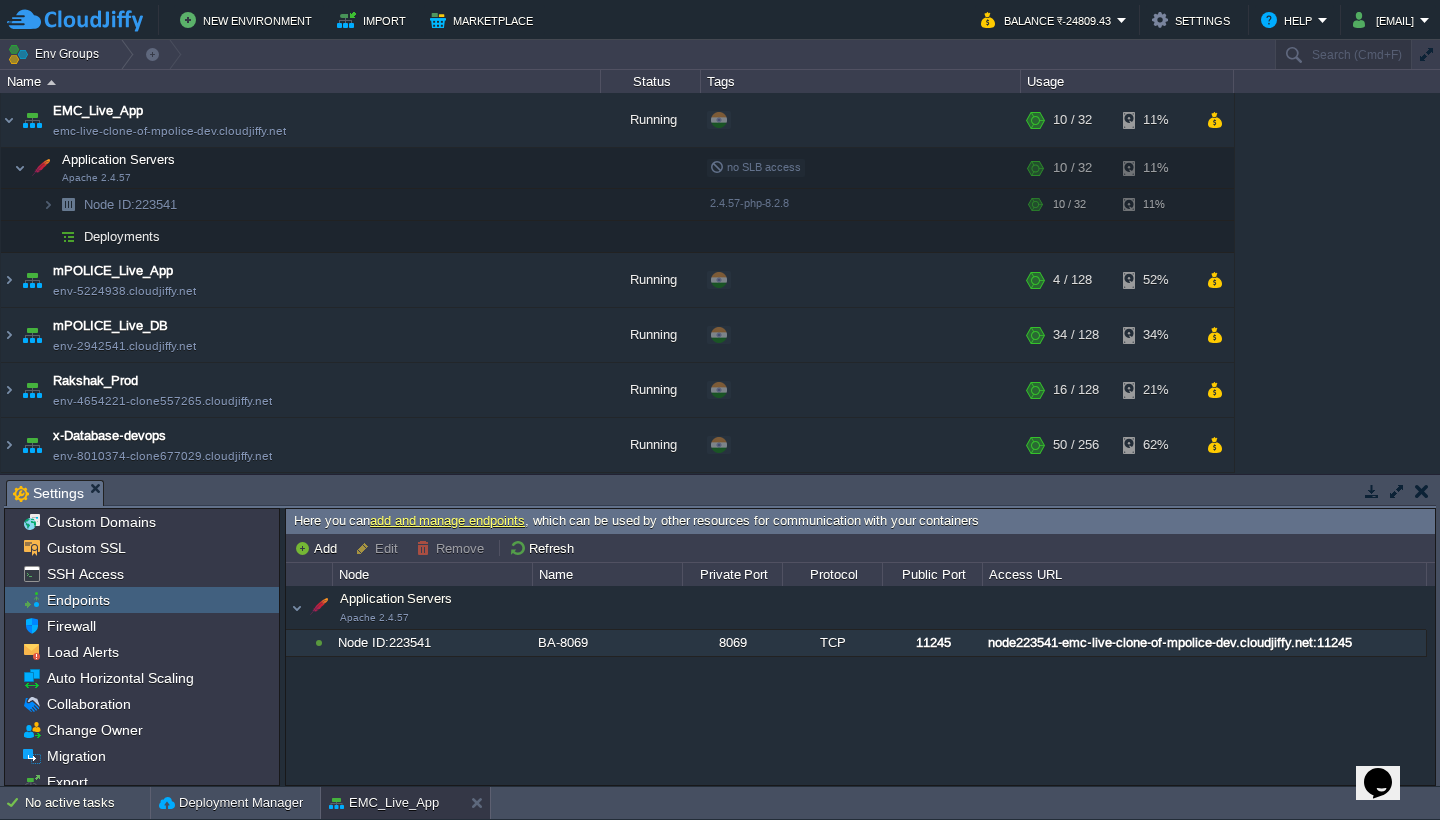 click on "Node ID: 223541" at bounding box center [432, 643] 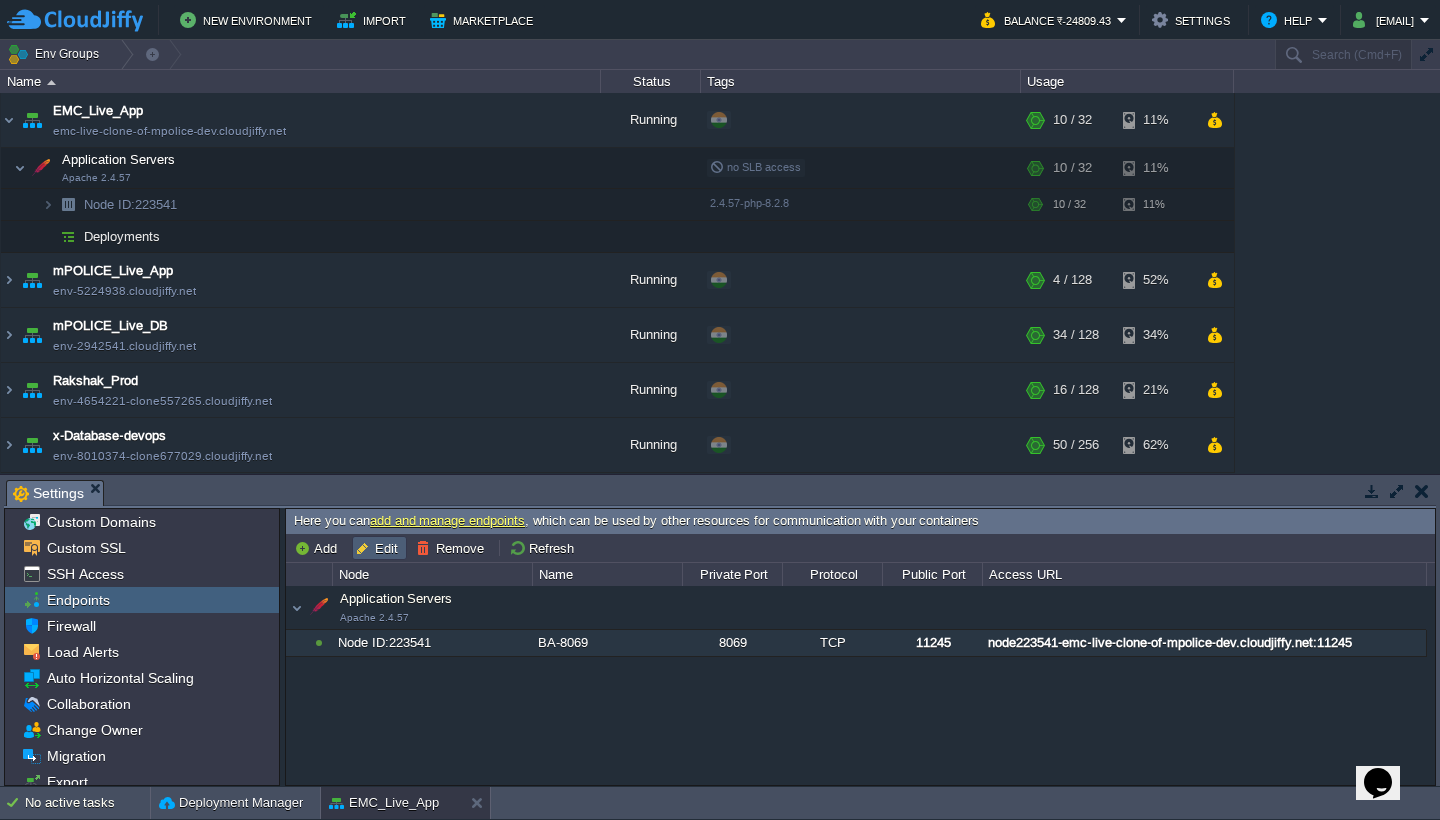 click on "Edit" at bounding box center (379, 548) 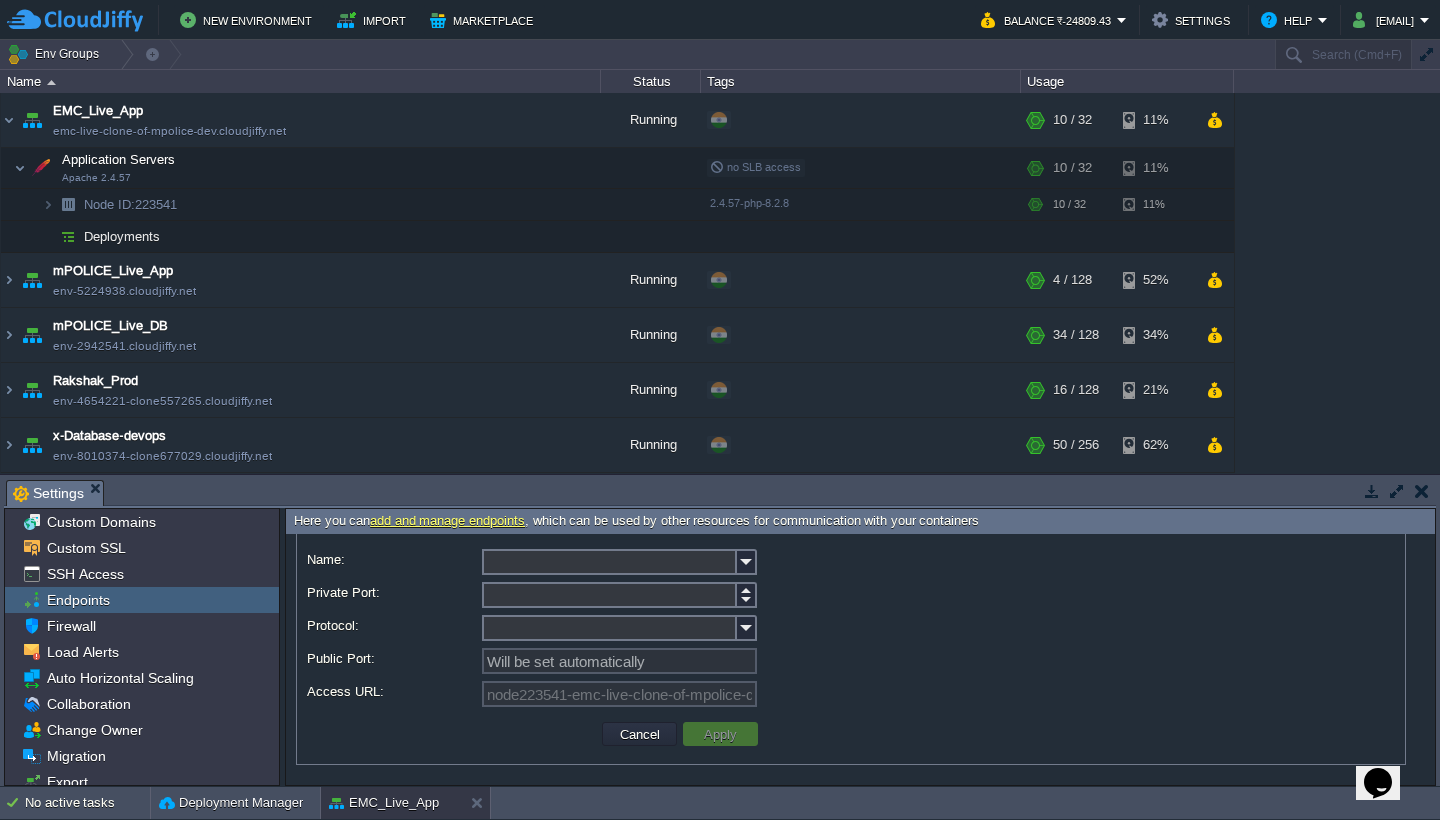 type on "Node ID: [NODE_ID]" 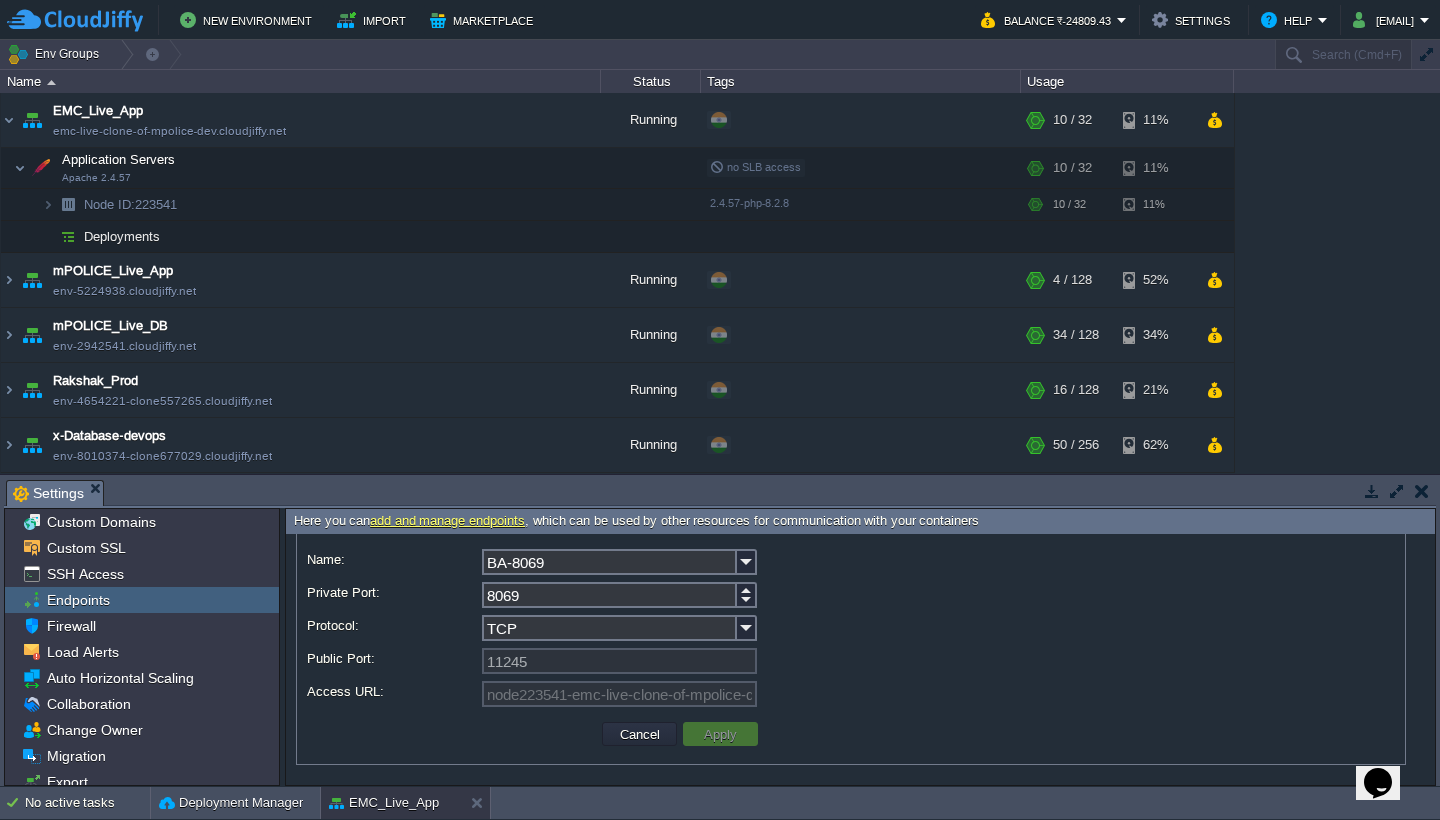 click on "Public Port: 11245" at bounding box center (851, 662) 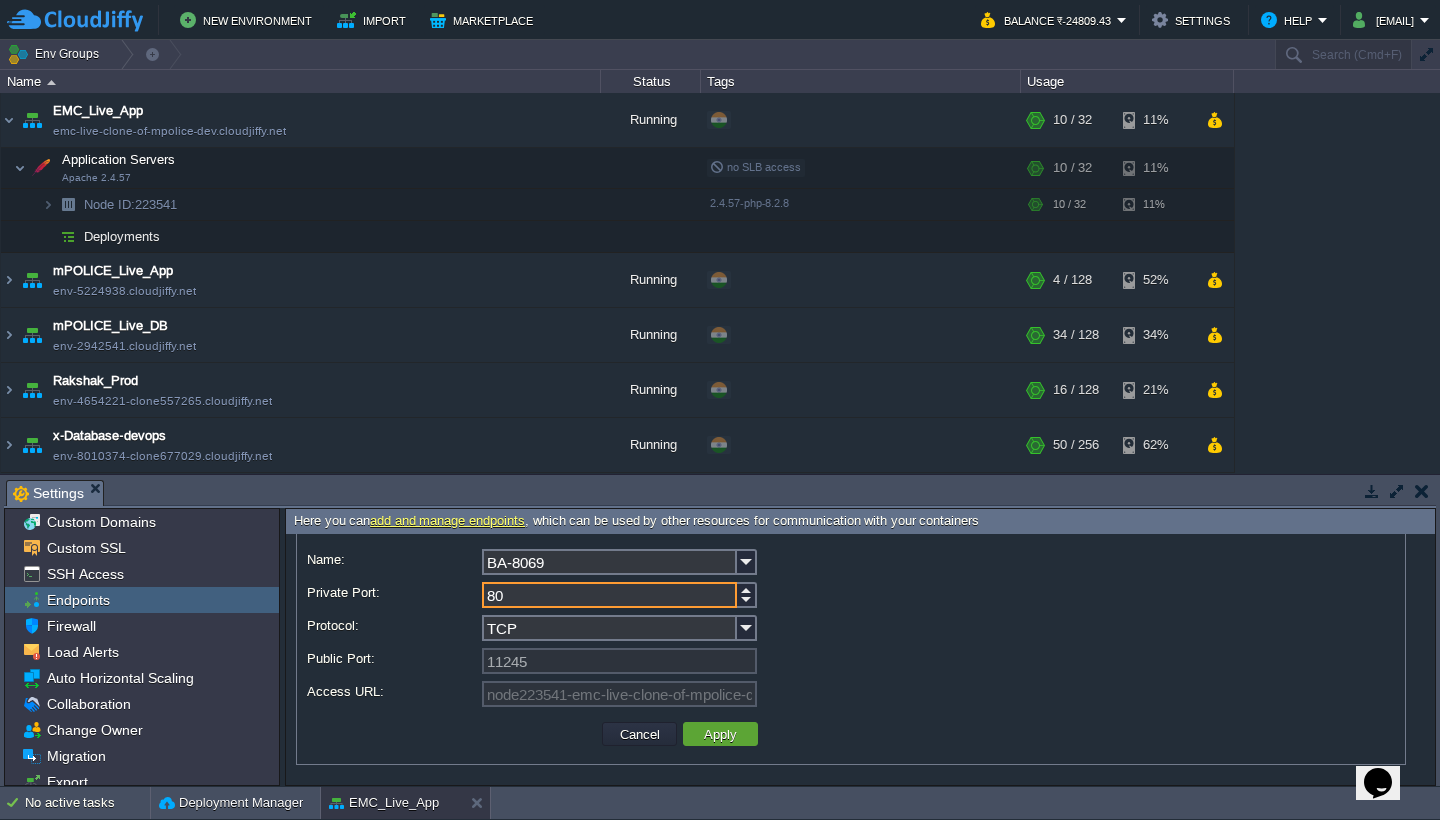 type on "80" 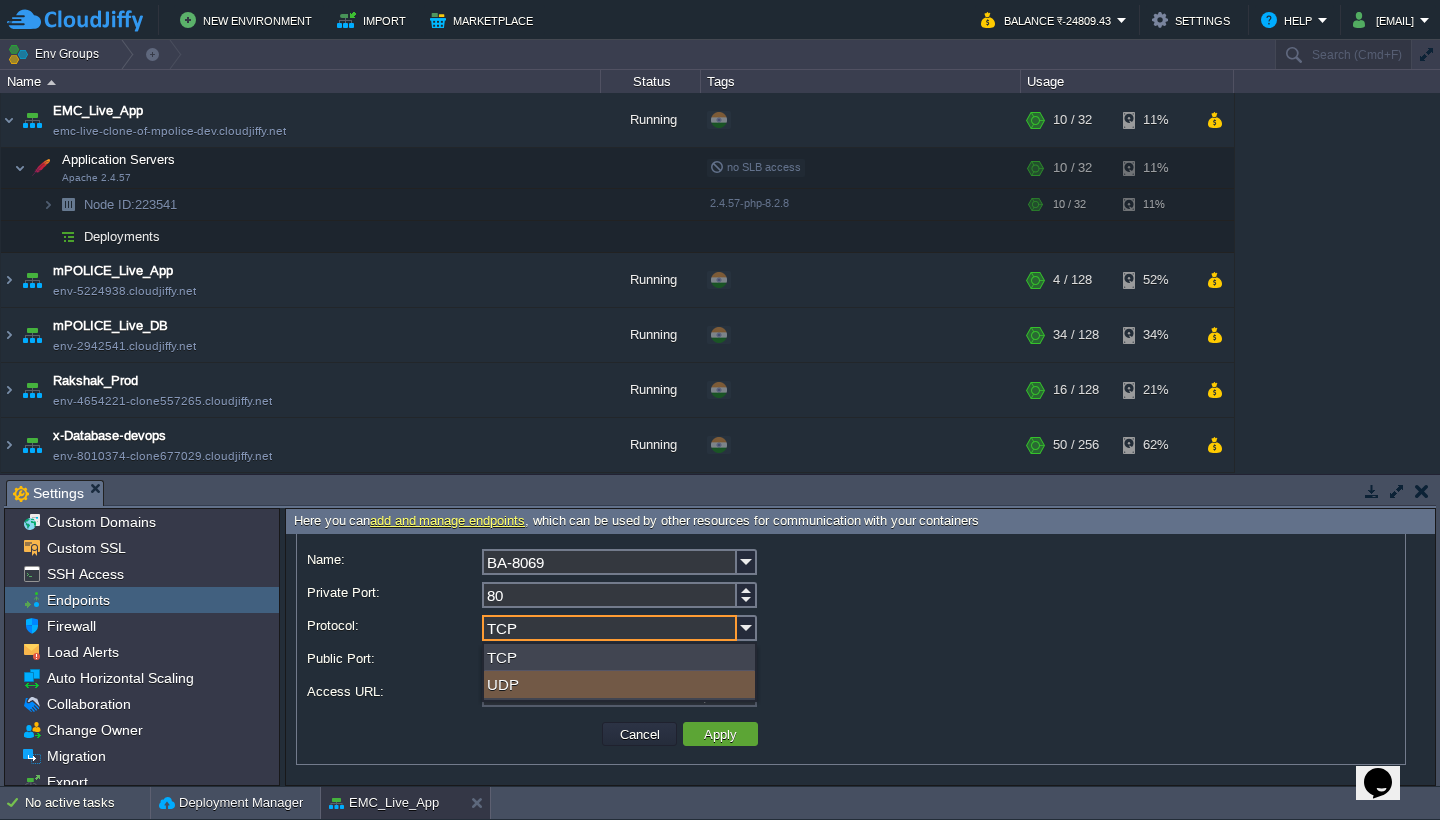 click on "UDP" at bounding box center (619, 684) 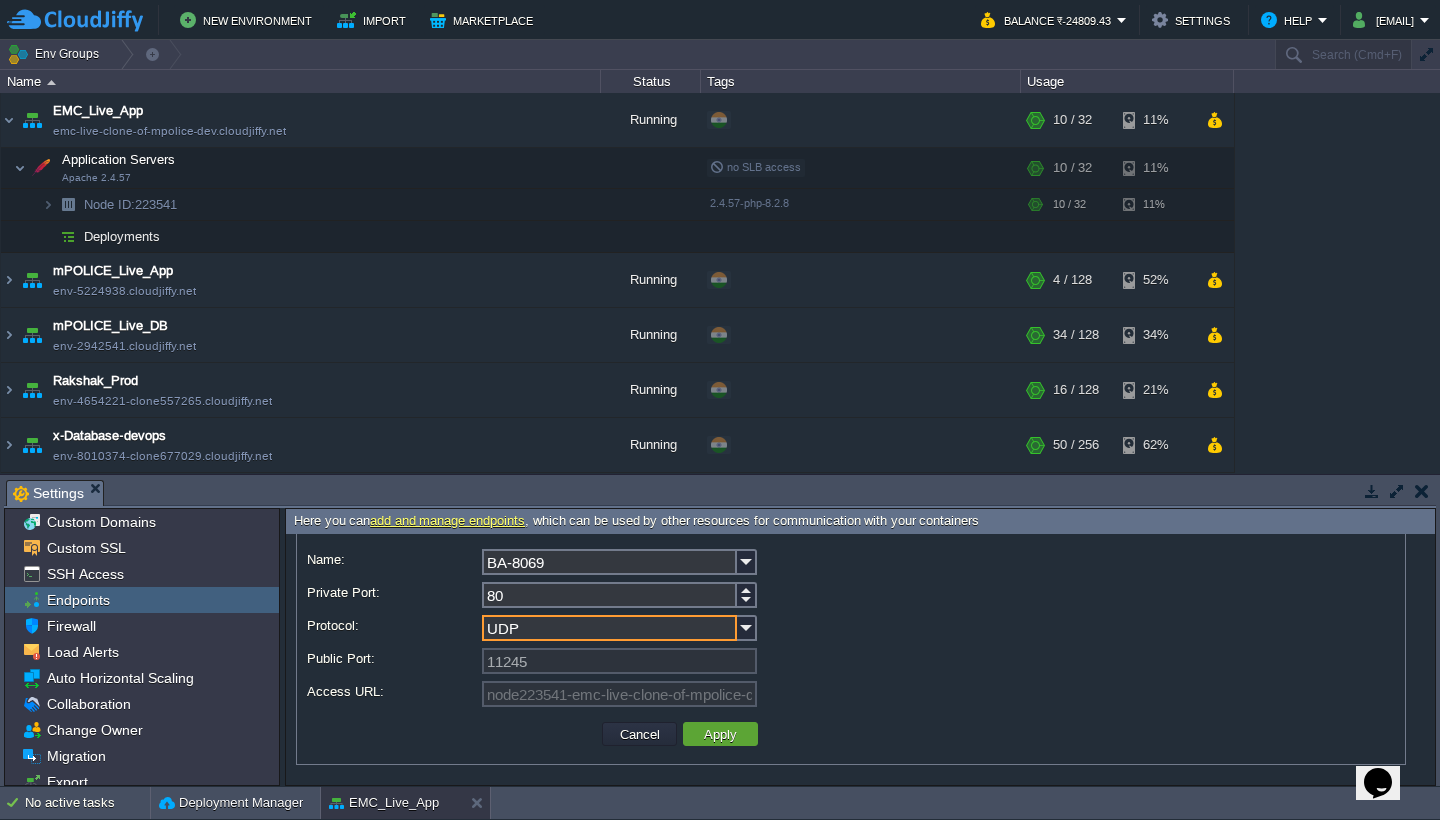 scroll, scrollTop: 68, scrollLeft: 0, axis: vertical 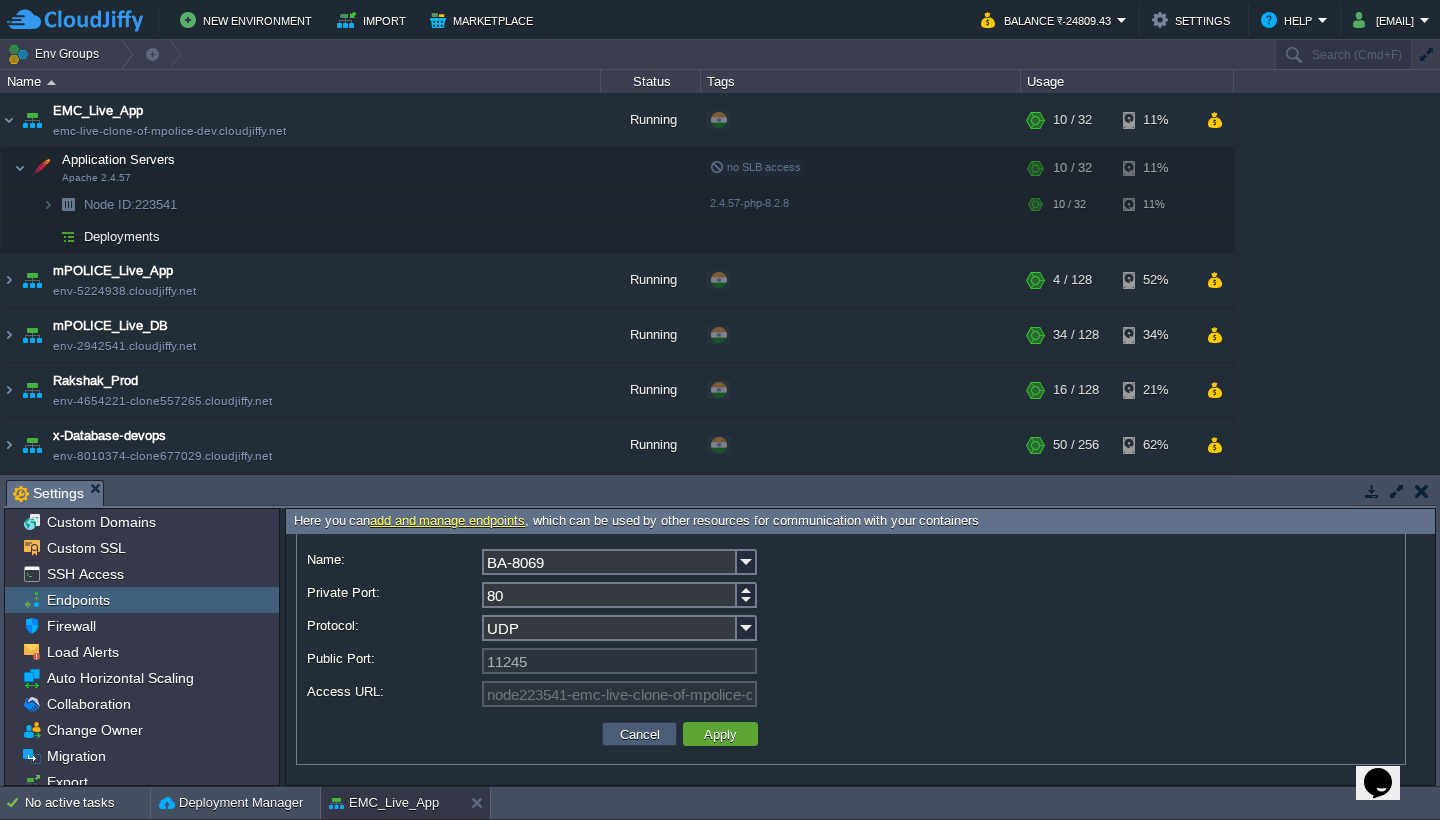 click on "Cancel" at bounding box center (640, 734) 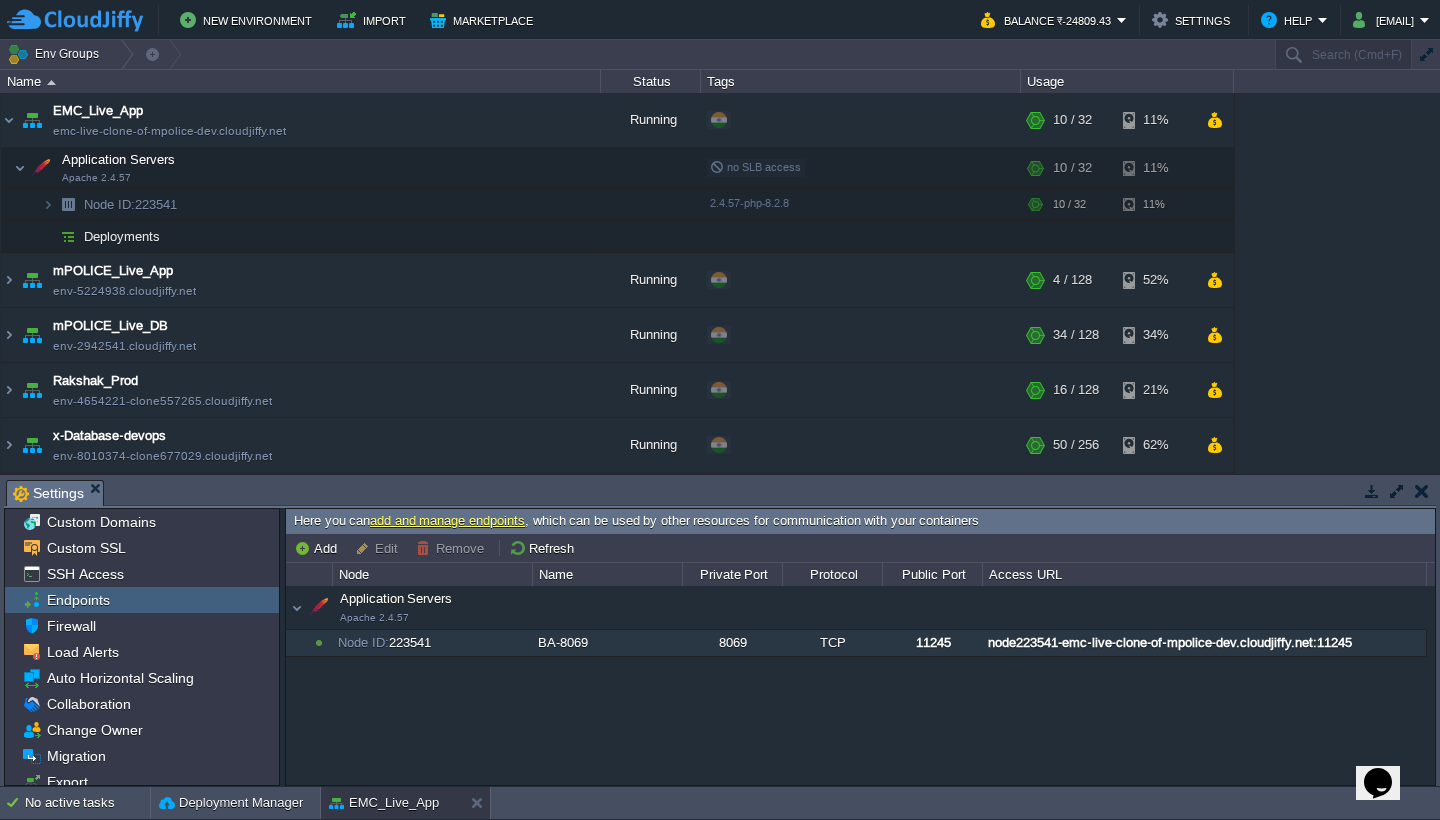 click on "Node ID: 223541" at bounding box center (432, 643) 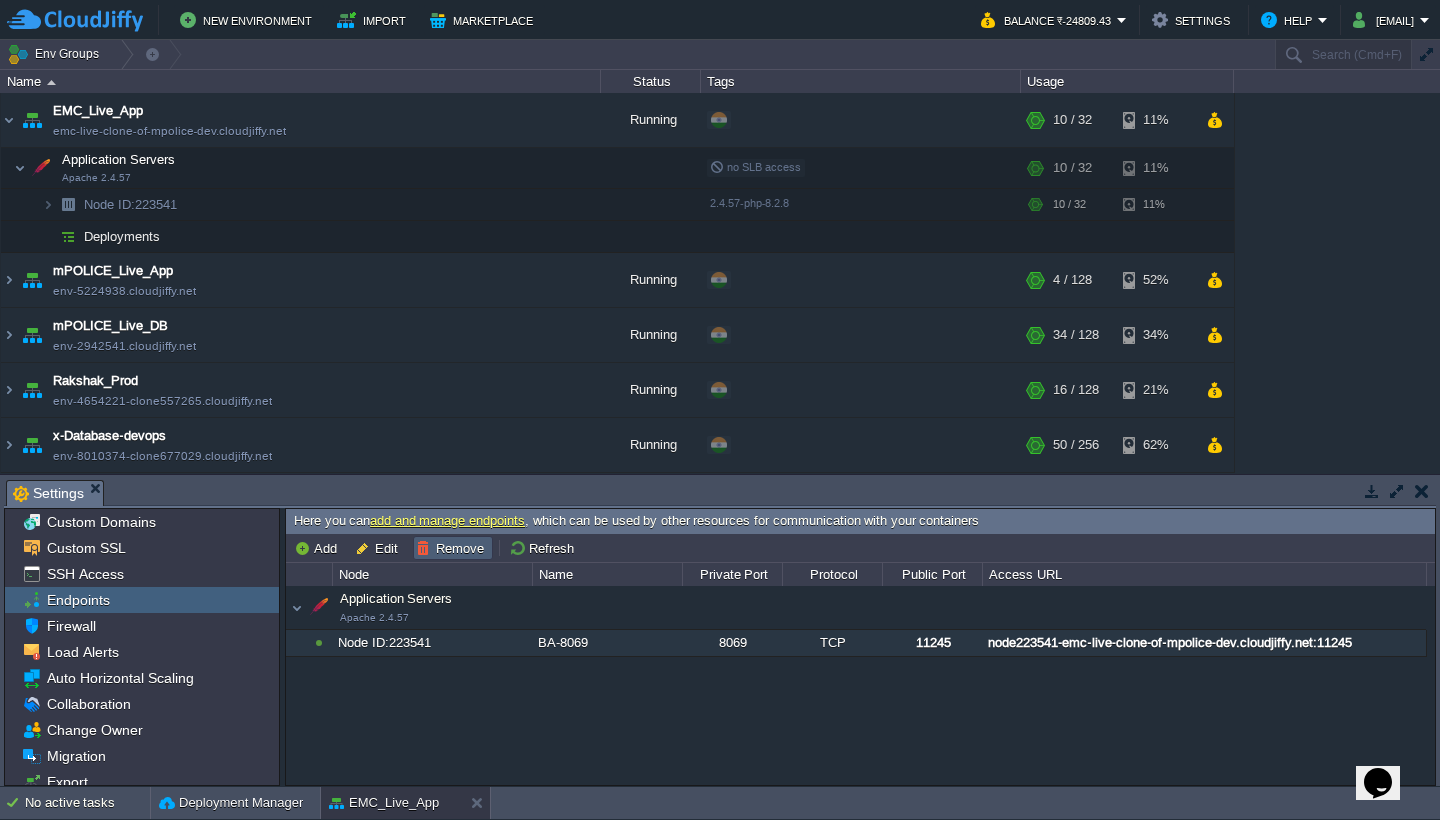 click on "Remove" at bounding box center [453, 548] 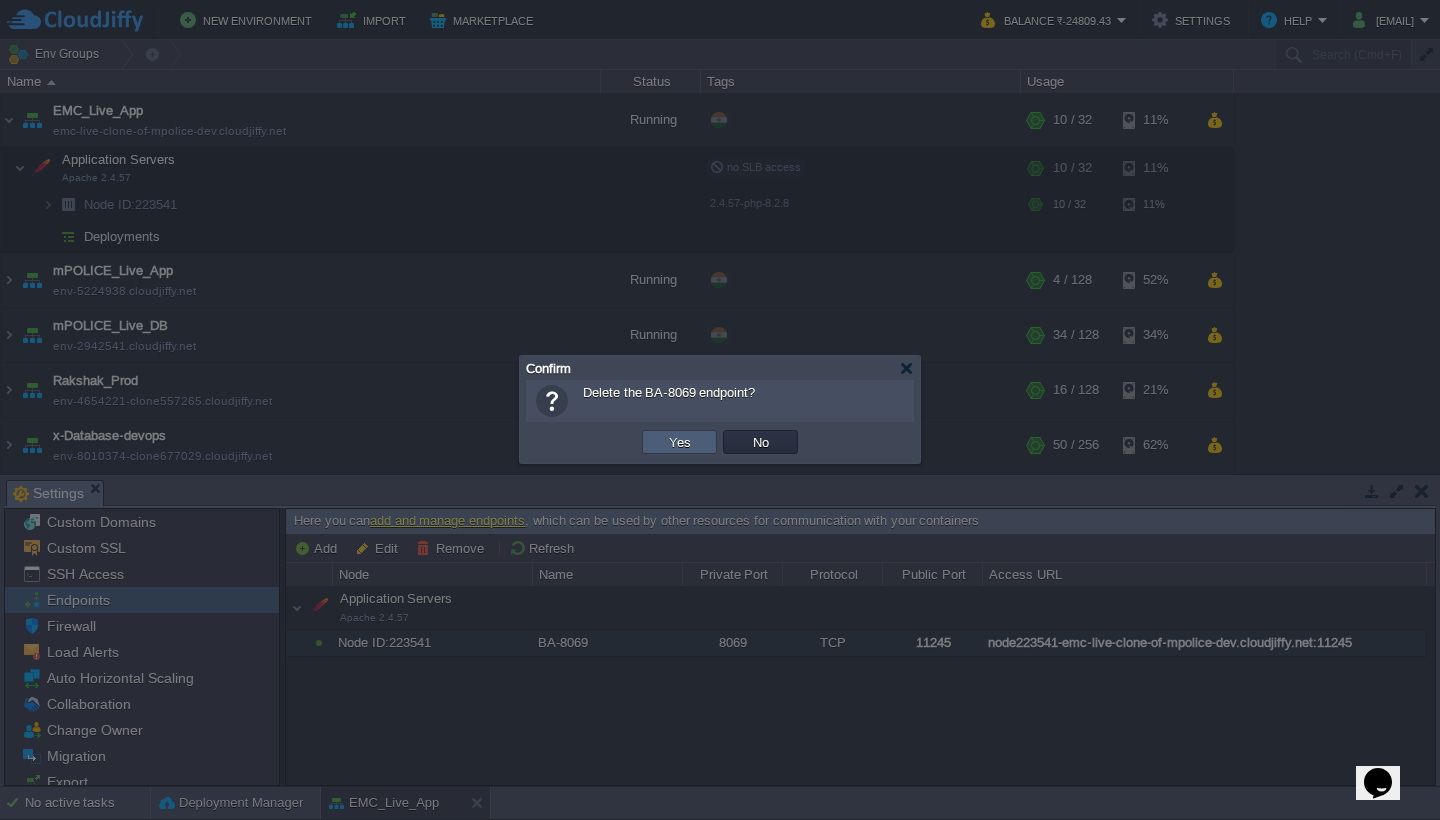 click on "Yes" at bounding box center [680, 442] 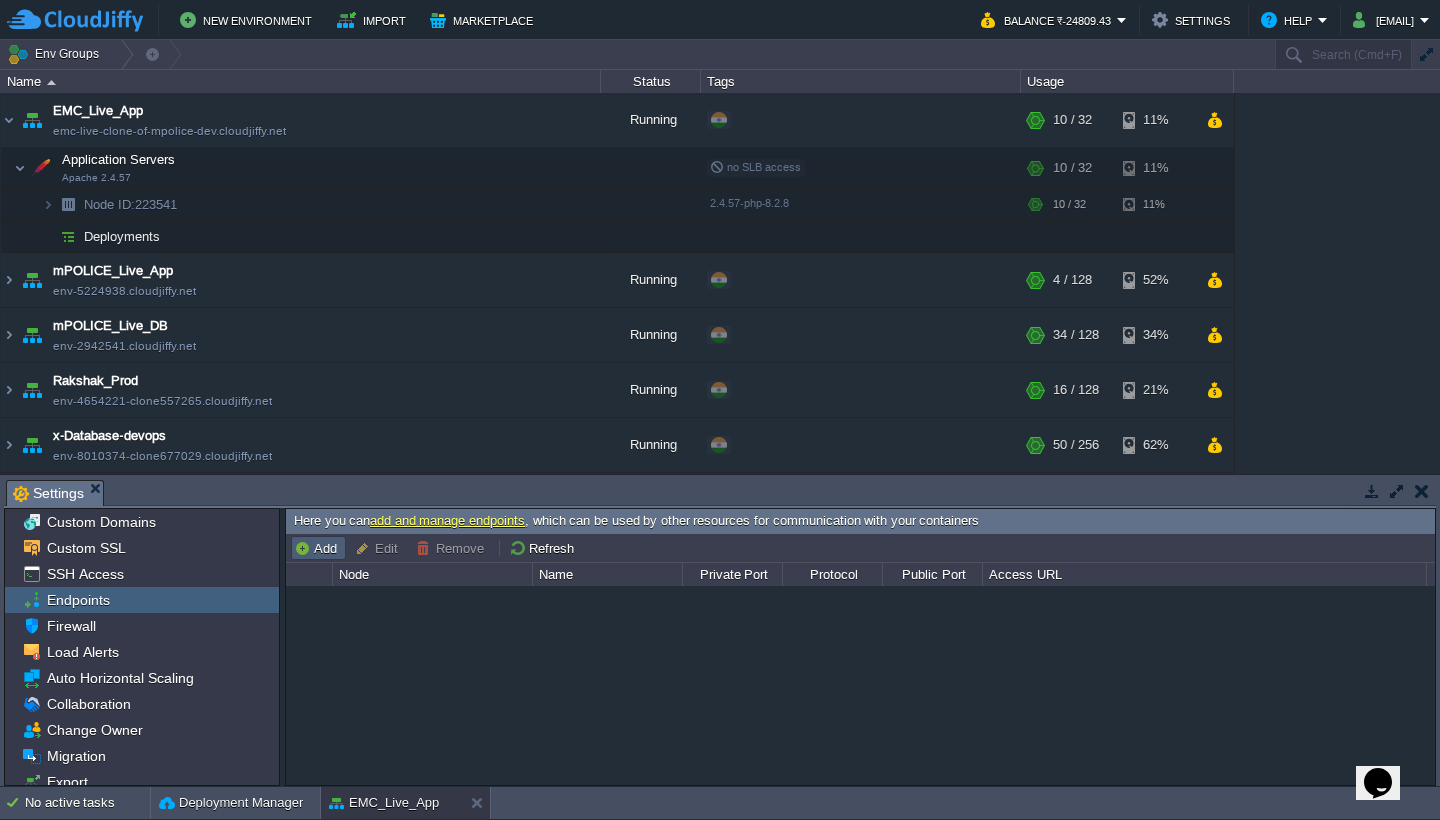 click on "Add" at bounding box center (318, 548) 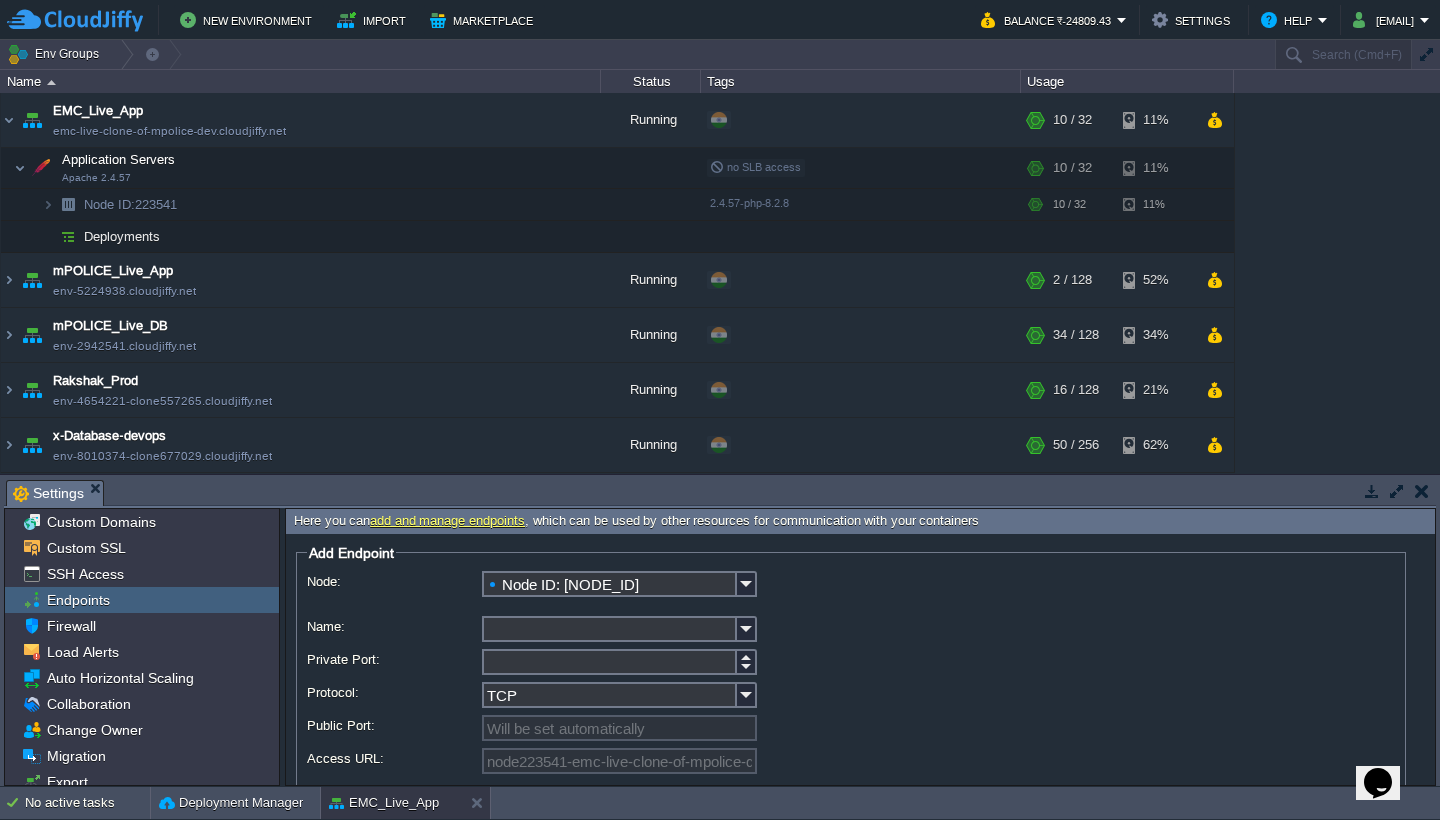 scroll, scrollTop: 0, scrollLeft: 0, axis: both 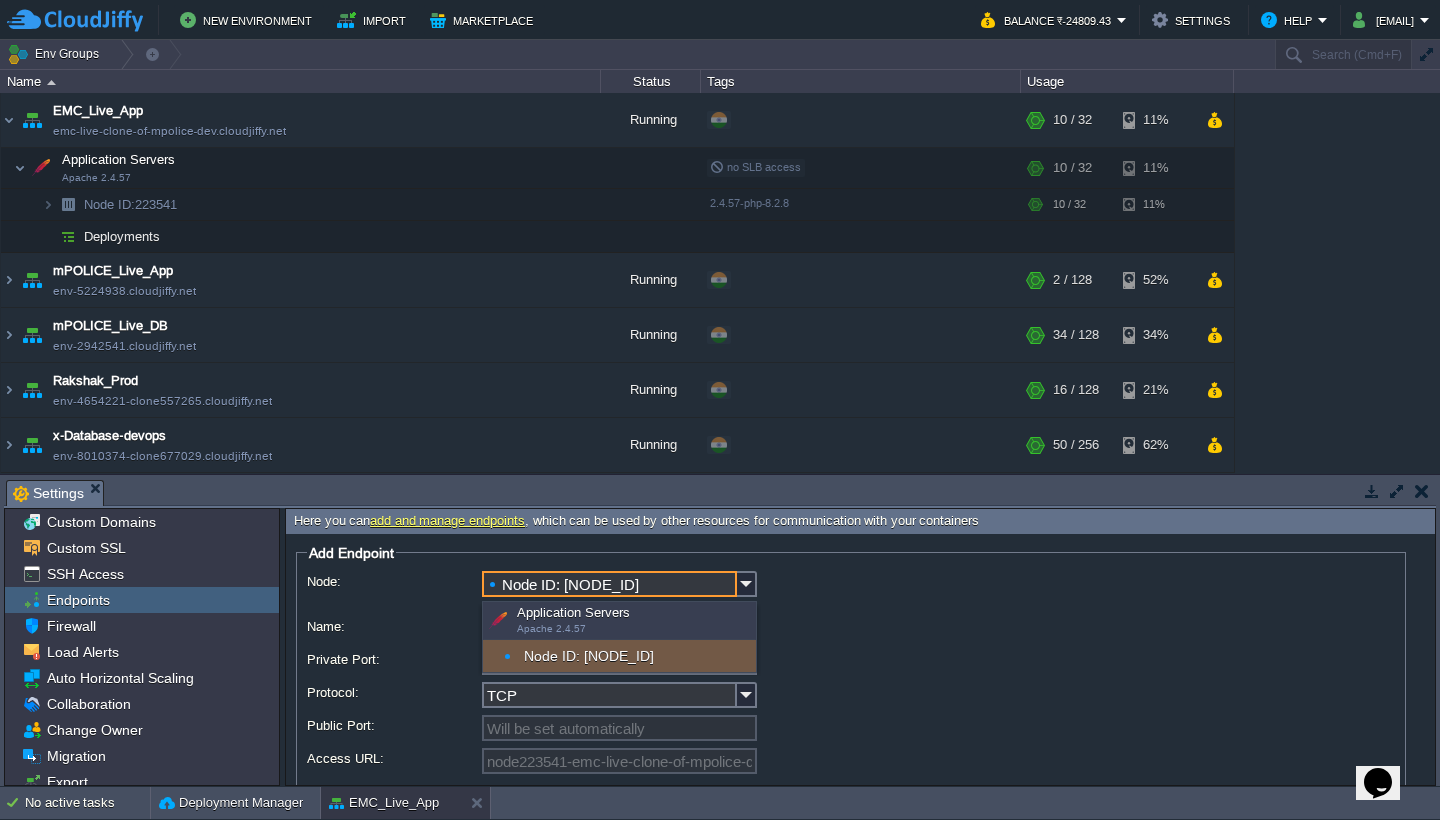 click on "Application Servers Apache 2.4.57" at bounding box center (619, 621) 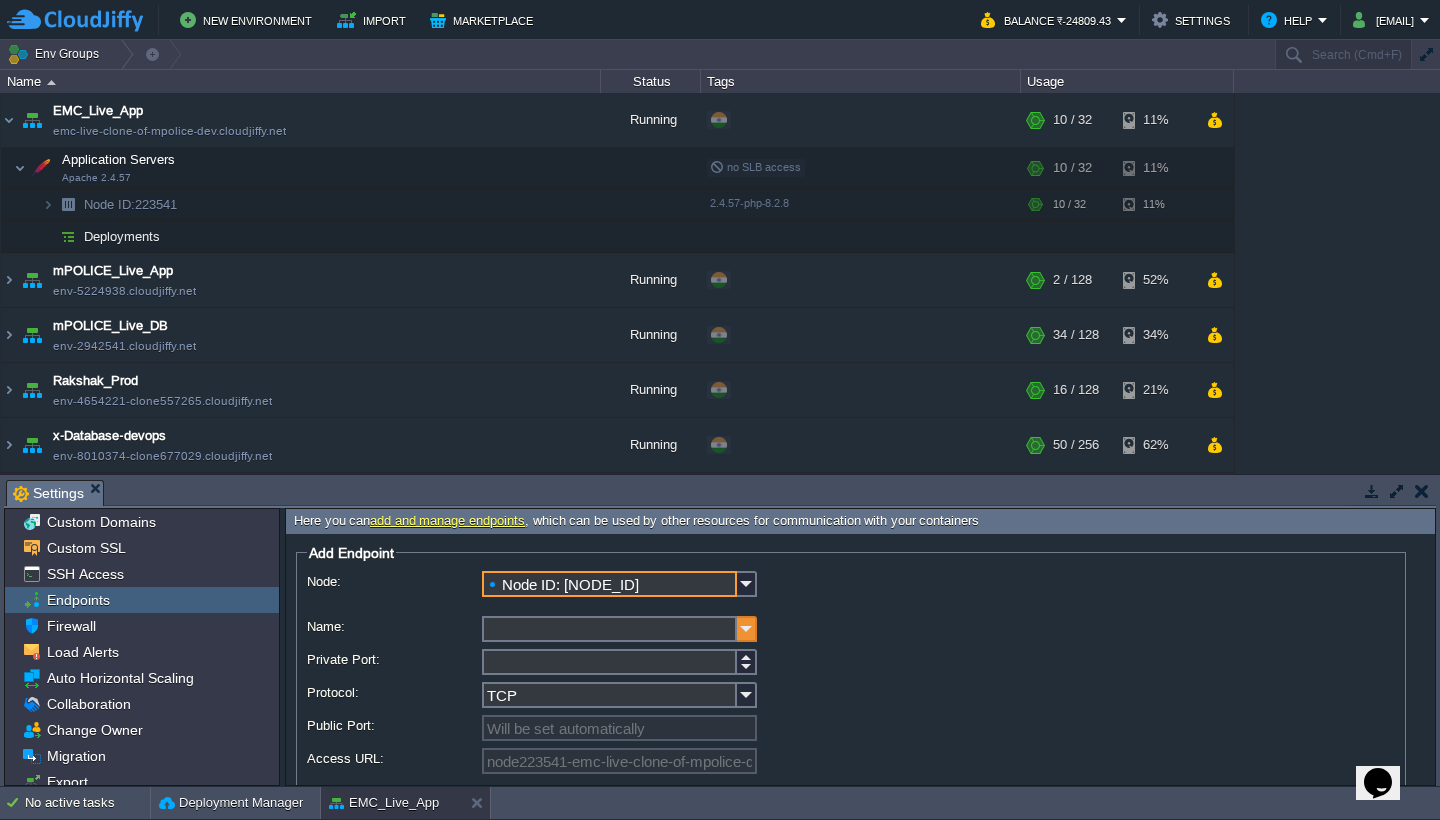 click at bounding box center [747, 629] 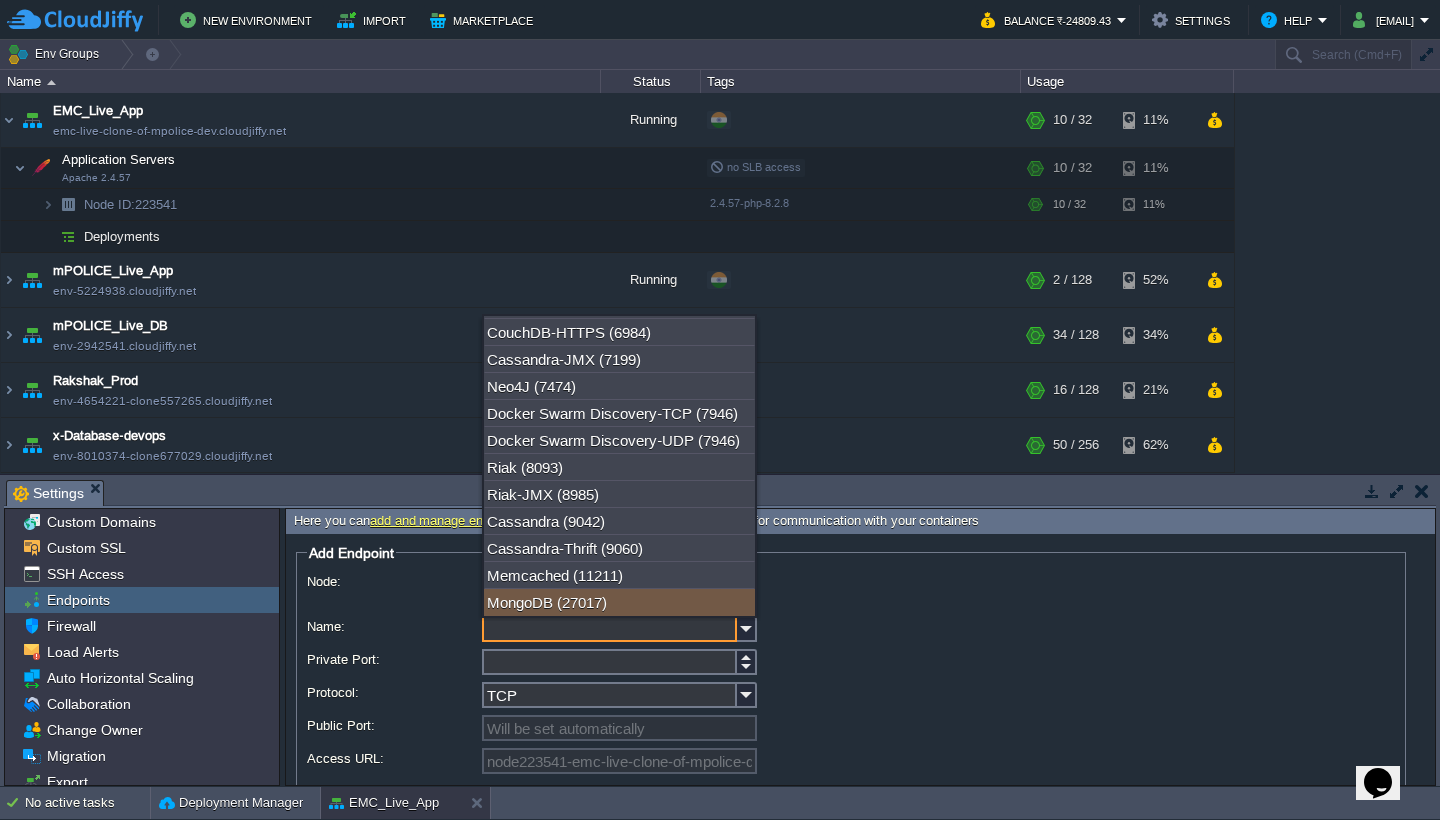 scroll, scrollTop: 624, scrollLeft: 0, axis: vertical 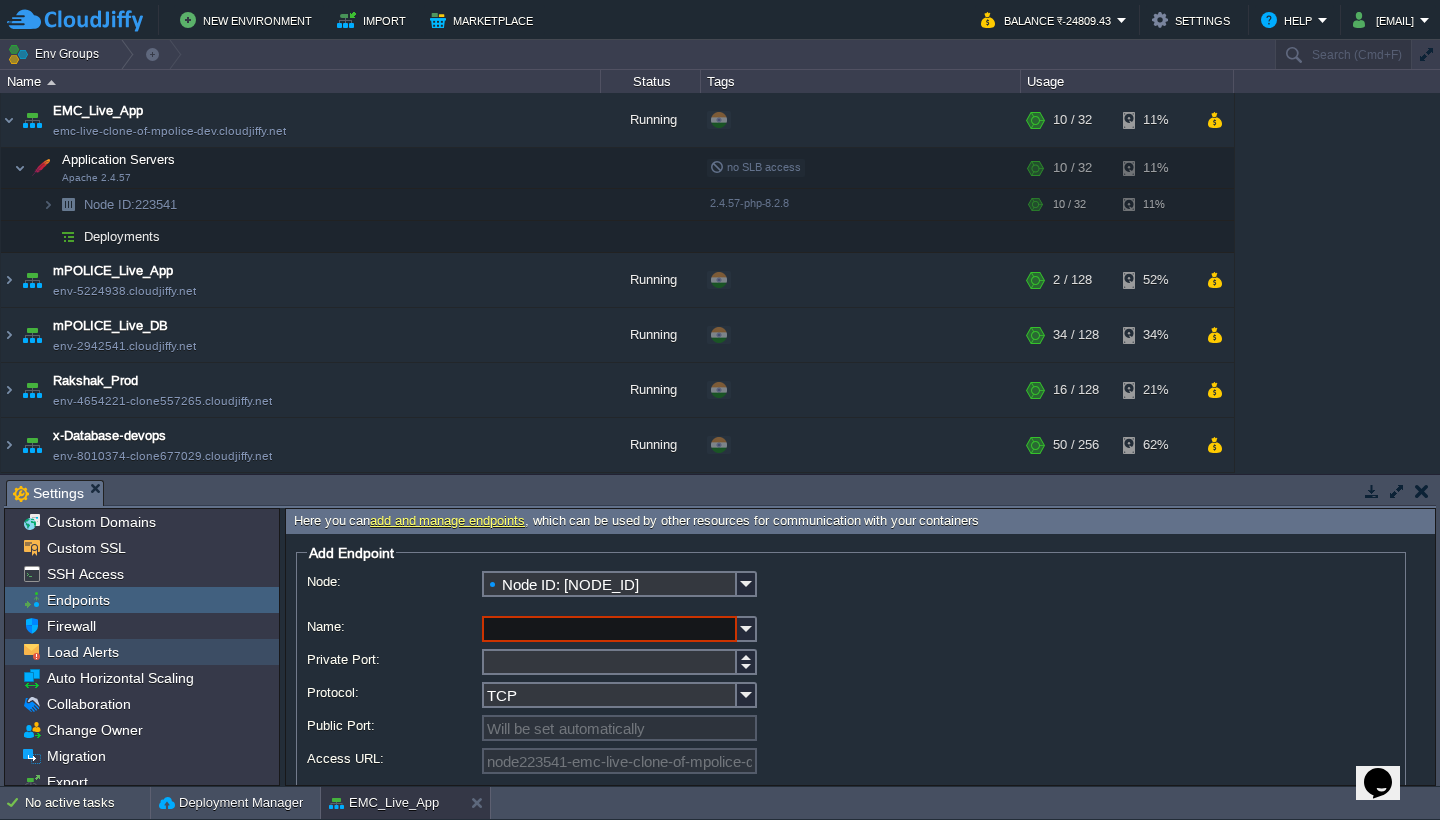 click on "Load Alerts" at bounding box center [142, 652] 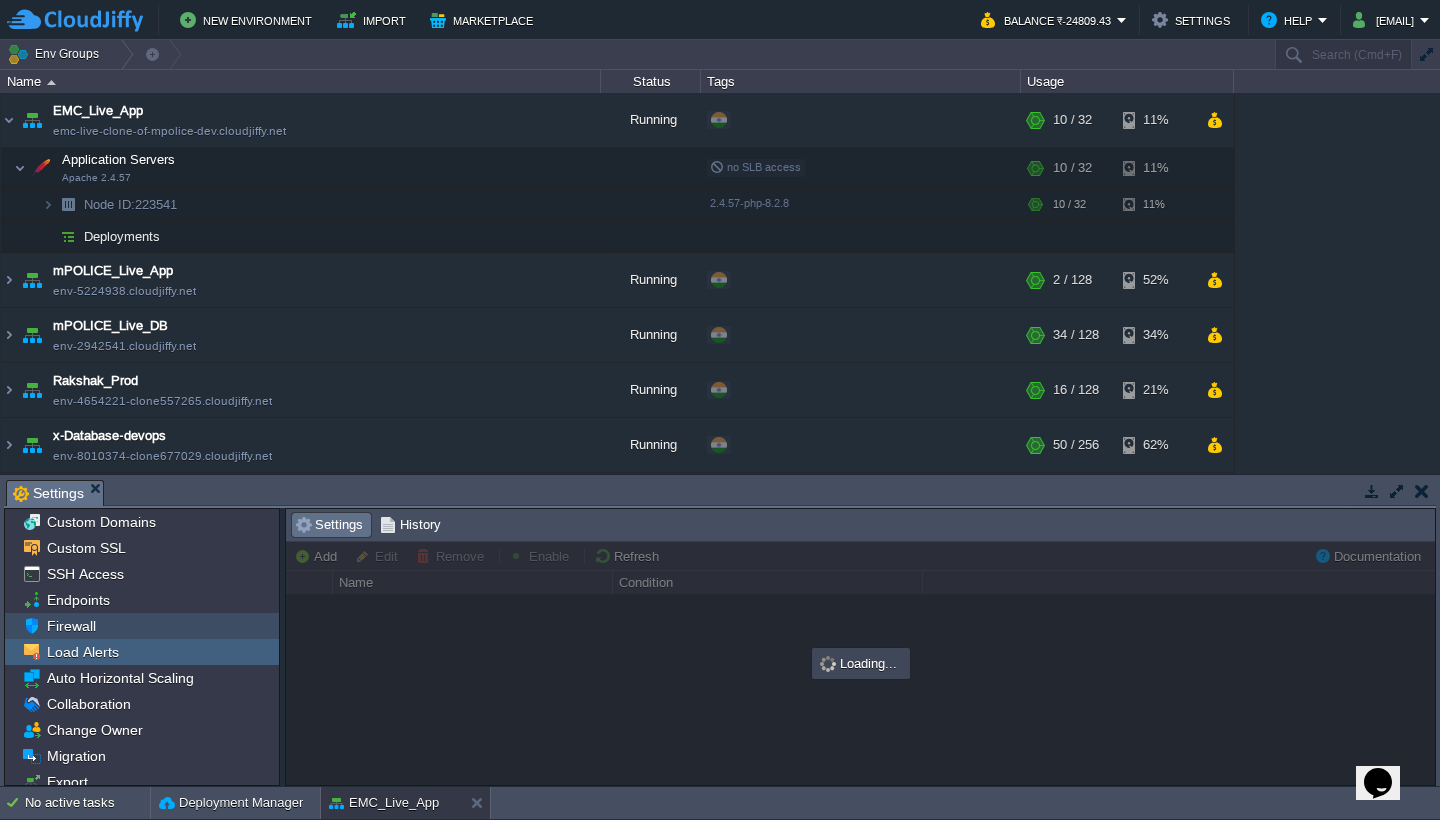 click on "Firewall" at bounding box center (142, 626) 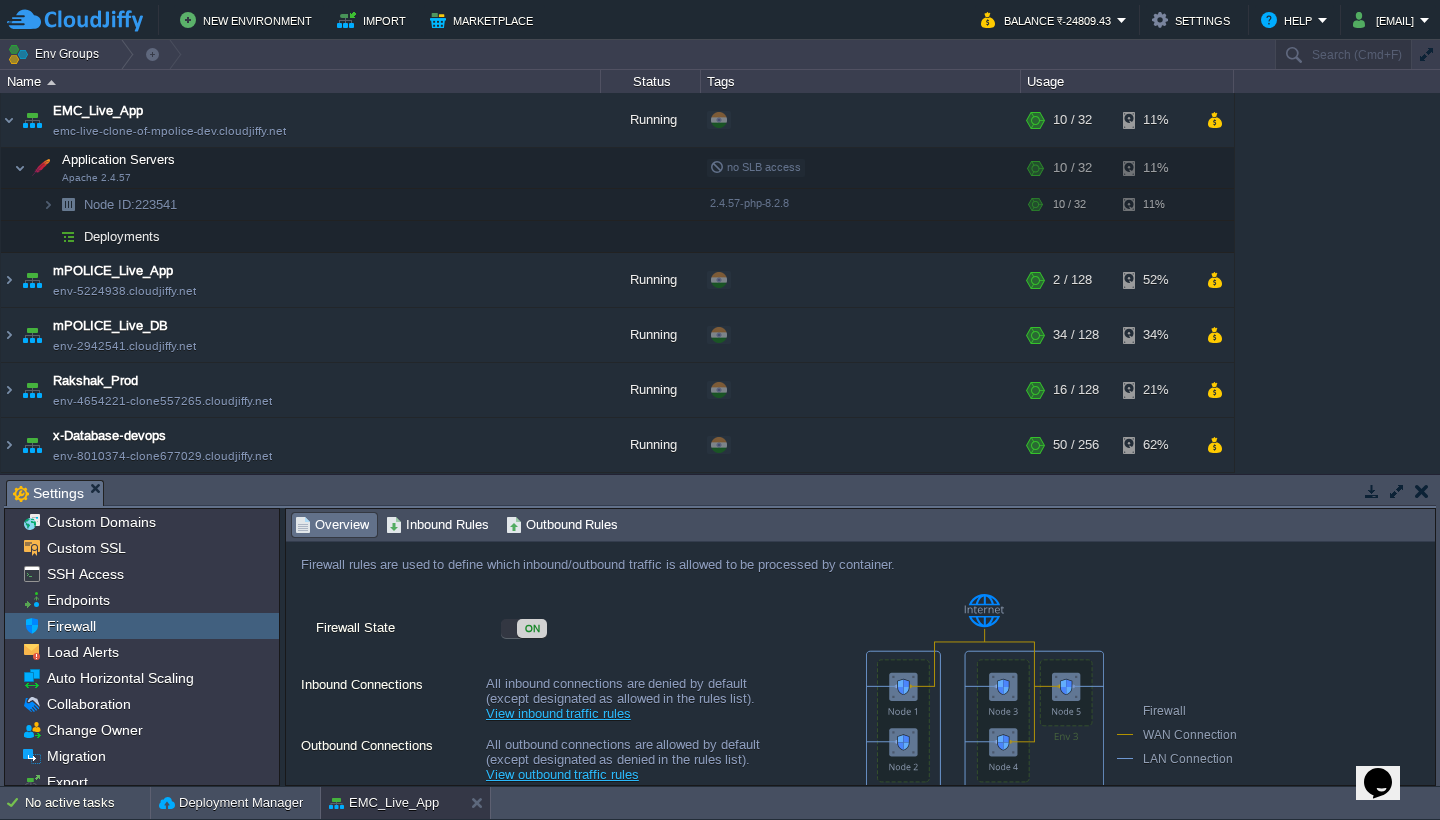 click on "Overview Inbound Rules Outbound Rules" at bounding box center (2786, 525) 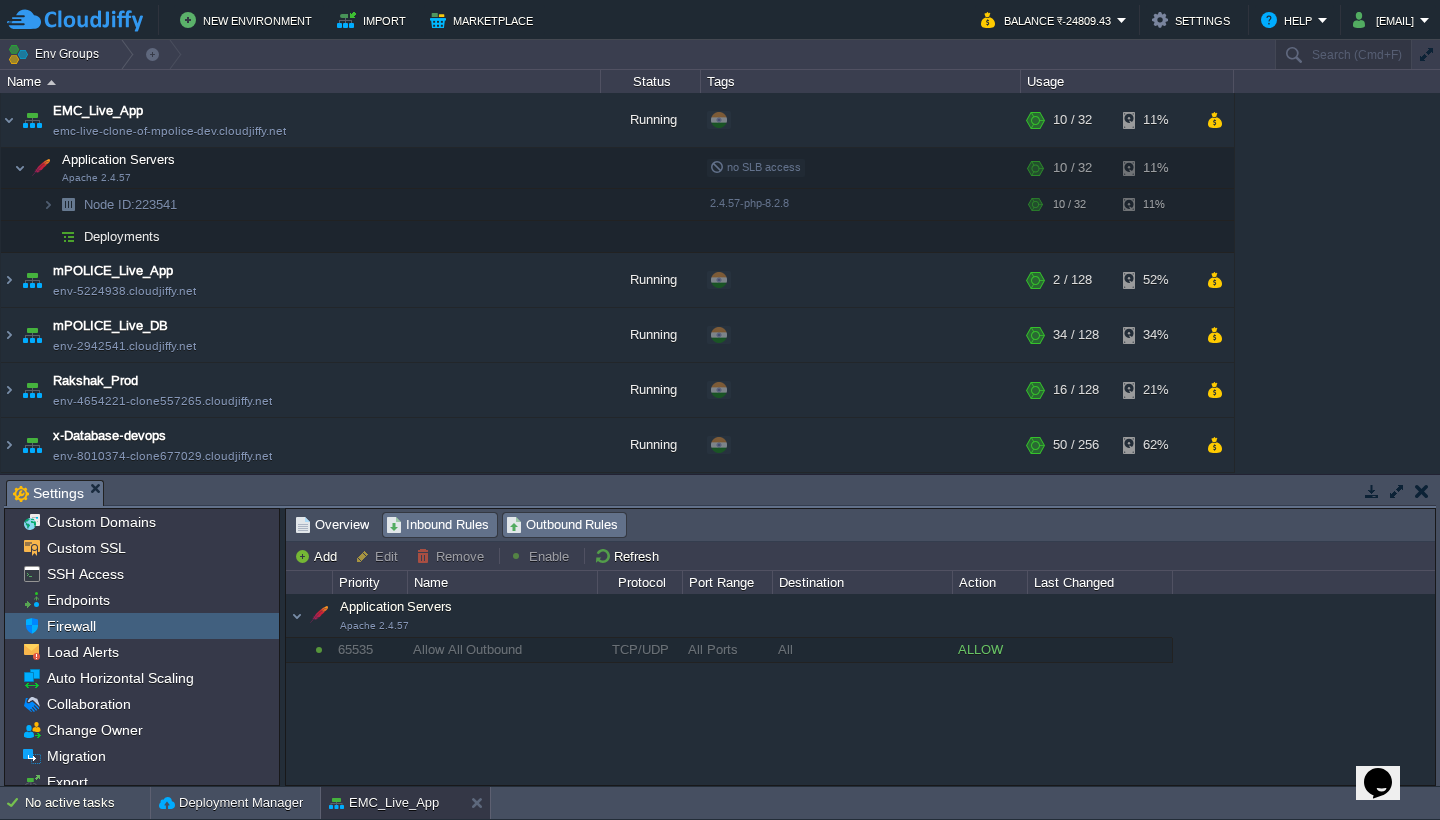 click on "Inbound Rules" at bounding box center [437, 525] 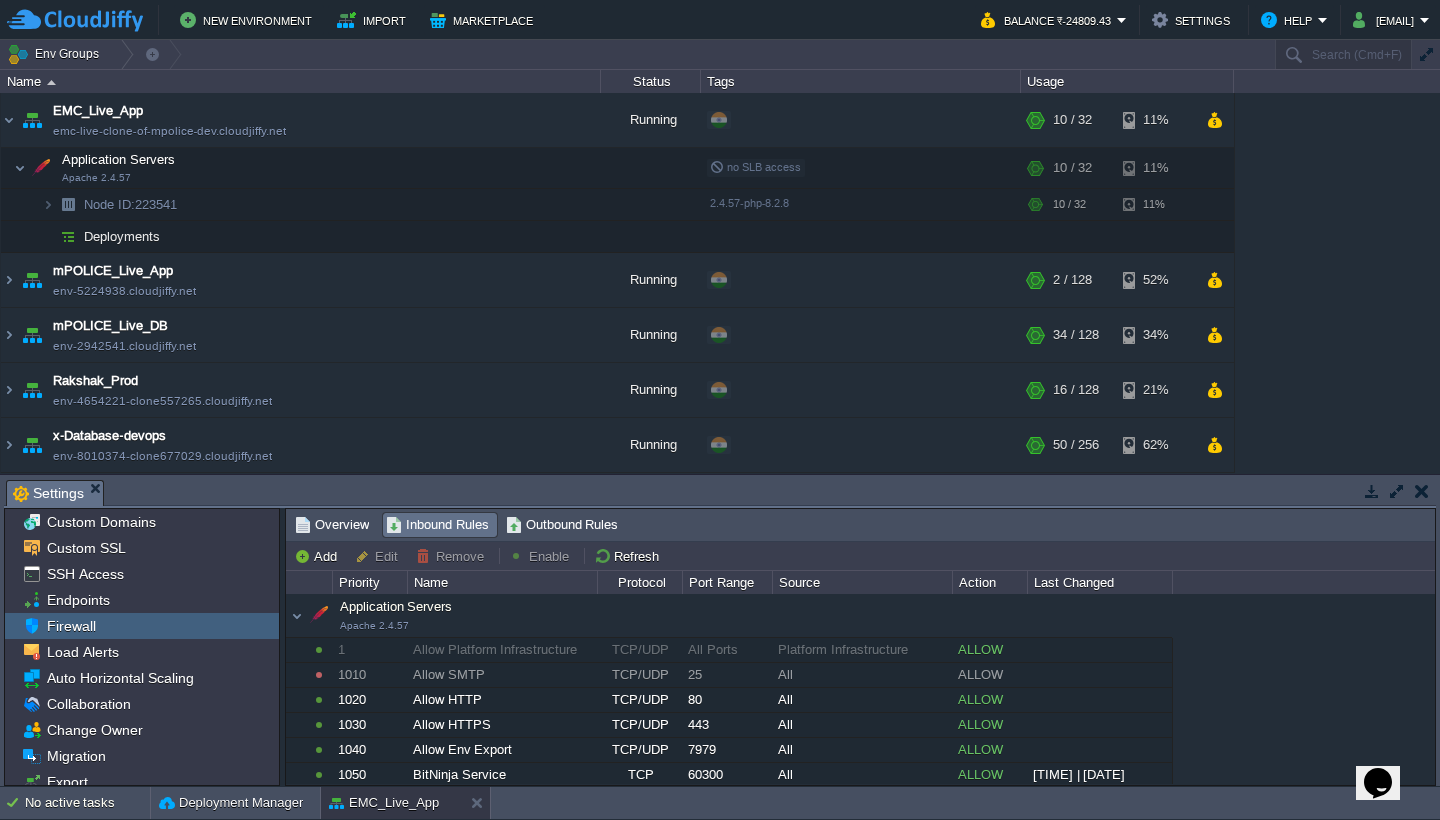 scroll, scrollTop: 0, scrollLeft: 0, axis: both 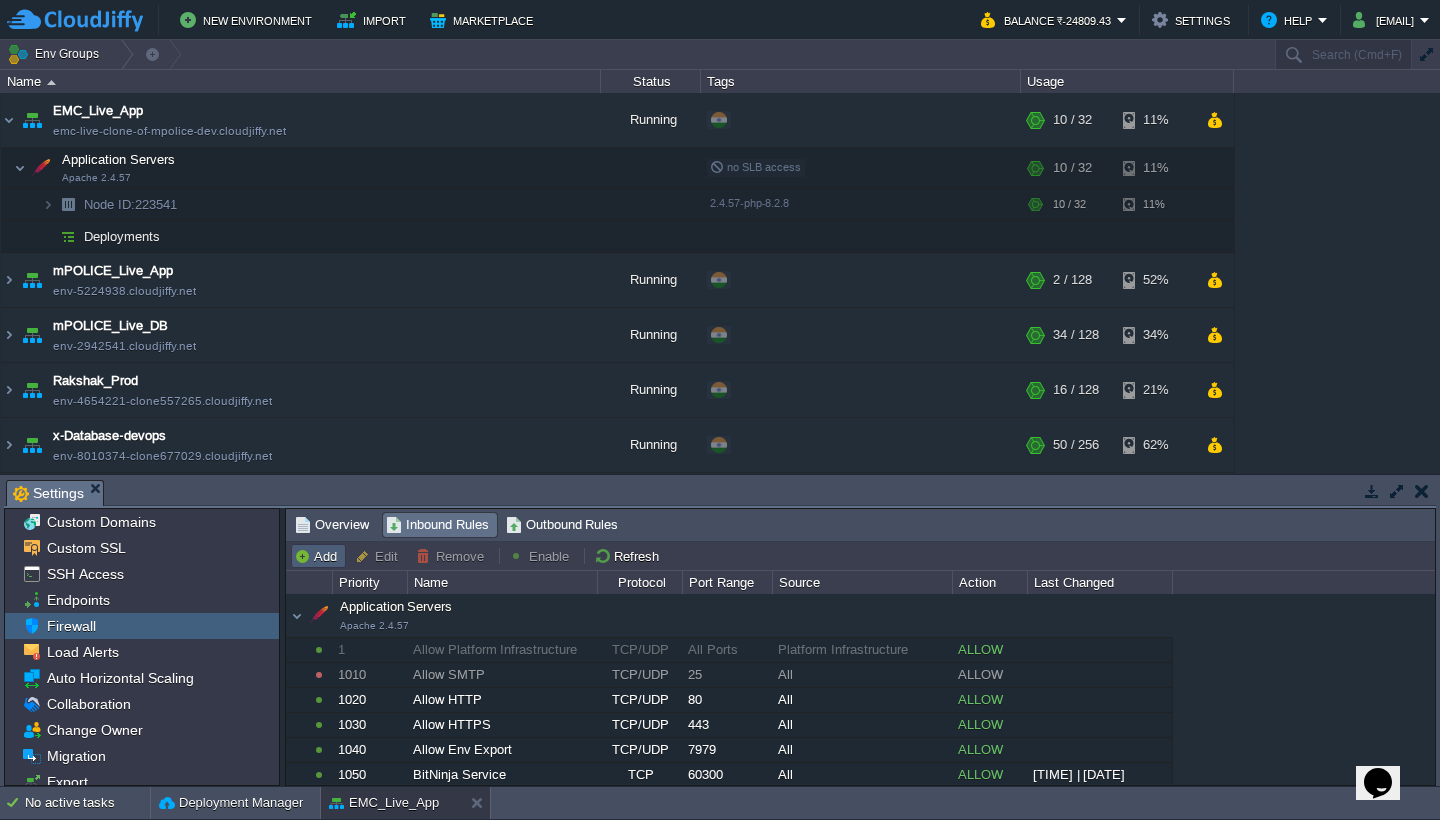 click on "Add" at bounding box center (318, 556) 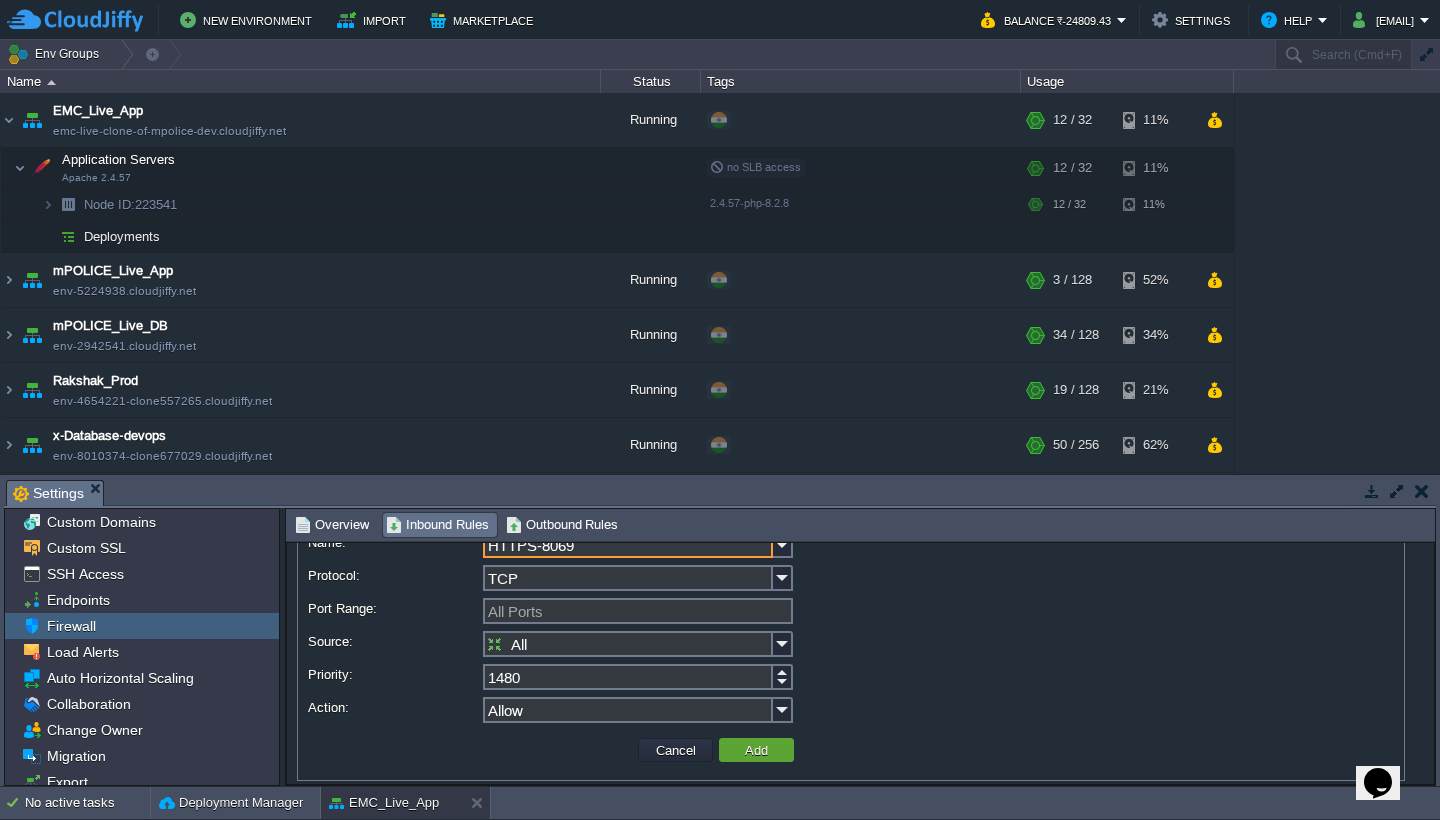 scroll, scrollTop: 98, scrollLeft: 0, axis: vertical 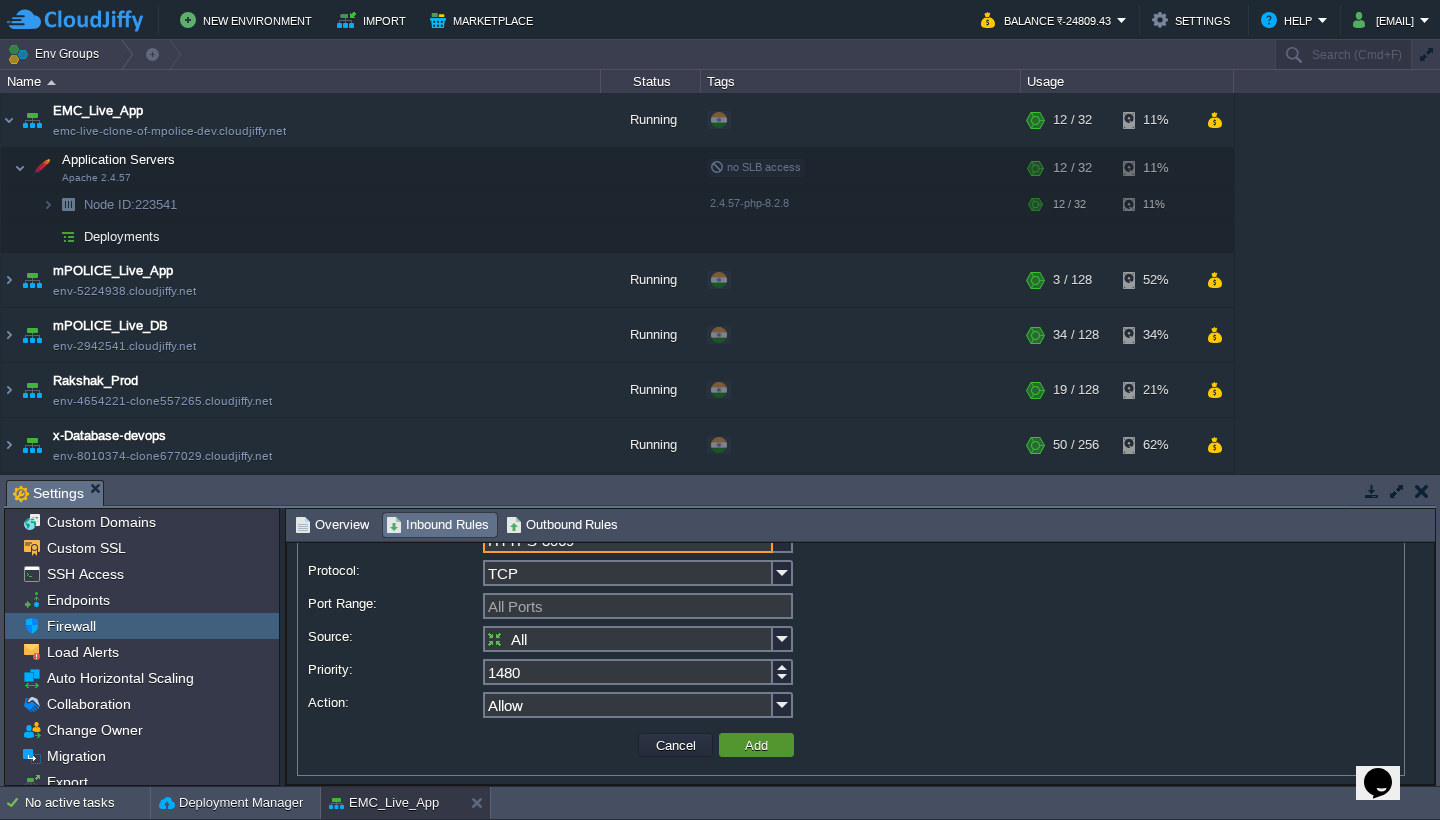 type on "HTTPS-8069" 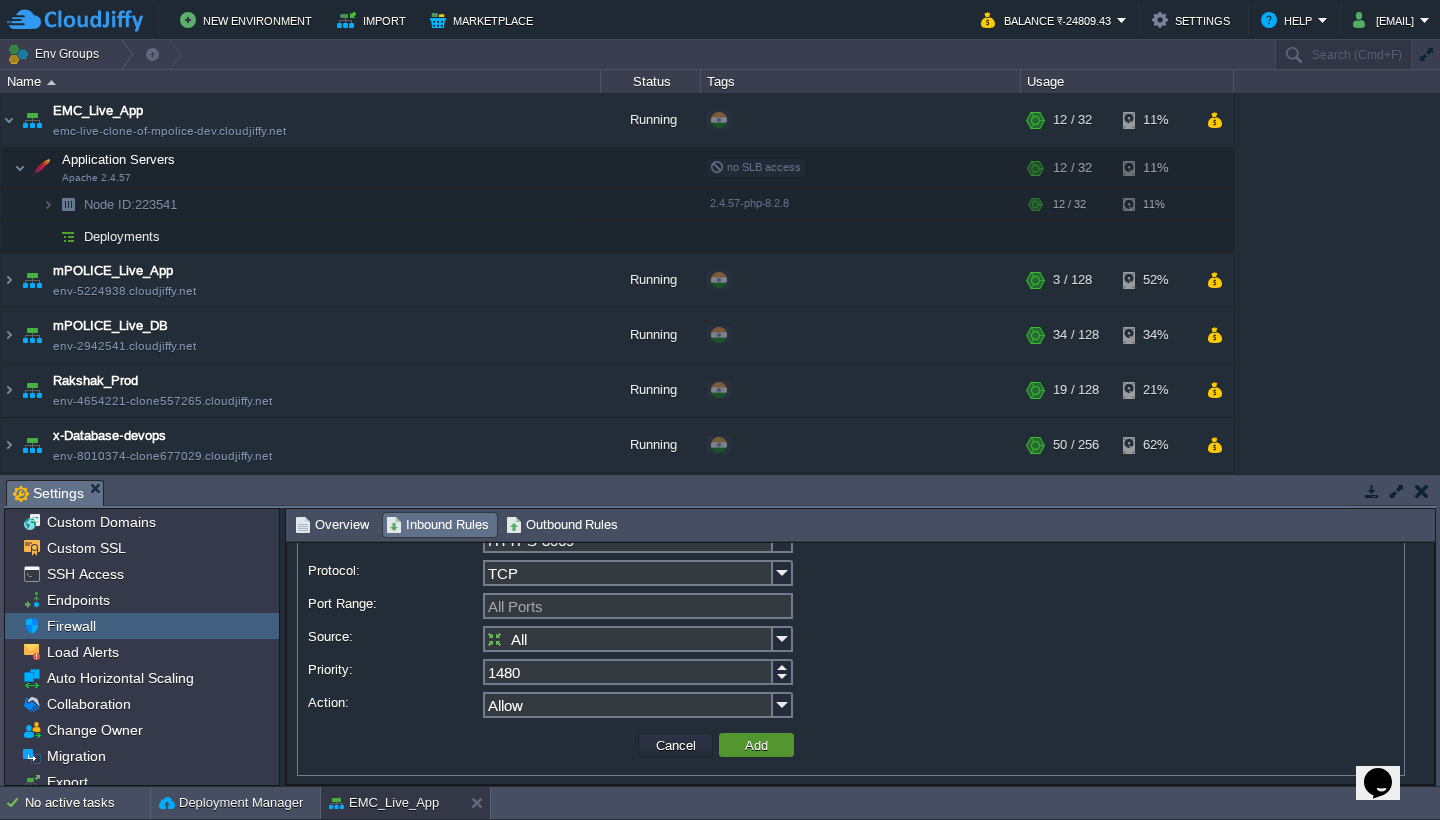 click on "Add" at bounding box center (756, 745) 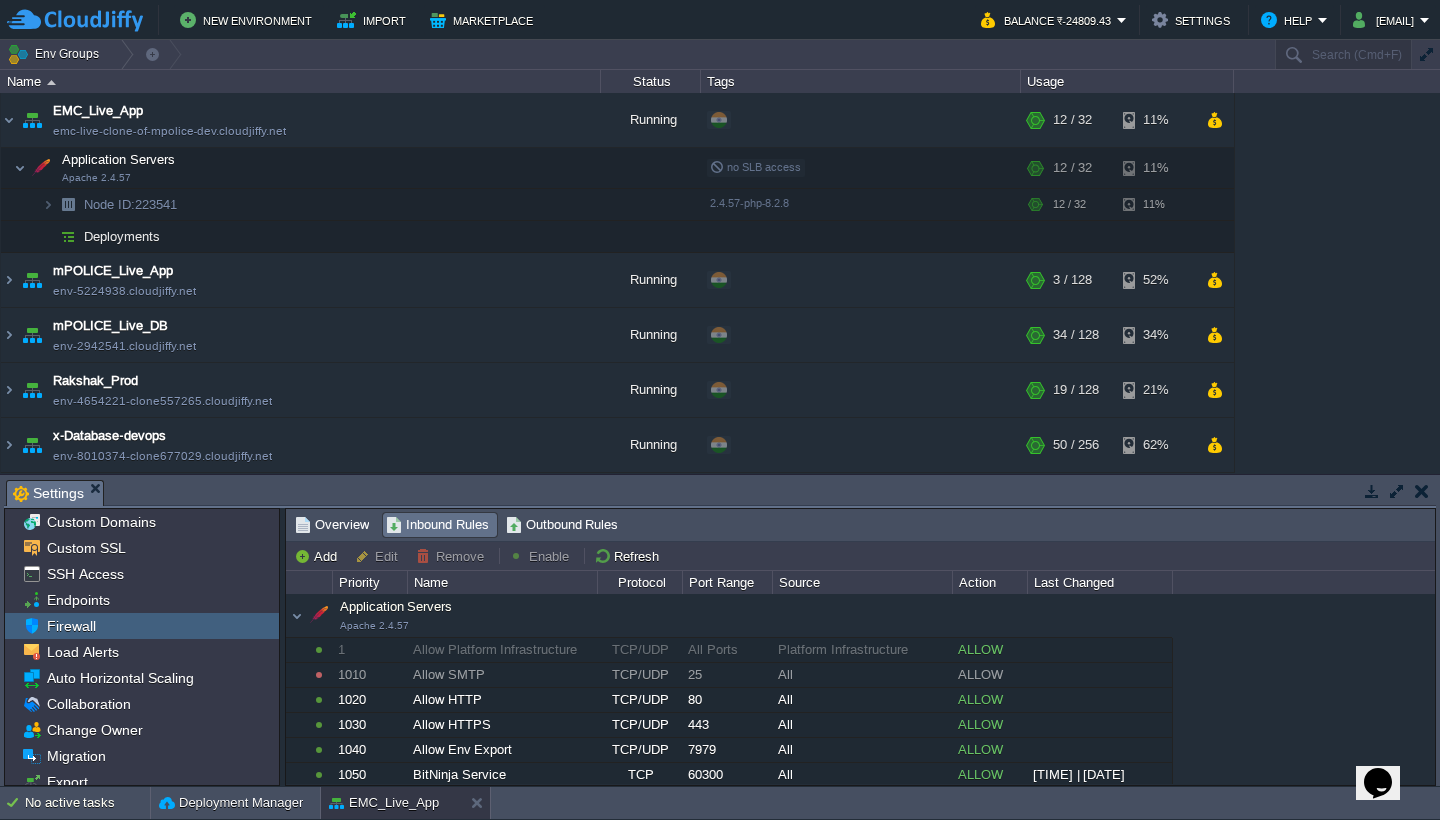 scroll, scrollTop: 754, scrollLeft: 0, axis: vertical 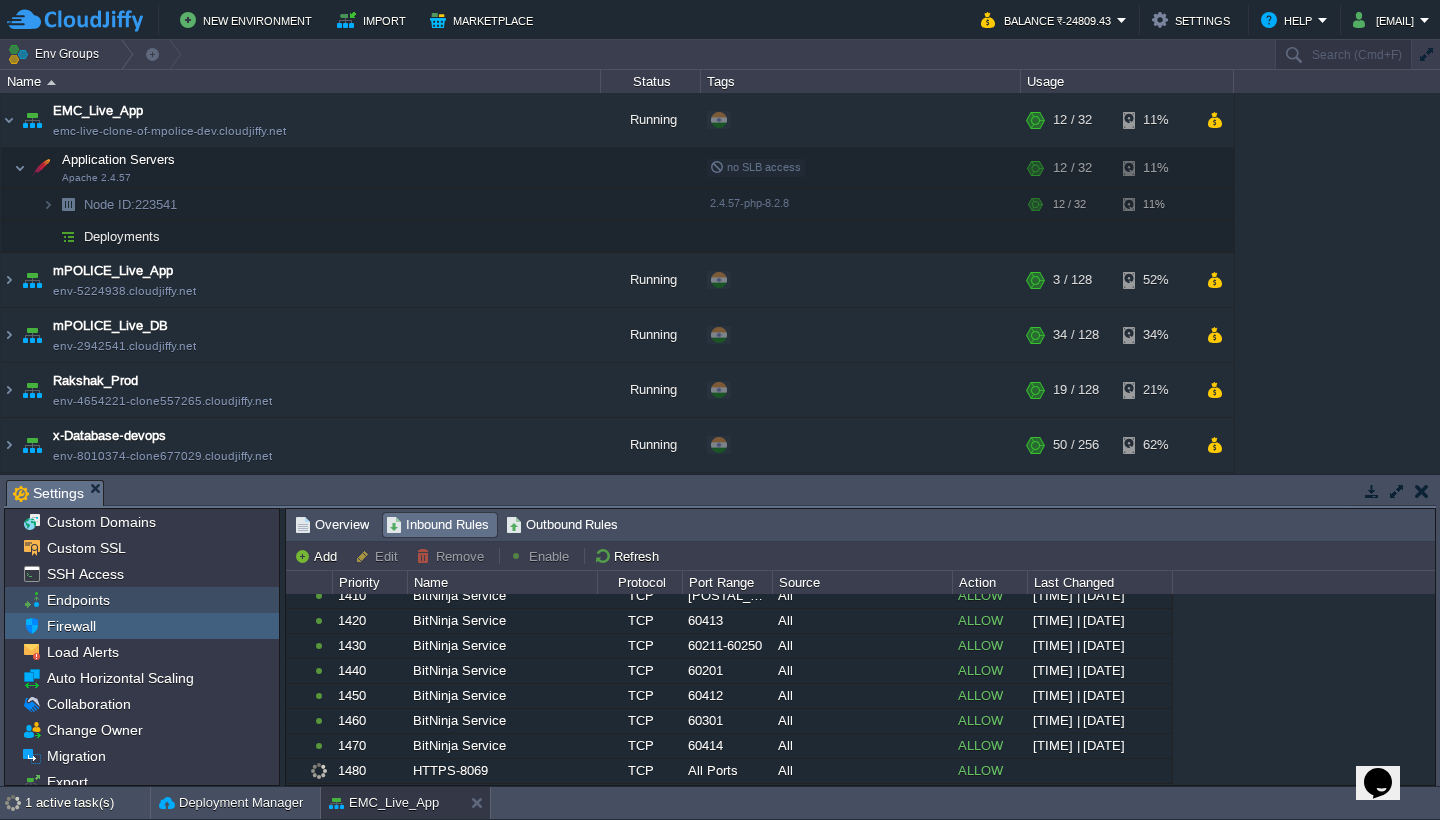 click on "Endpoints" at bounding box center (78, 600) 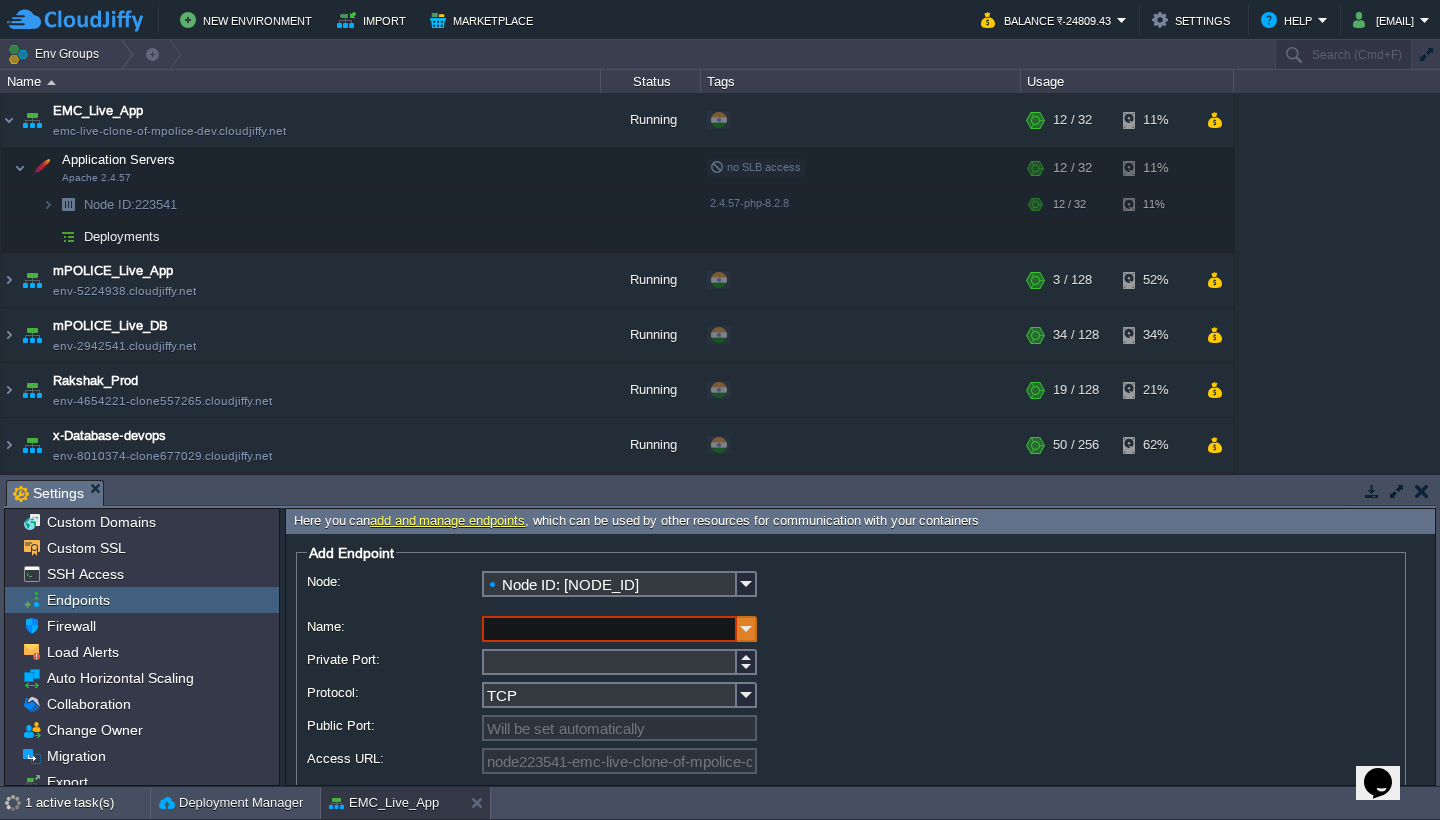 click at bounding box center [747, 629] 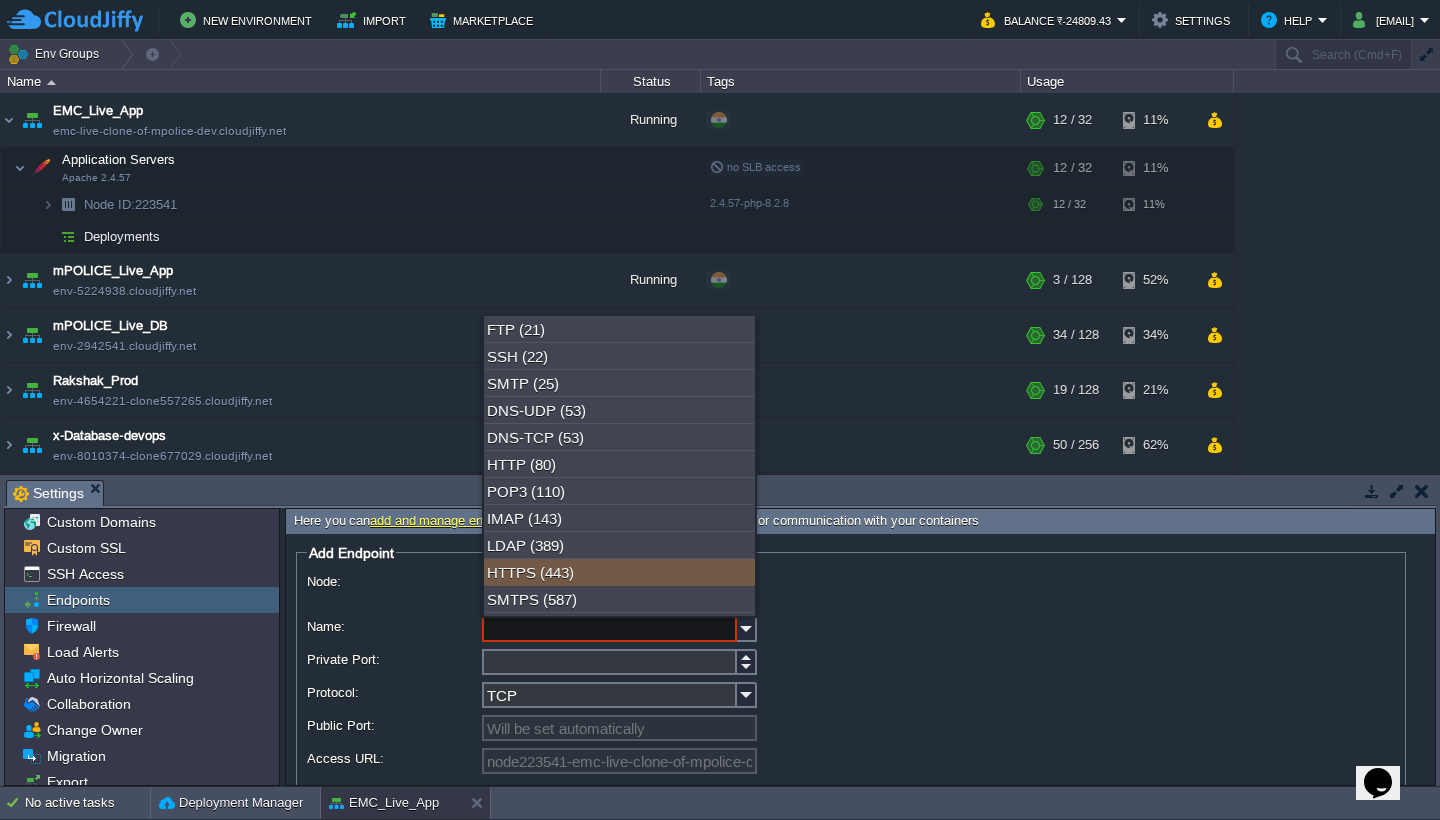 scroll, scrollTop: 0, scrollLeft: 0, axis: both 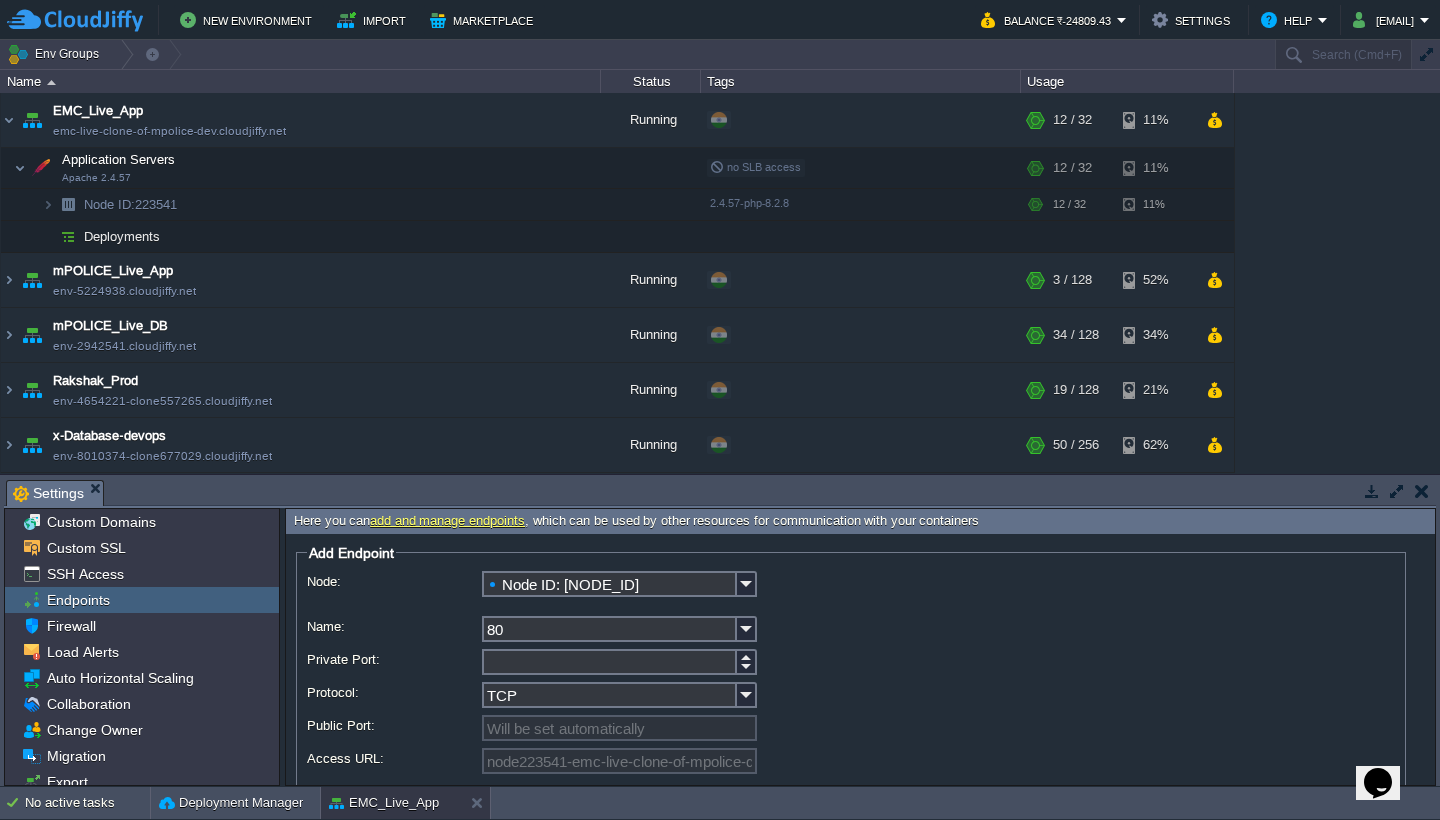 type on "8" 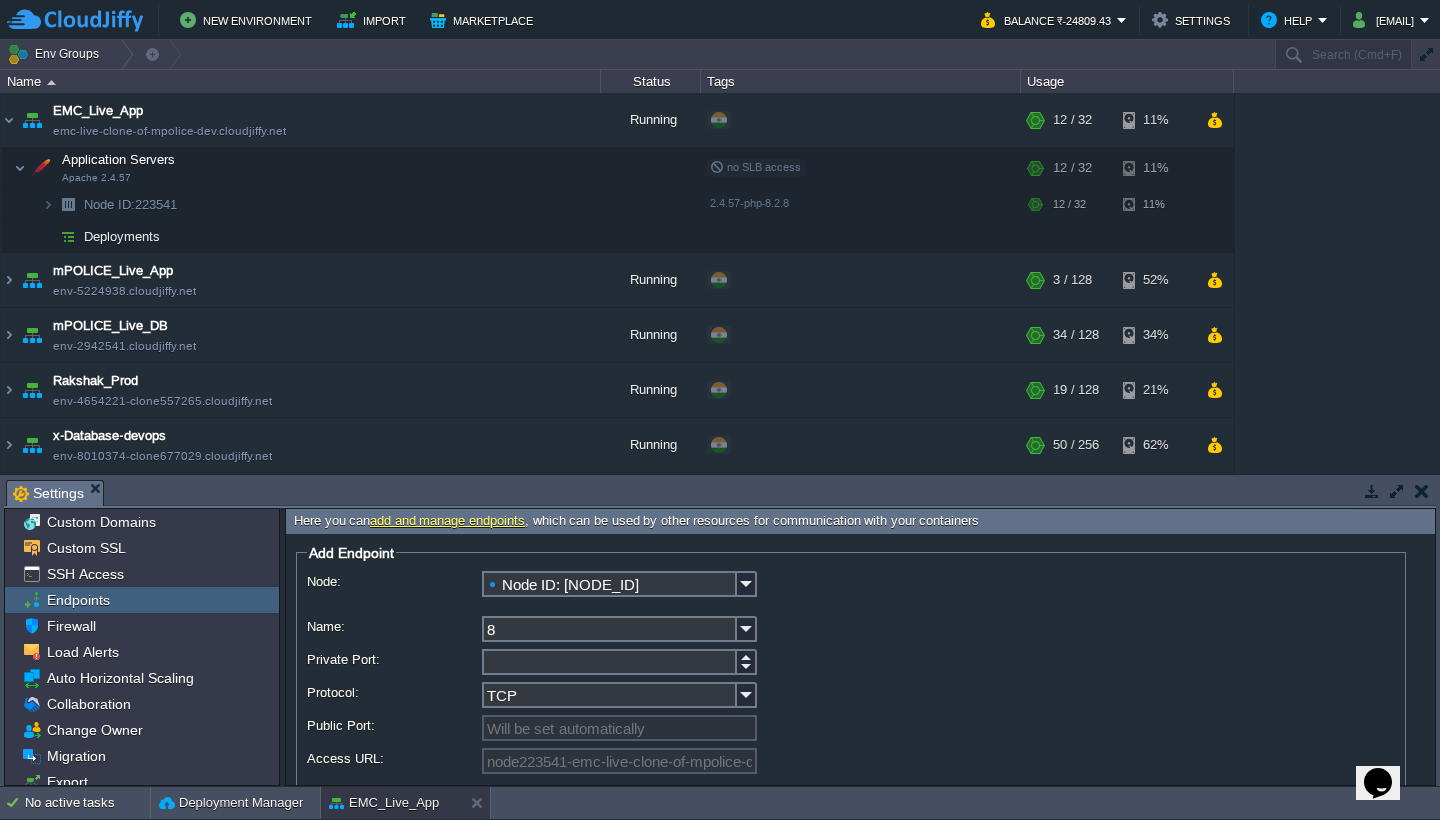 type 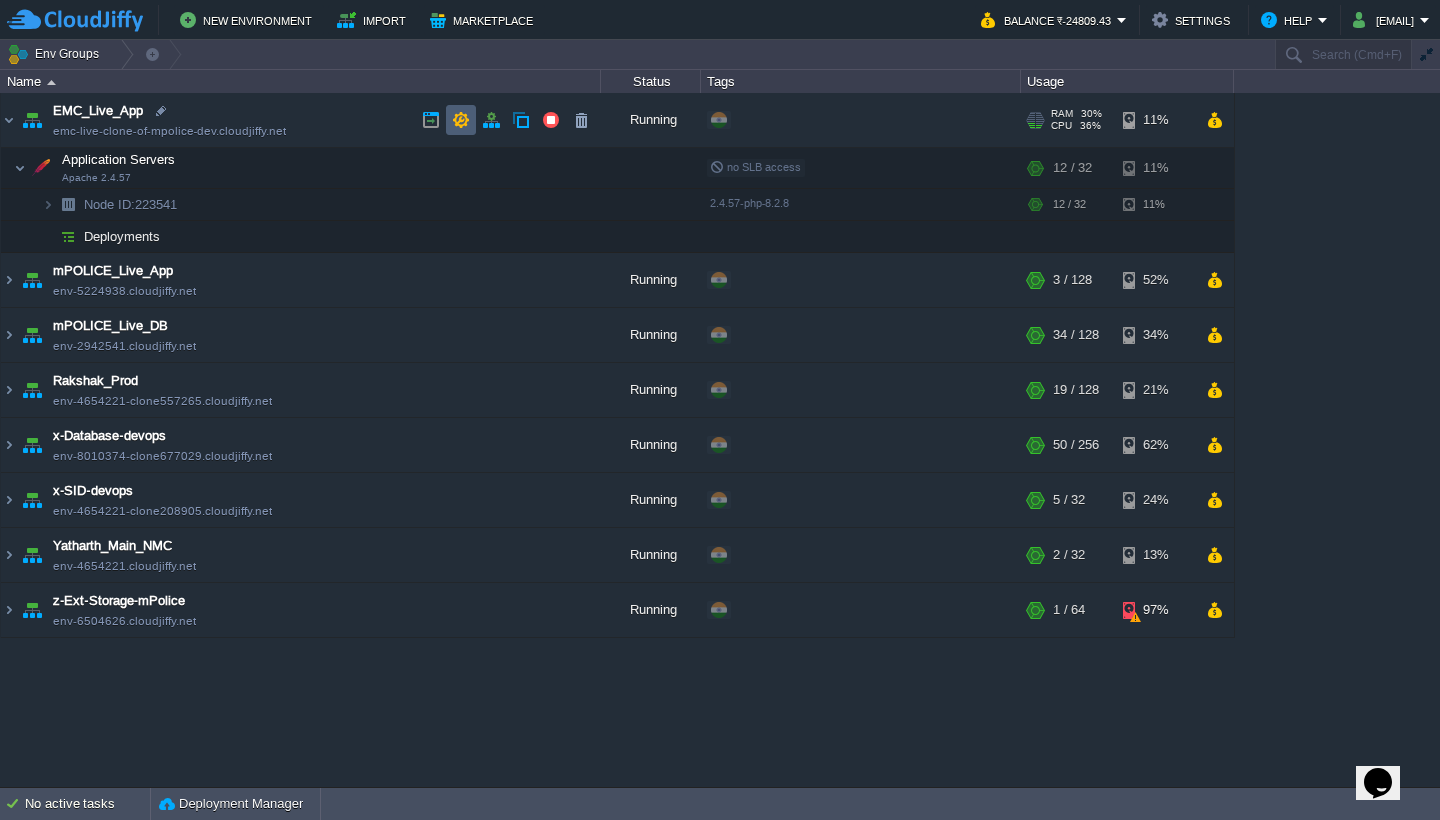 click at bounding box center [461, 120] 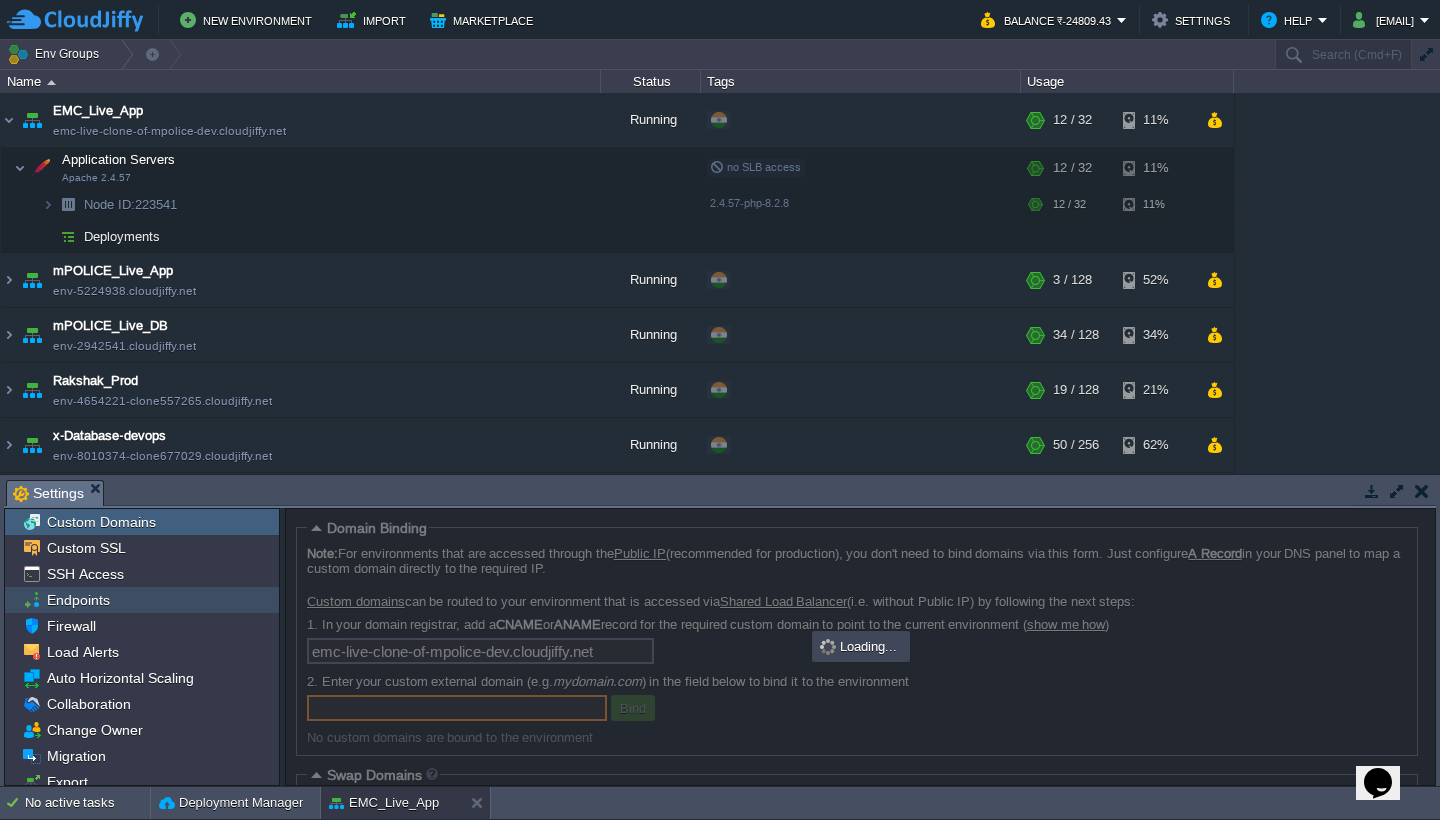 click on "Endpoints" at bounding box center (142, 600) 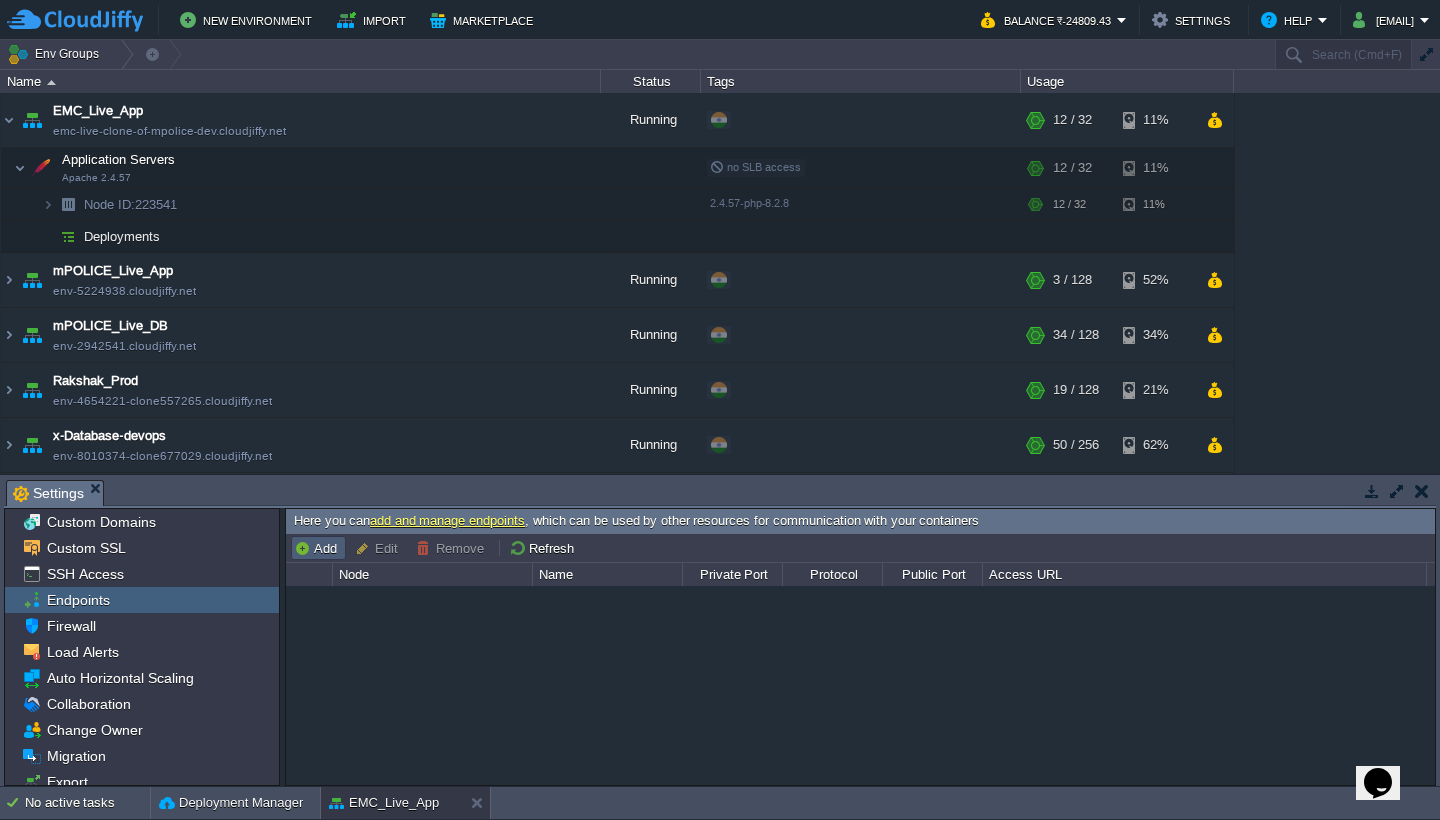 click on "Add" at bounding box center [318, 548] 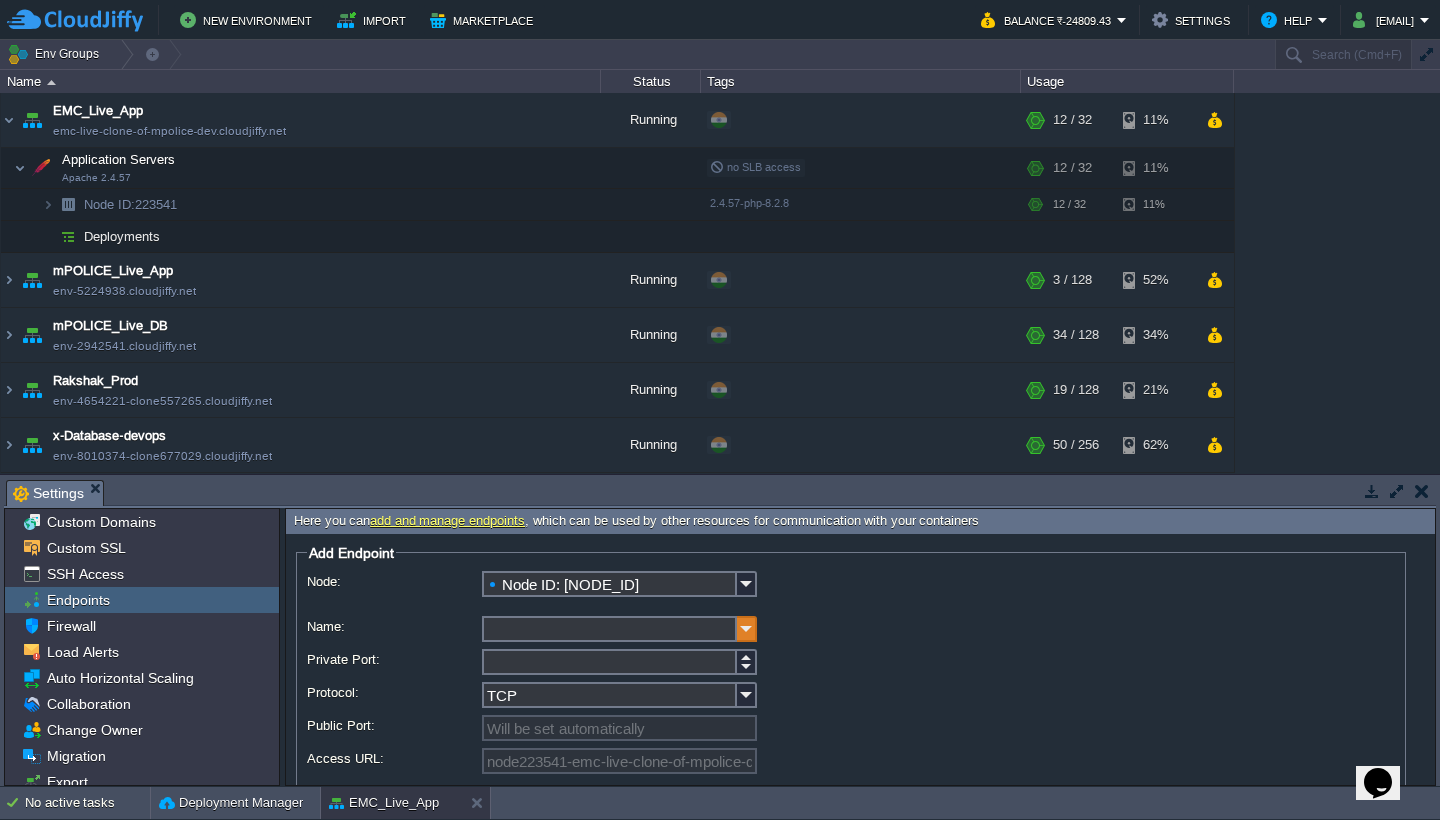click at bounding box center (747, 629) 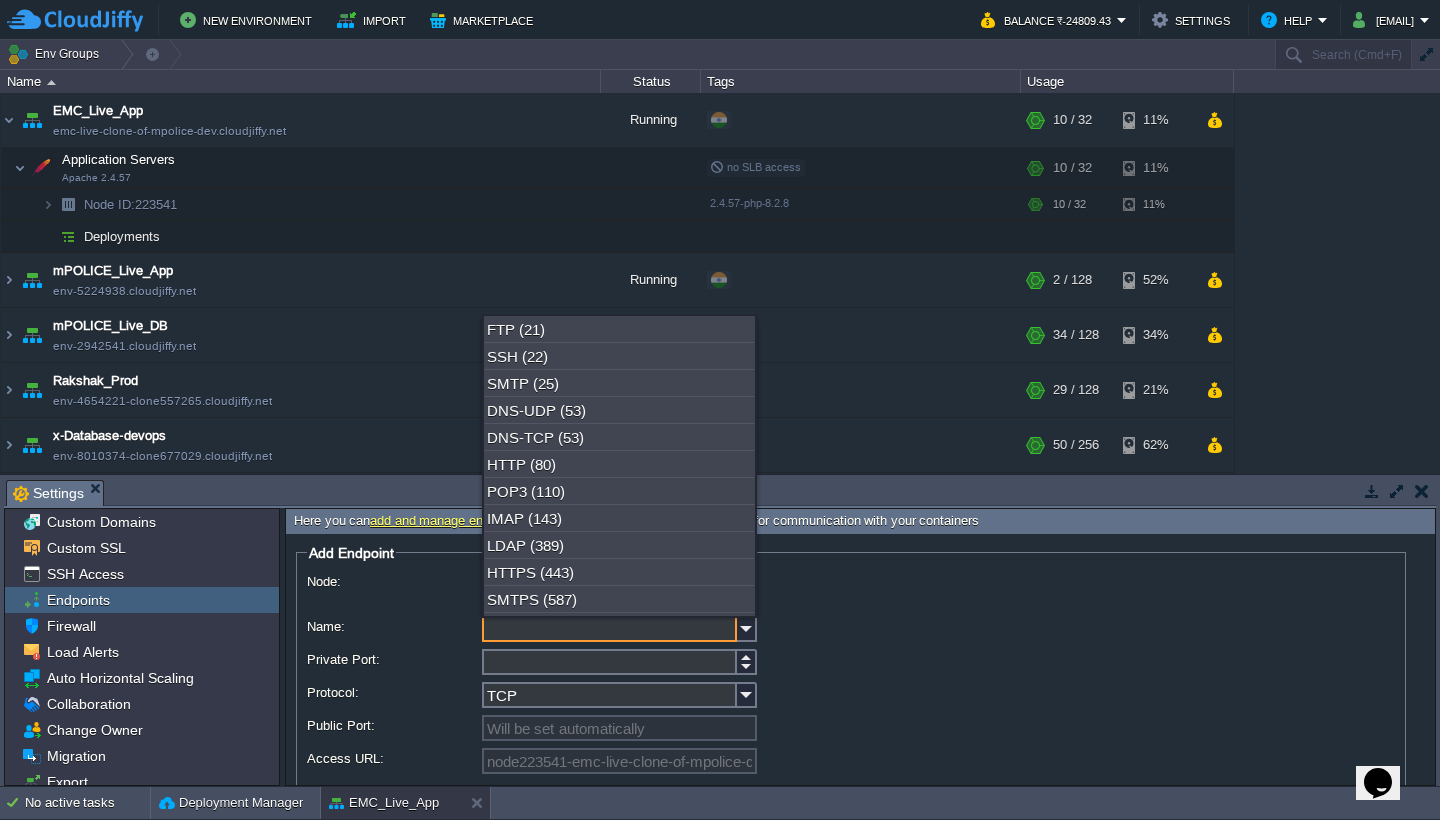scroll, scrollTop: 0, scrollLeft: 0, axis: both 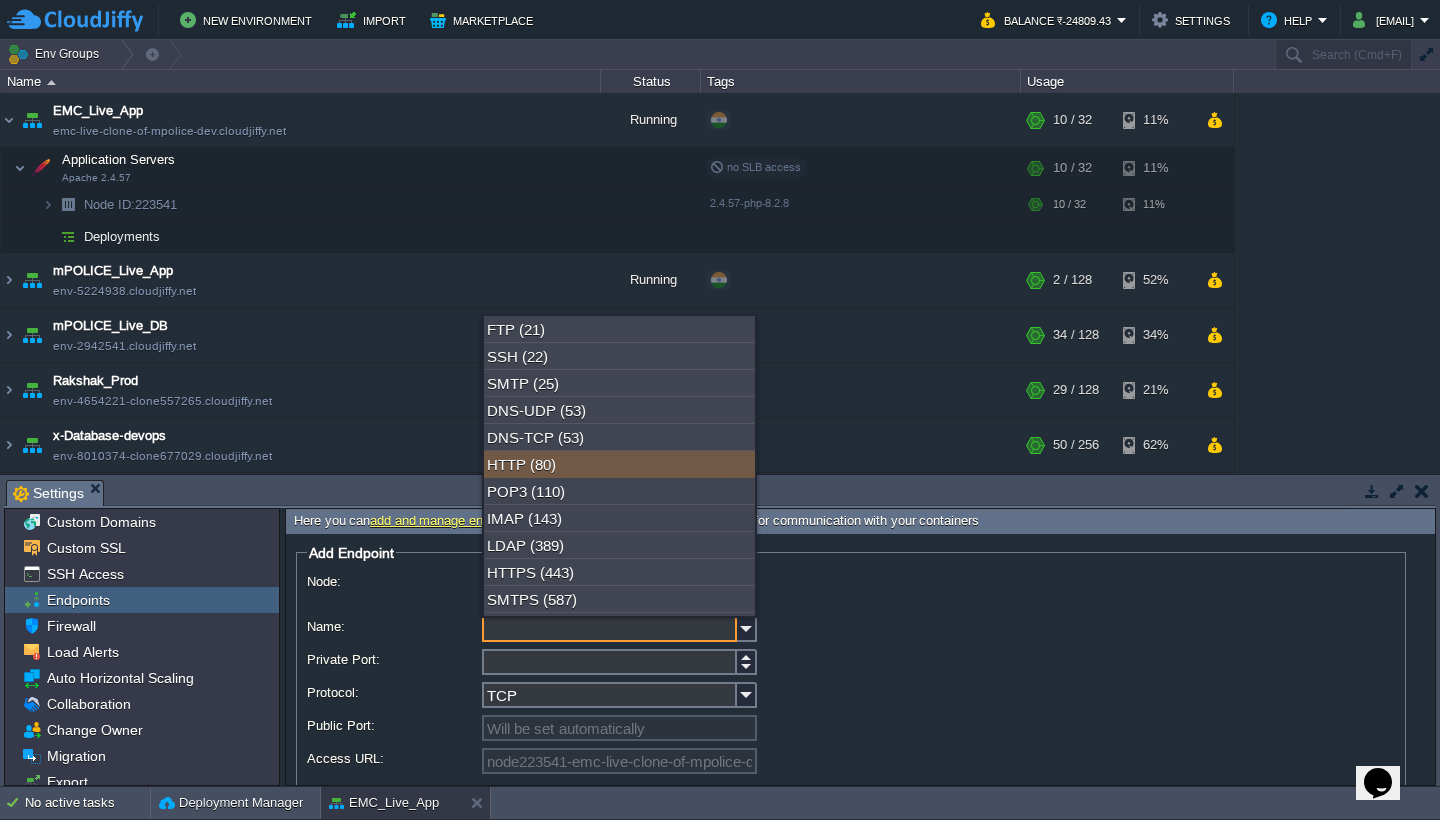 click on "HTTP (80)" at bounding box center [619, 464] 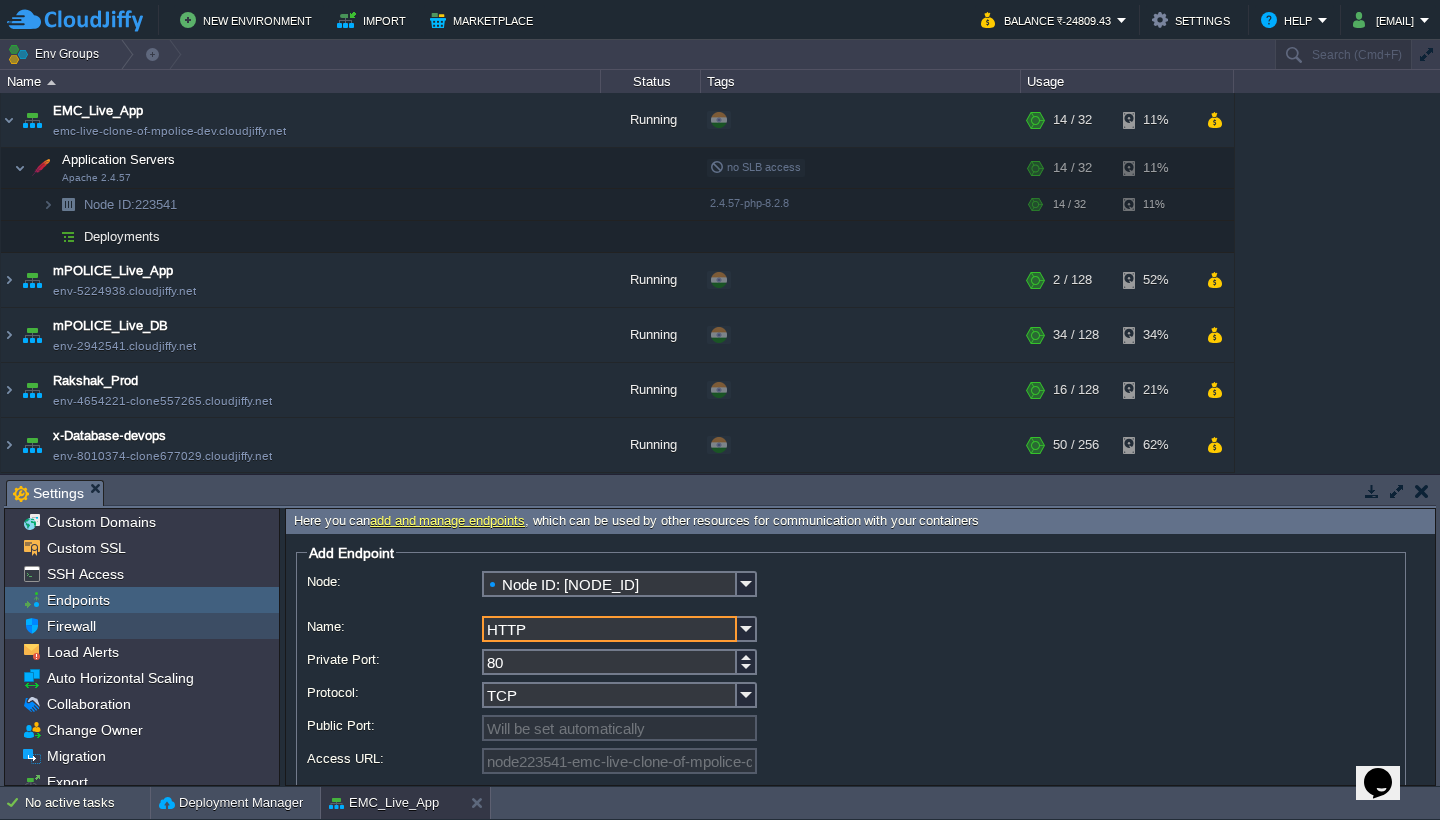 click on "Firewall" at bounding box center [142, 626] 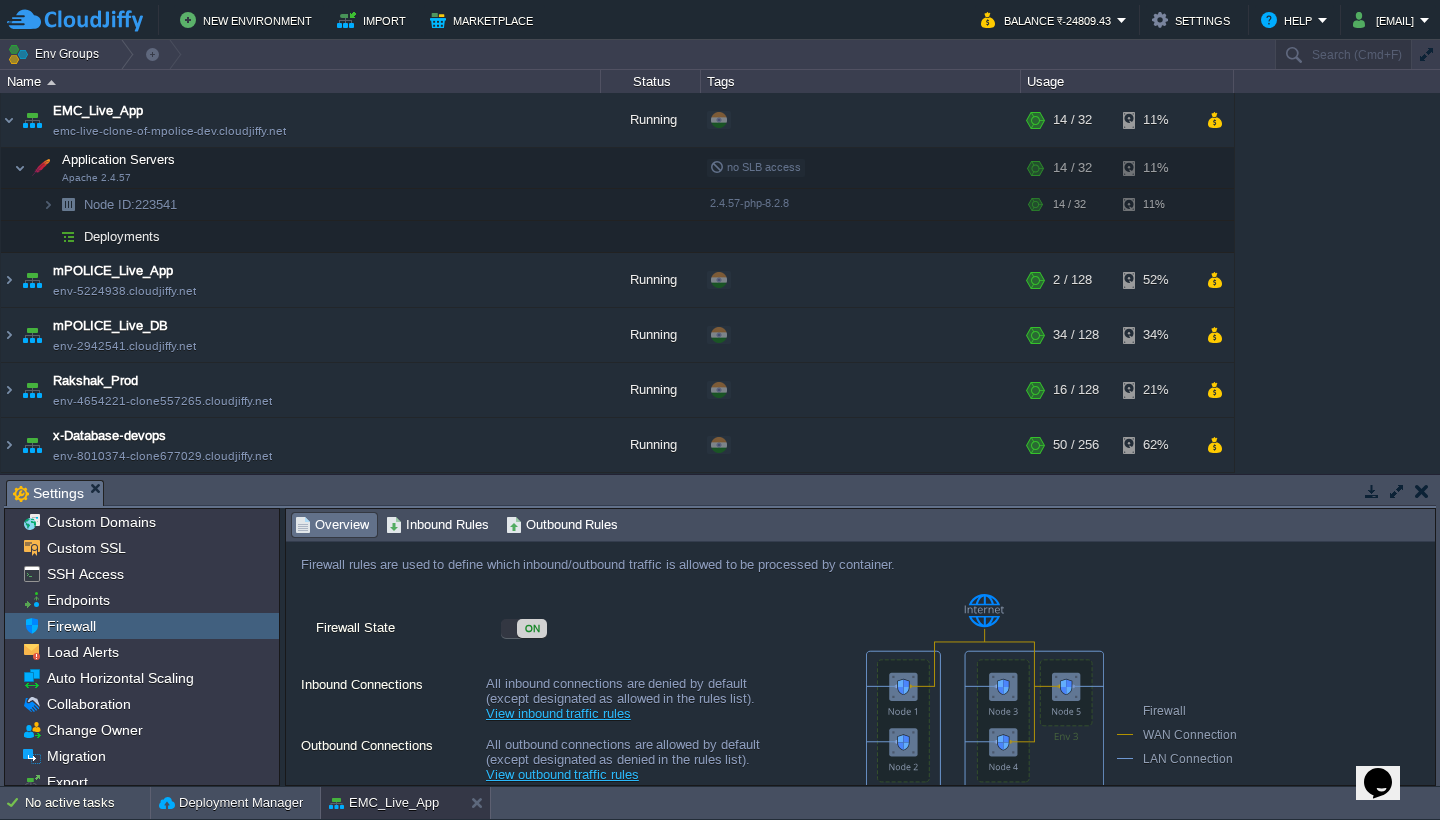 click on "Firewall" at bounding box center [142, 626] 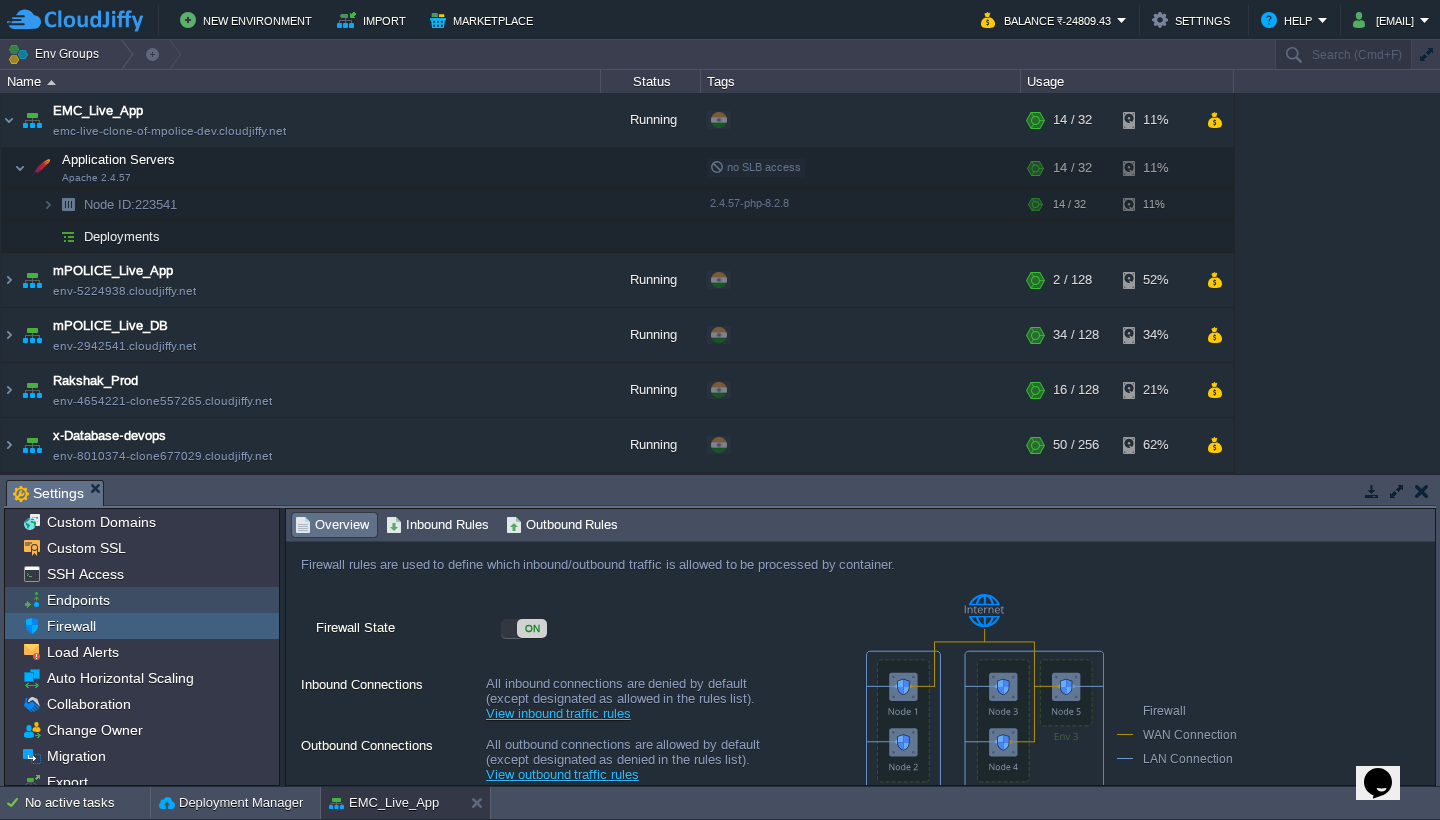 click on "Endpoints" at bounding box center [142, 600] 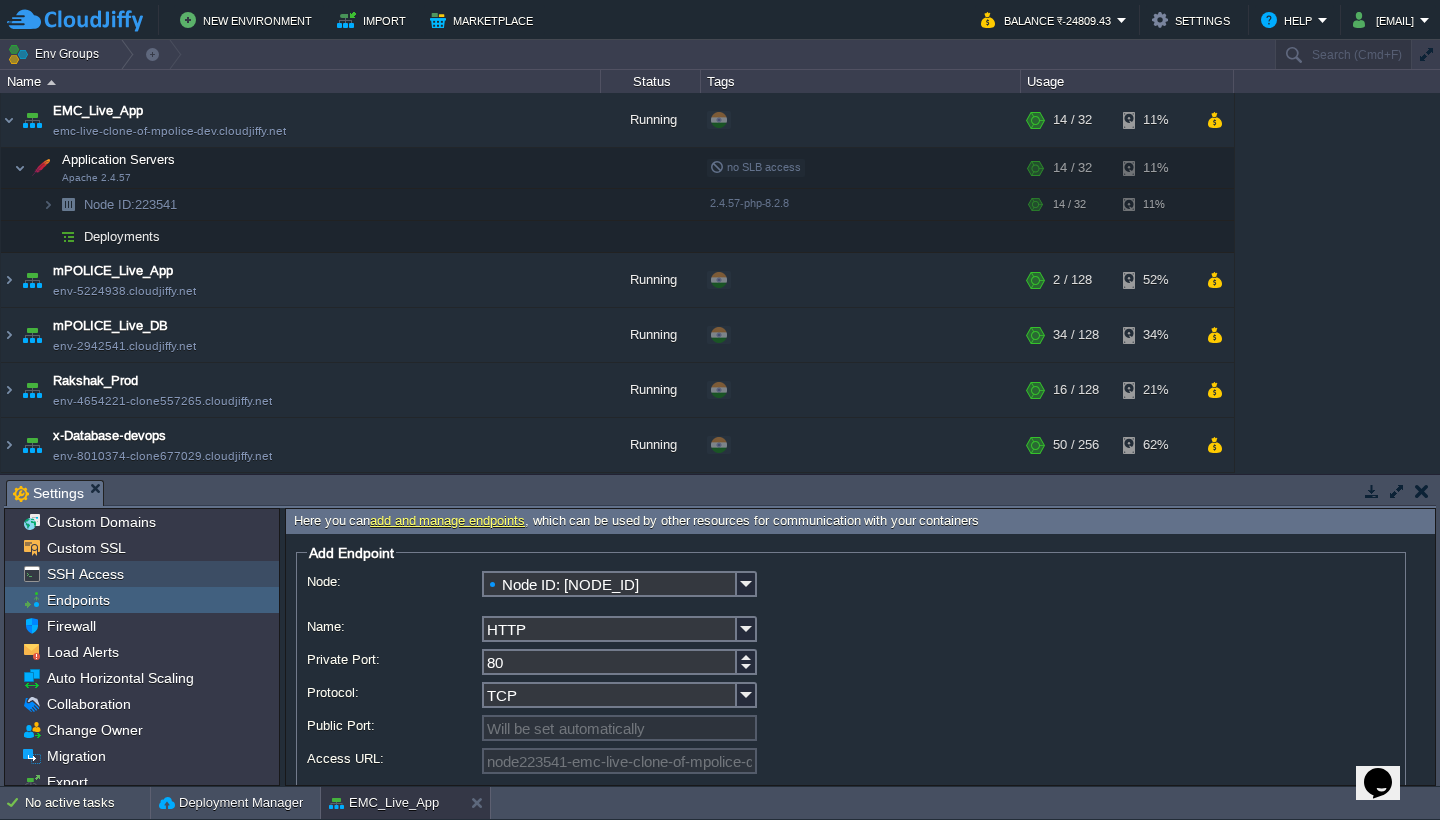click on "SSH Access" at bounding box center (142, 574) 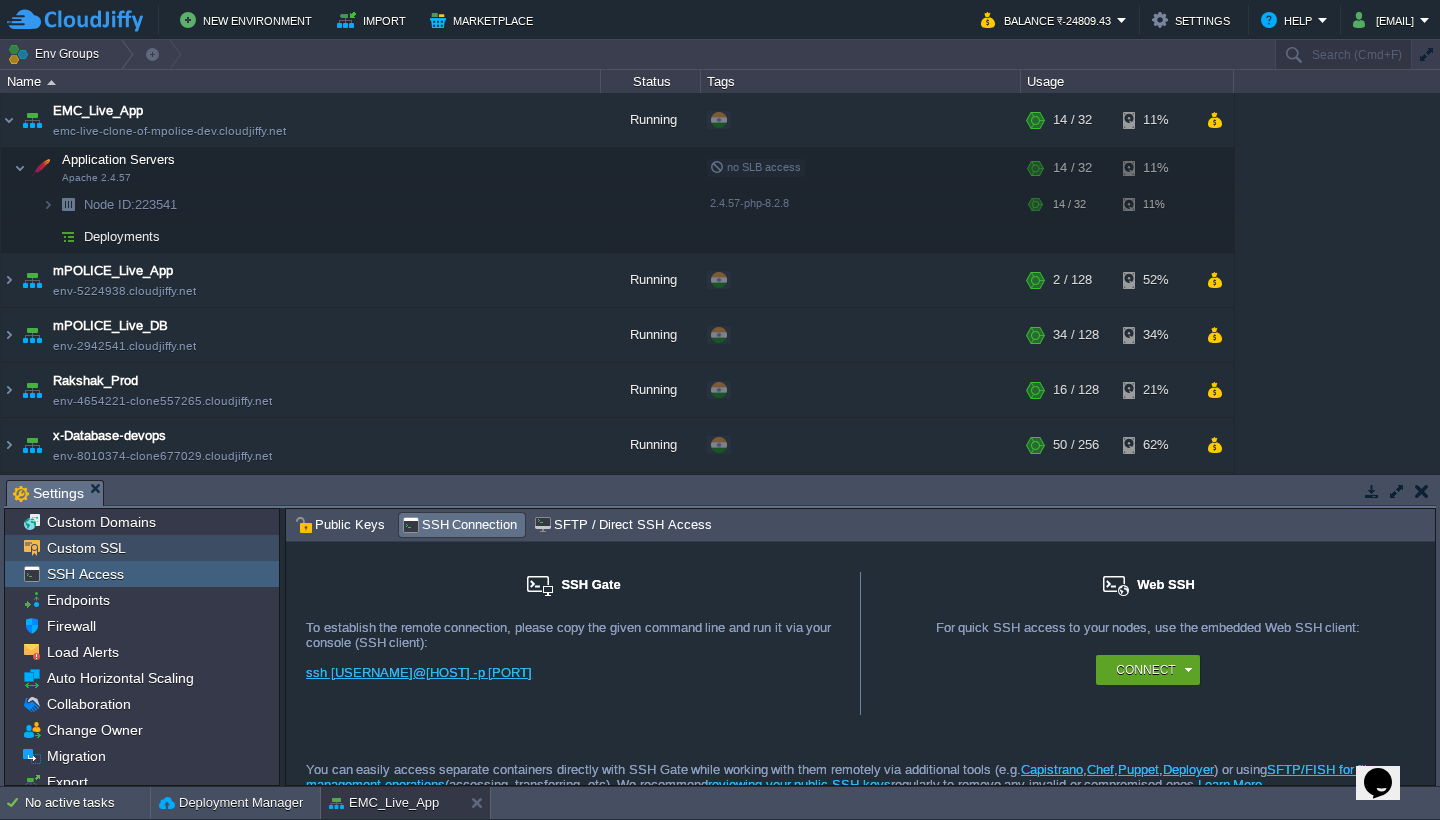 click on "Custom SSL" at bounding box center [142, 548] 